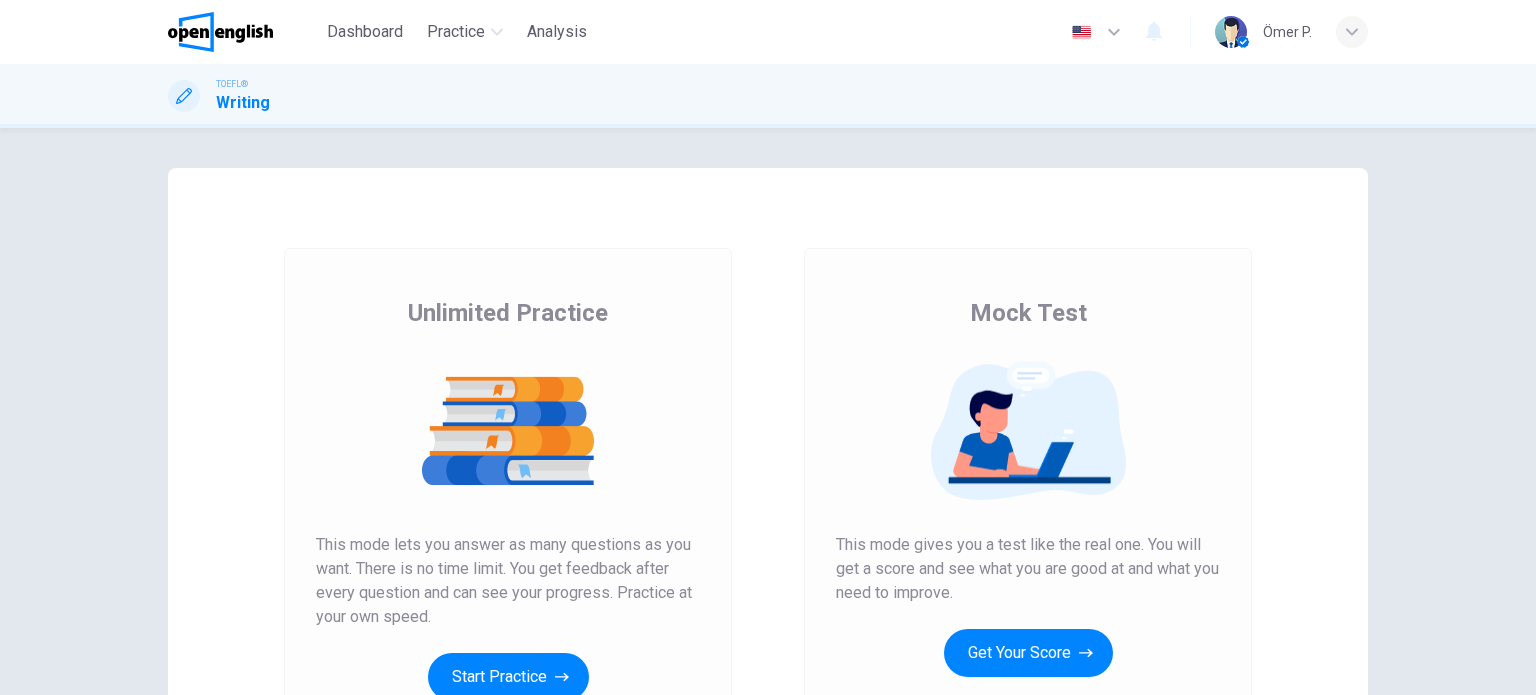 scroll, scrollTop: 0, scrollLeft: 0, axis: both 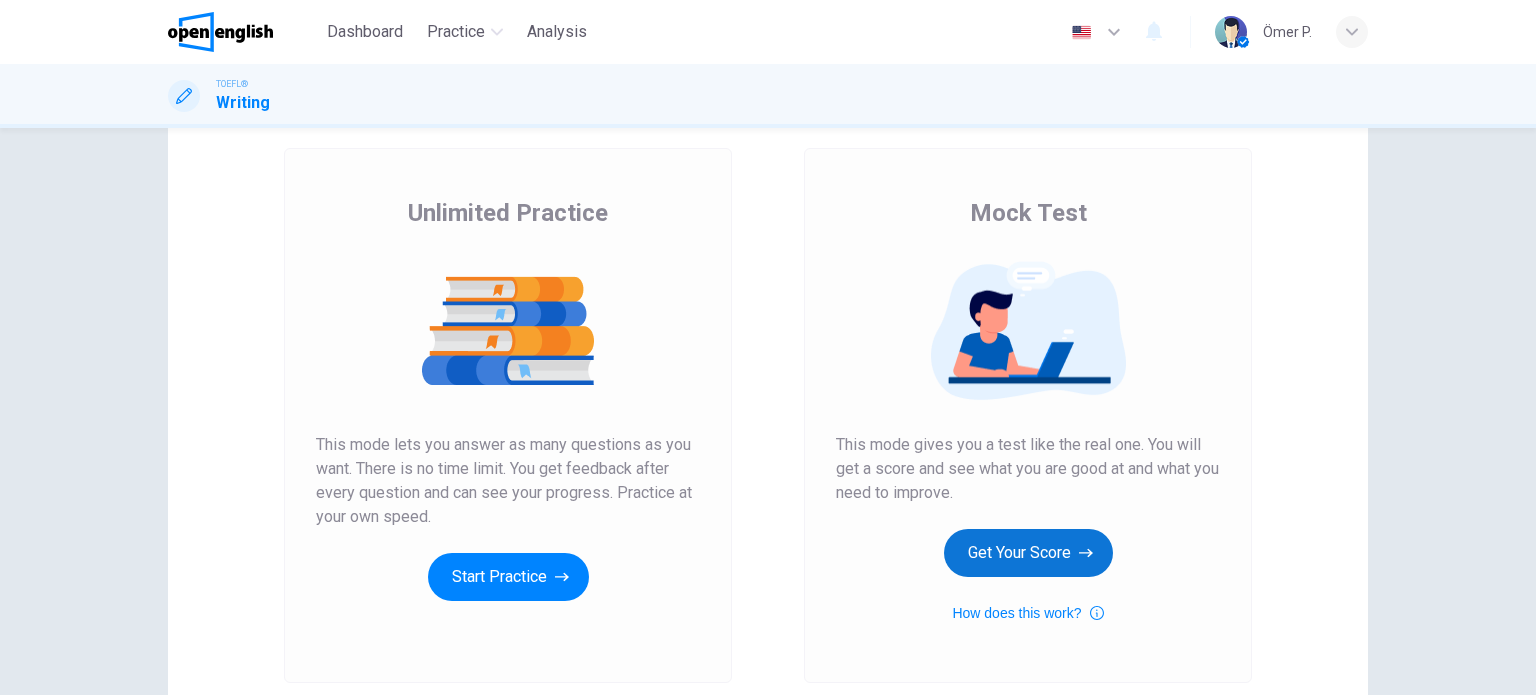 click on "Get Your Score" at bounding box center [1028, 553] 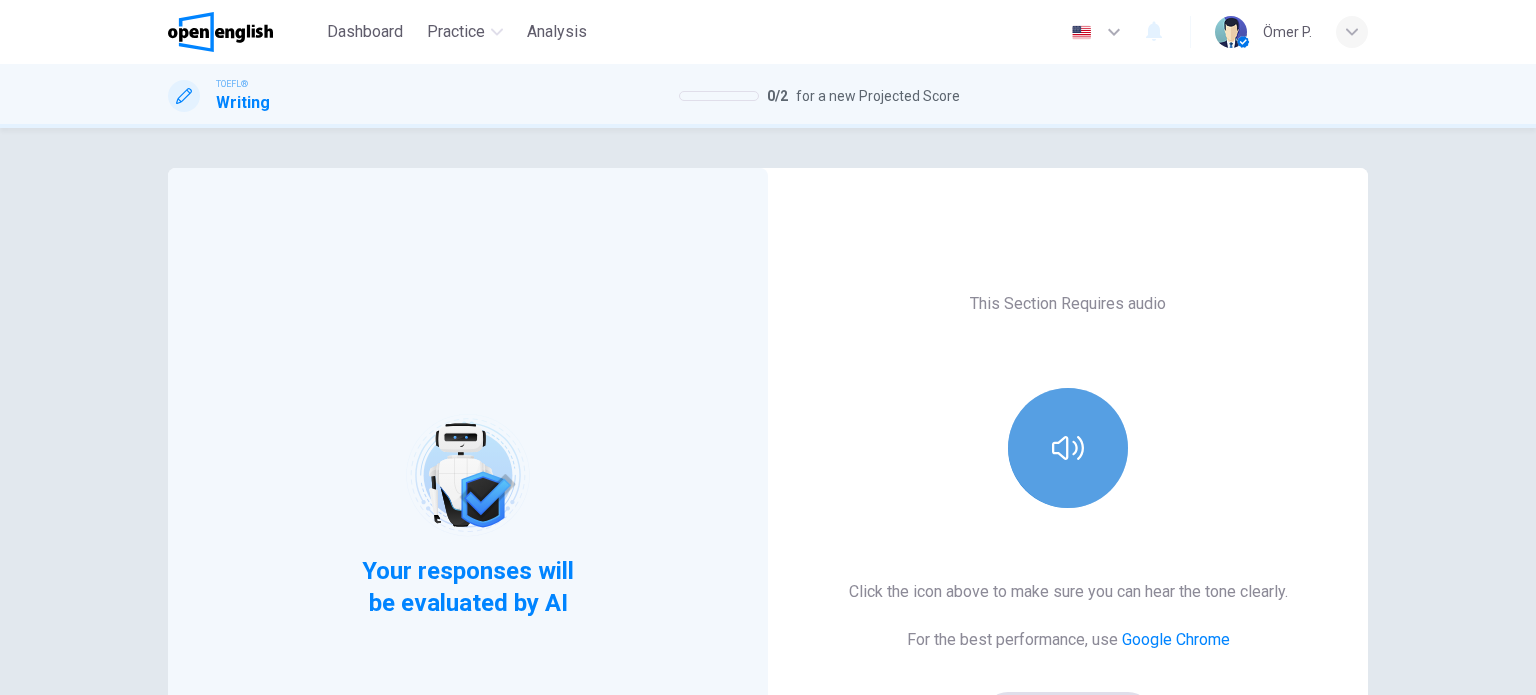 click at bounding box center [1068, 448] 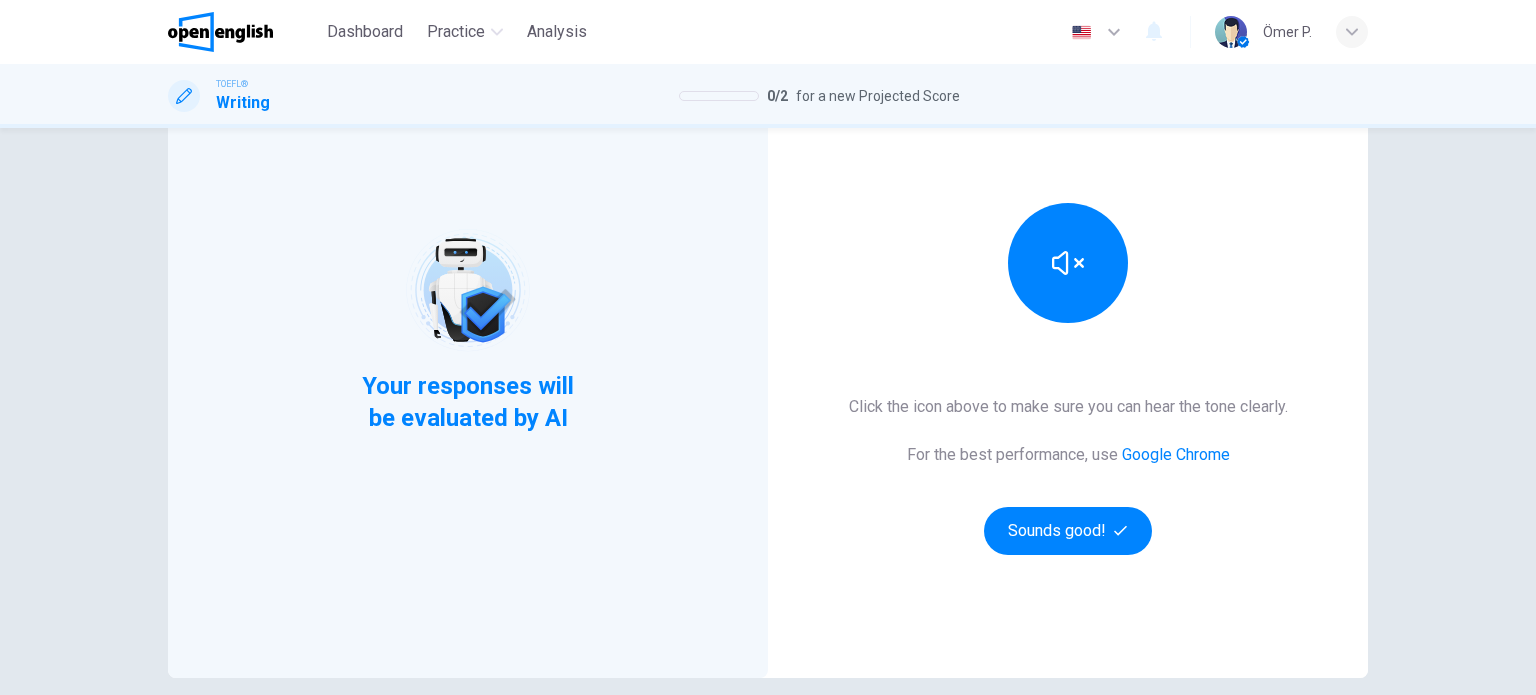 scroll, scrollTop: 200, scrollLeft: 0, axis: vertical 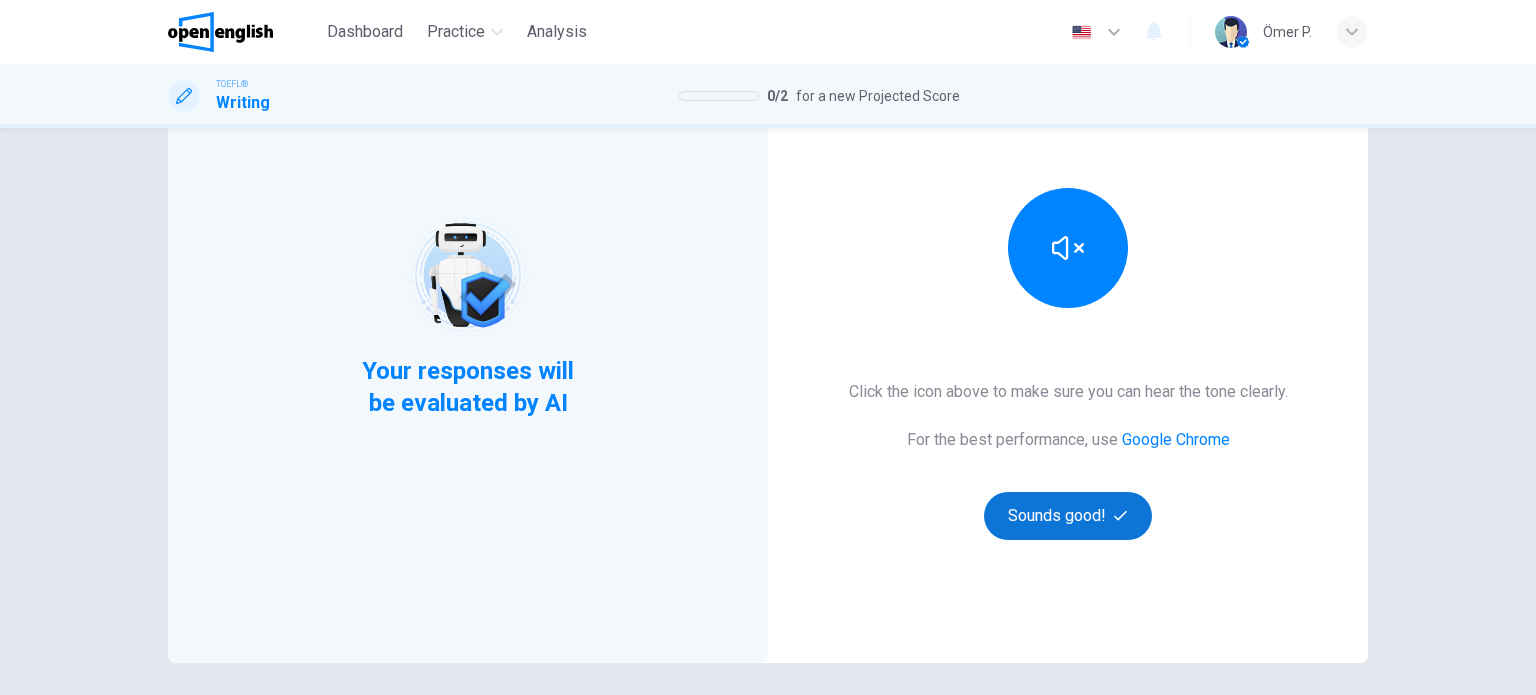 click on "Sounds good!" at bounding box center (1068, 516) 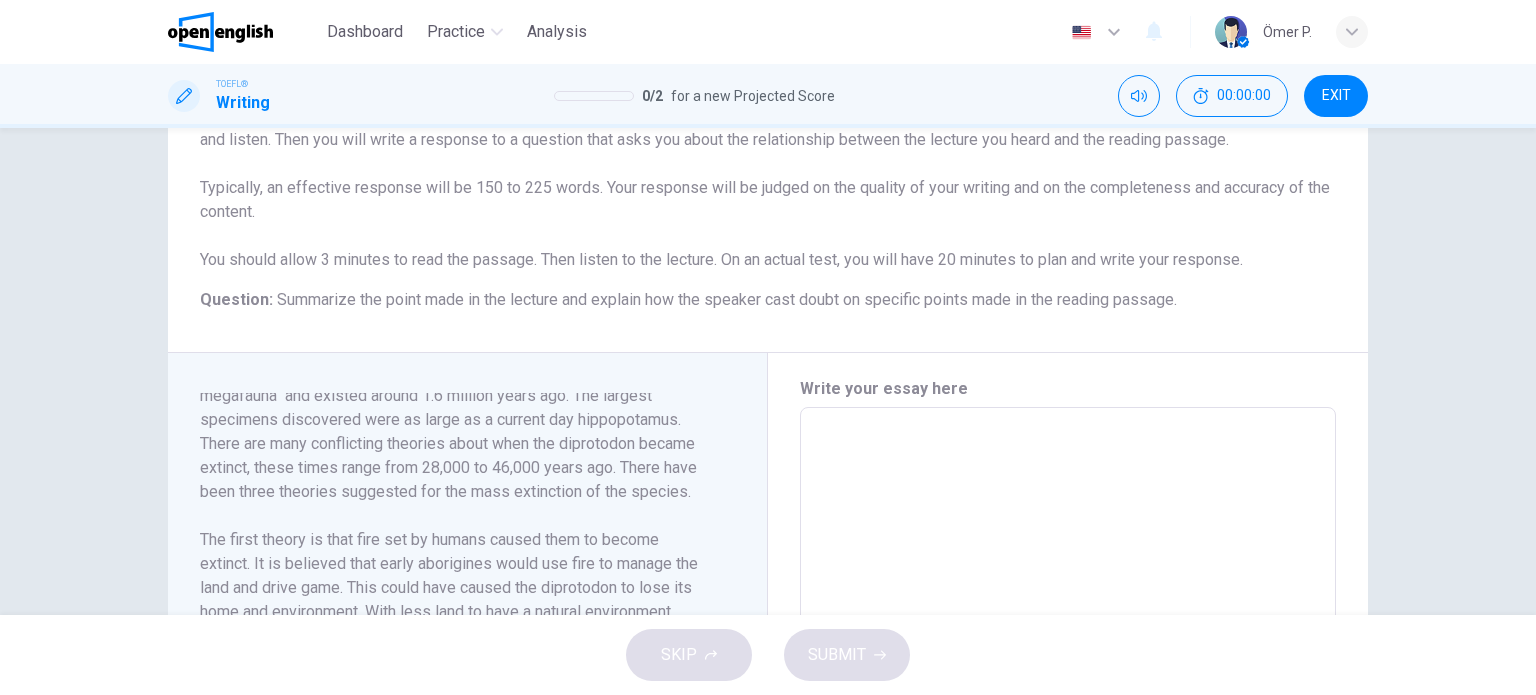 scroll, scrollTop: 128, scrollLeft: 0, axis: vertical 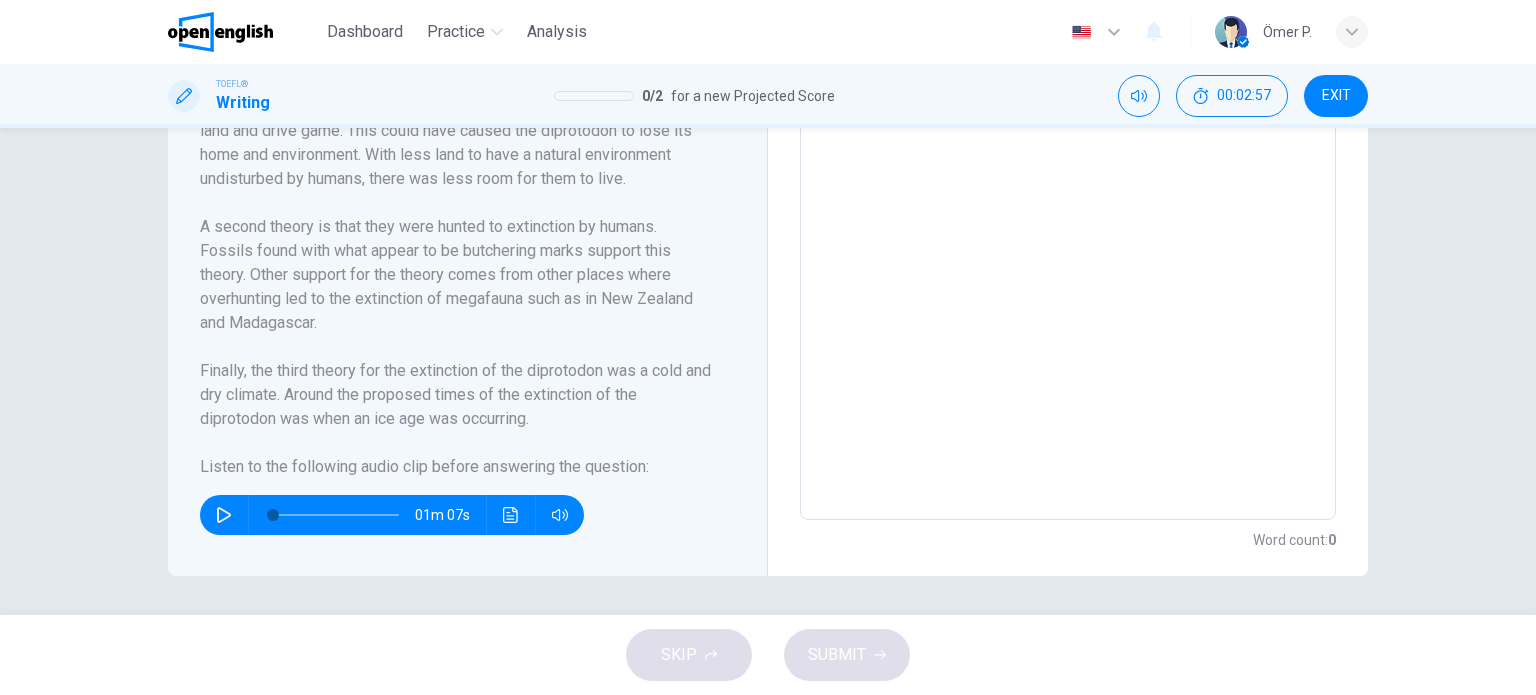click at bounding box center [224, 515] 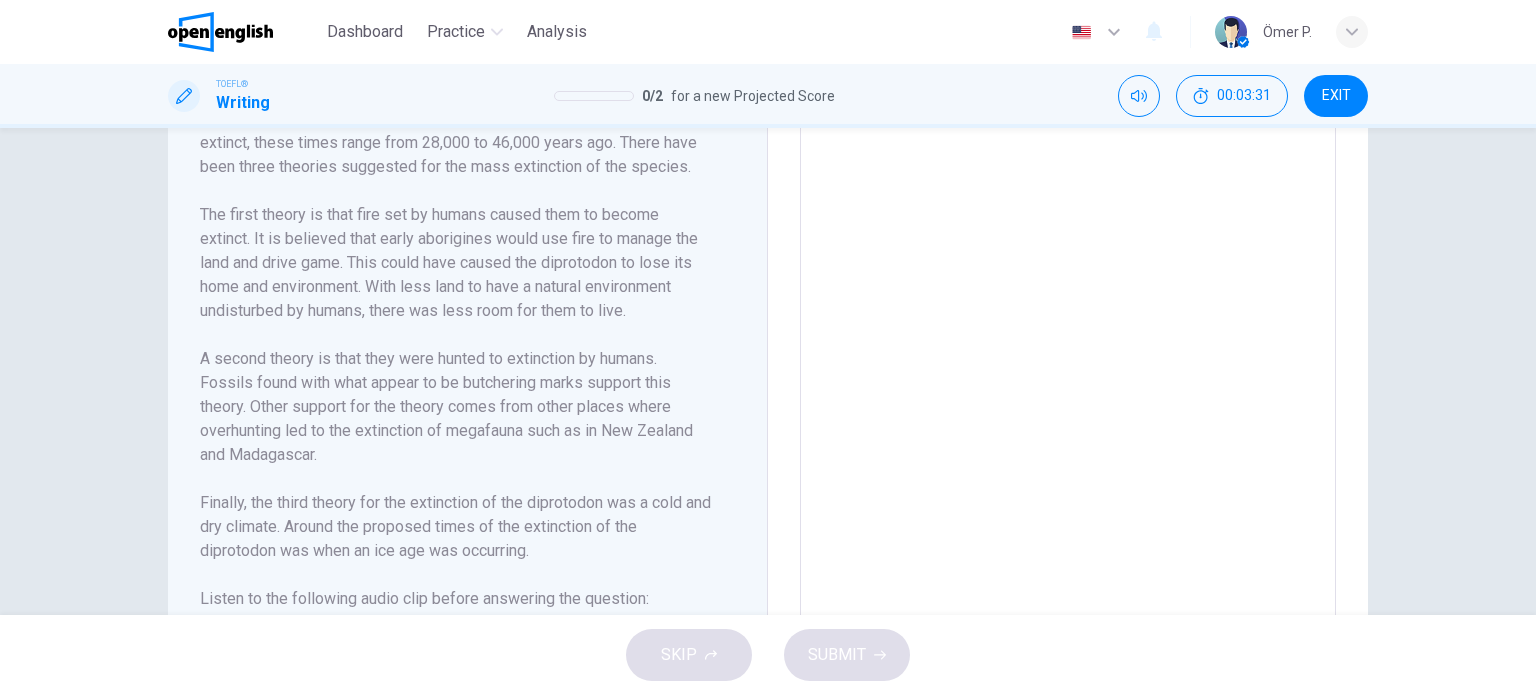 scroll, scrollTop: 657, scrollLeft: 0, axis: vertical 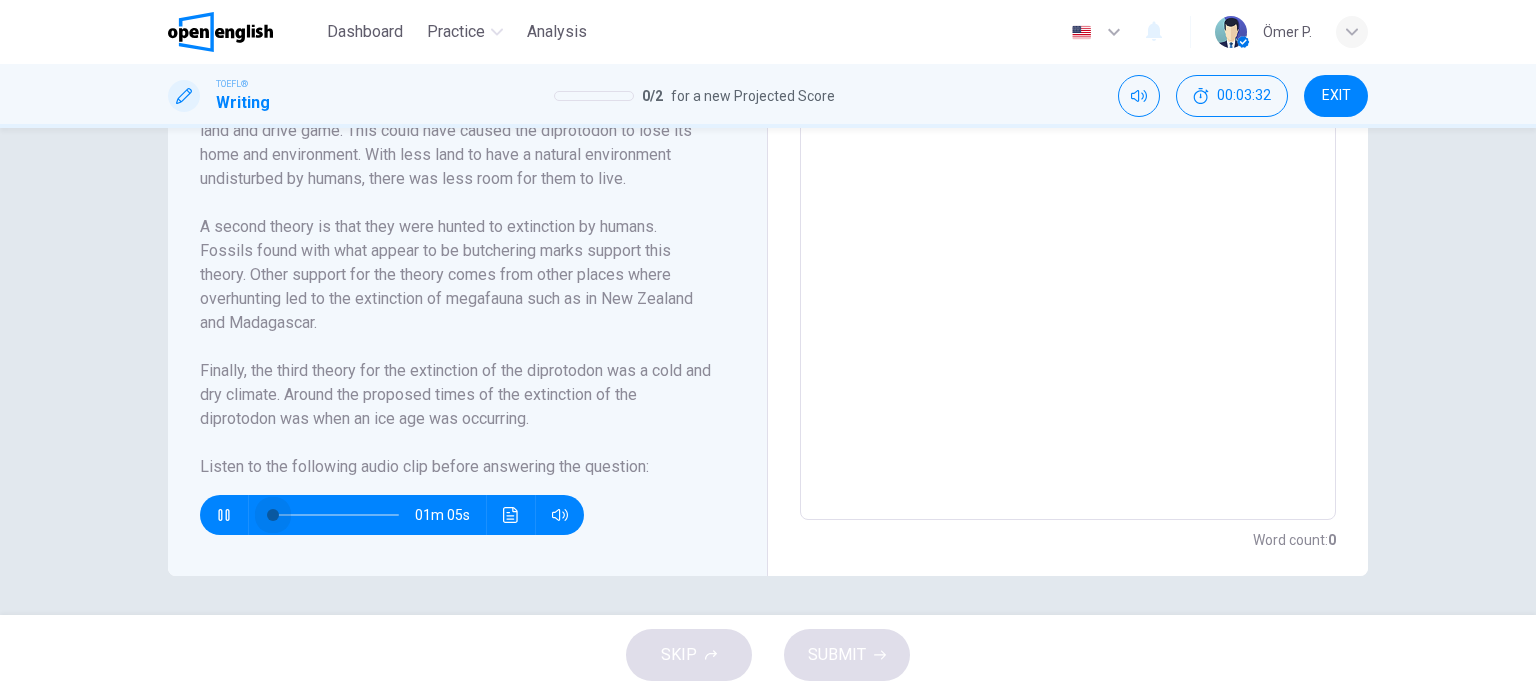 drag, startPoint x: 300, startPoint y: 513, endPoint x: 251, endPoint y: 492, distance: 53.310413 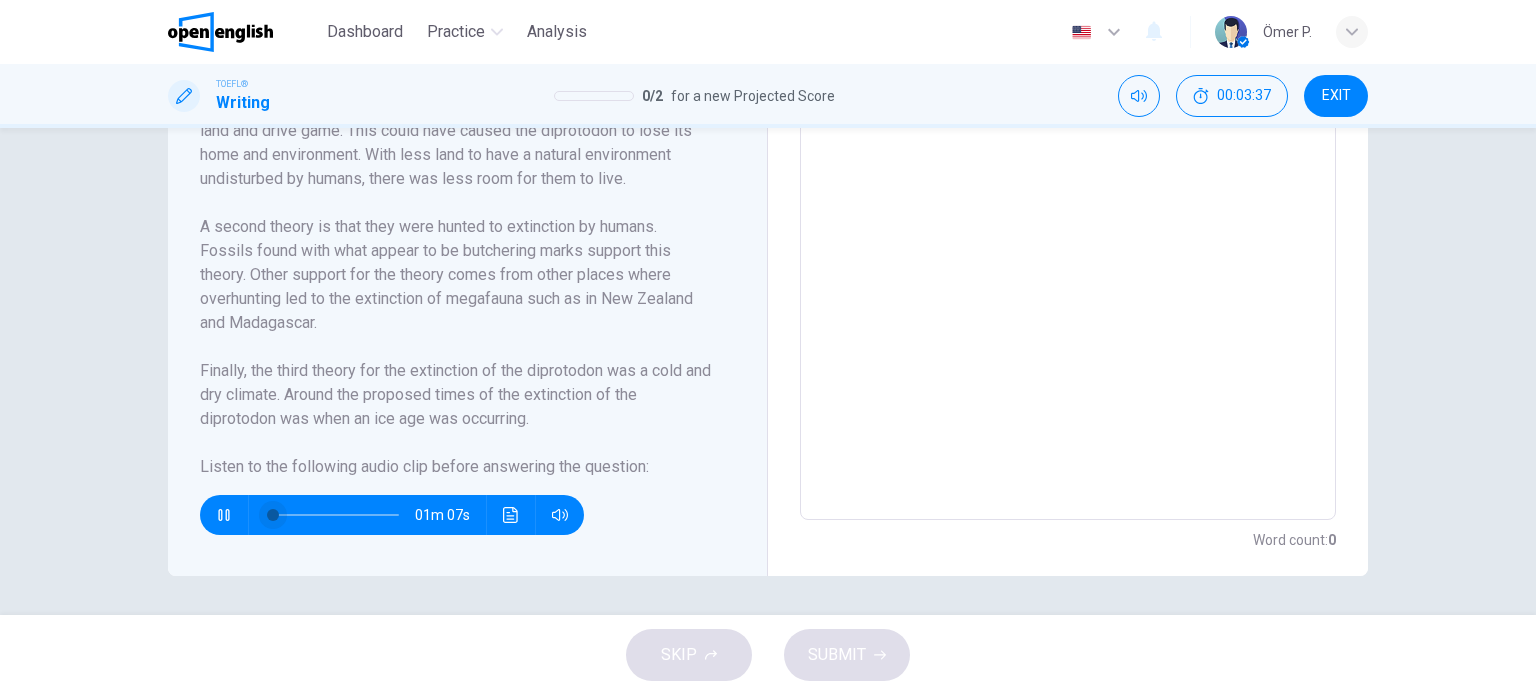 click at bounding box center (273, 515) 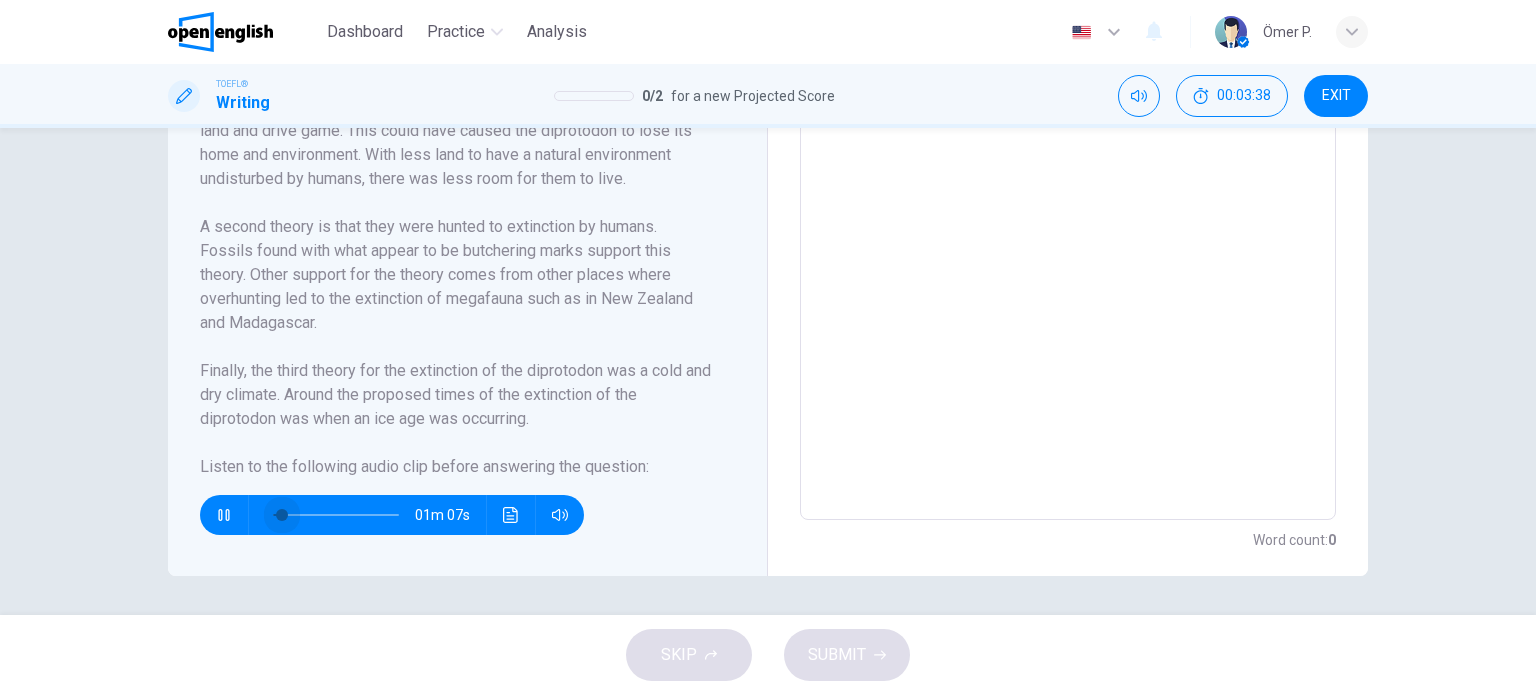 click at bounding box center [282, 515] 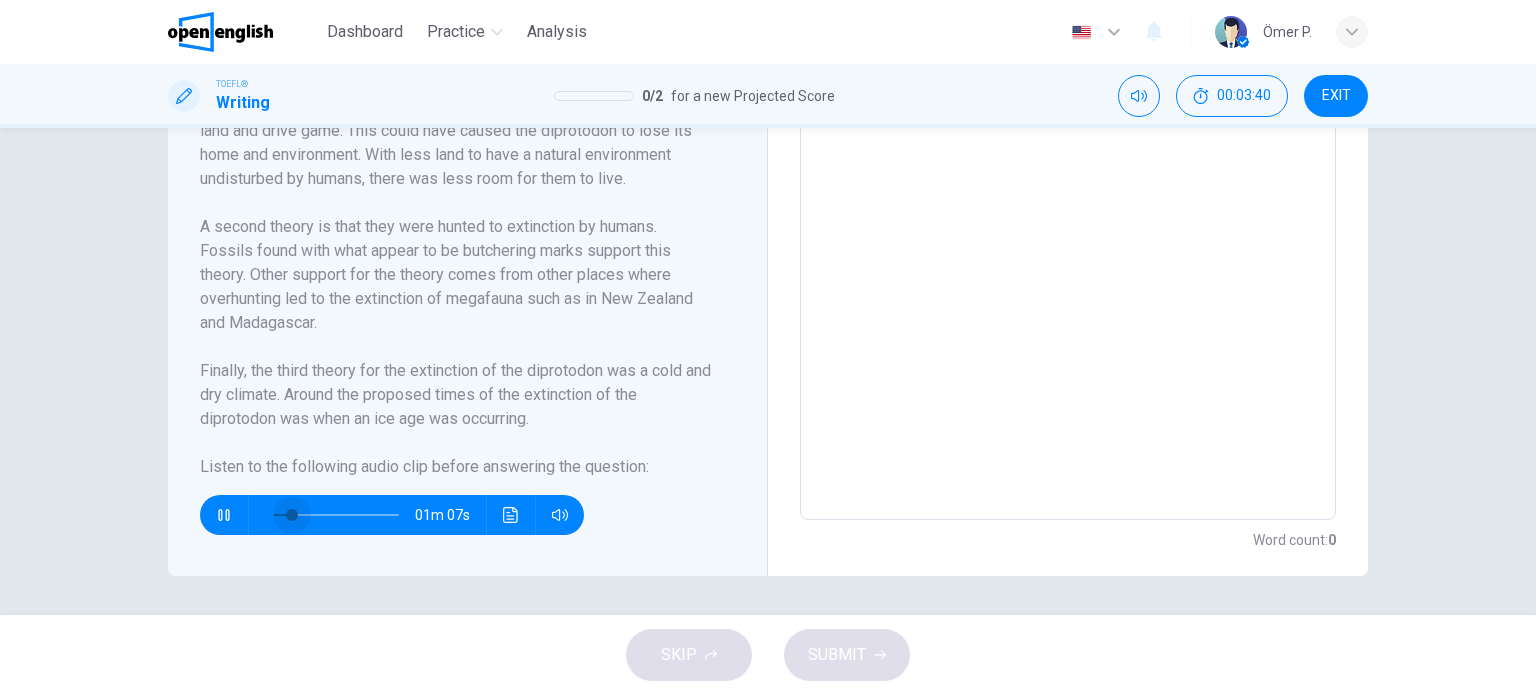 click at bounding box center (292, 515) 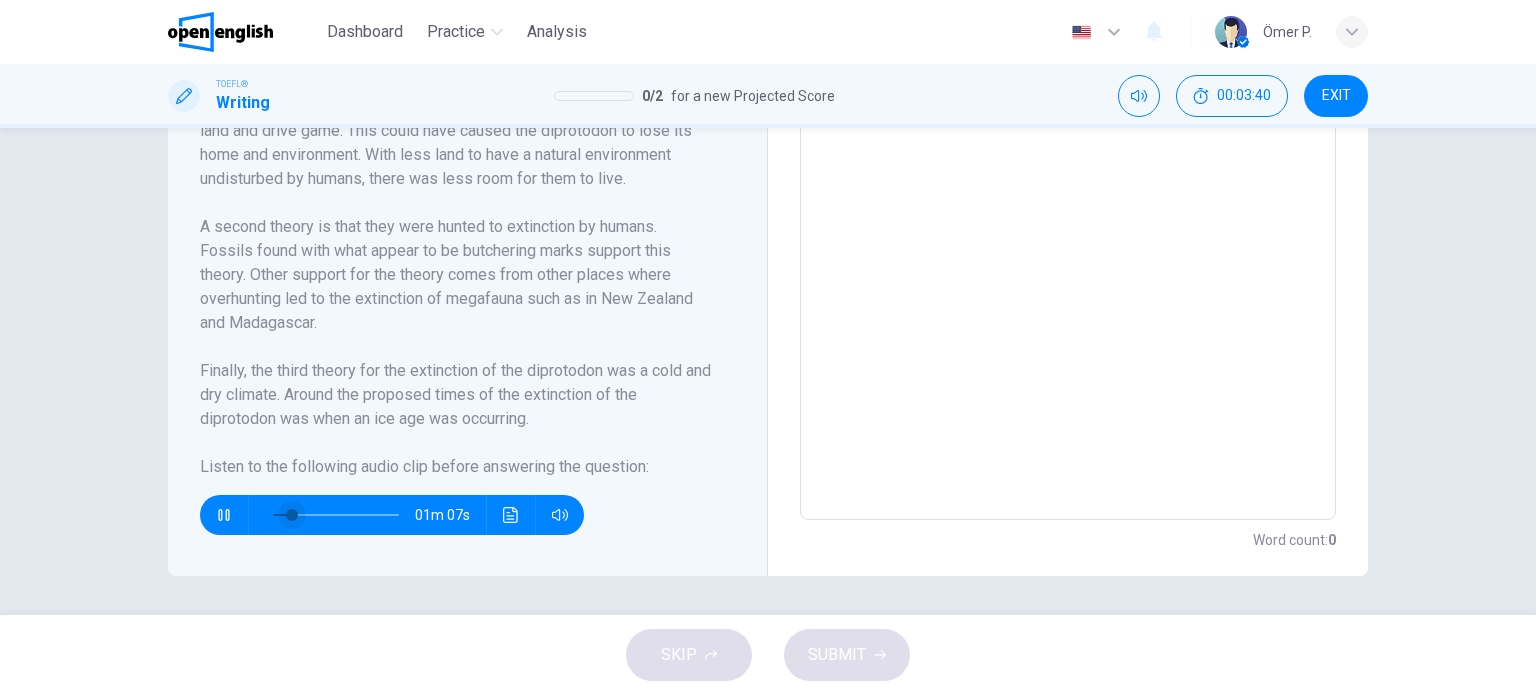 click at bounding box center (292, 515) 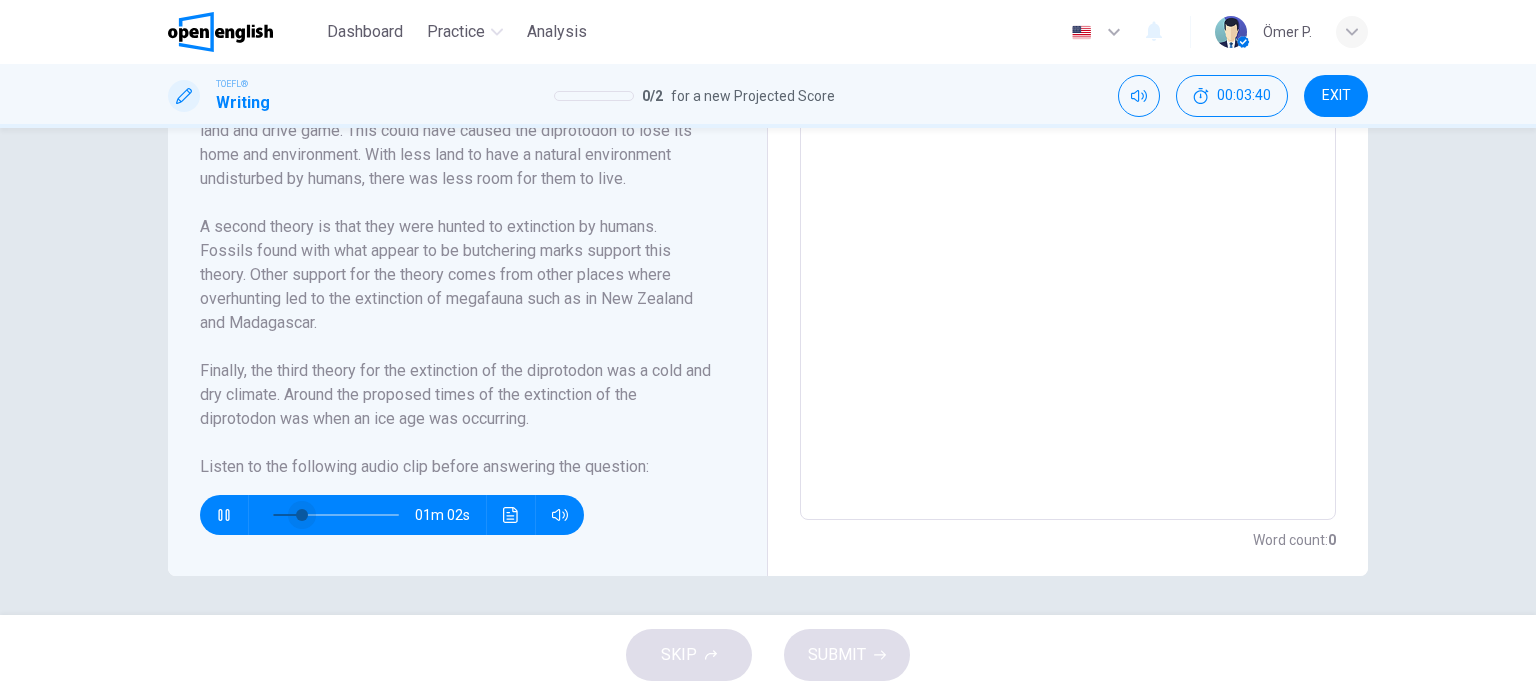click at bounding box center [302, 515] 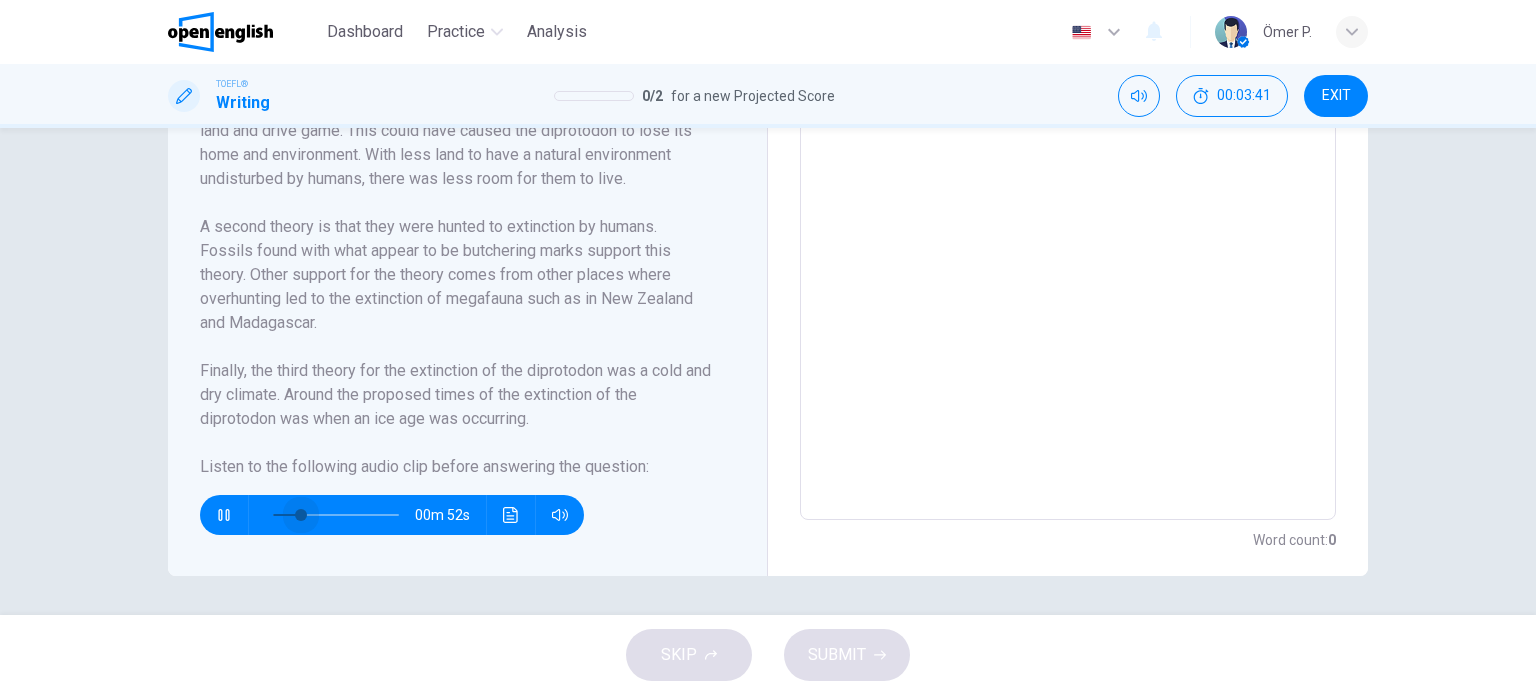 drag, startPoint x: 309, startPoint y: 511, endPoint x: 293, endPoint y: 515, distance: 16.492422 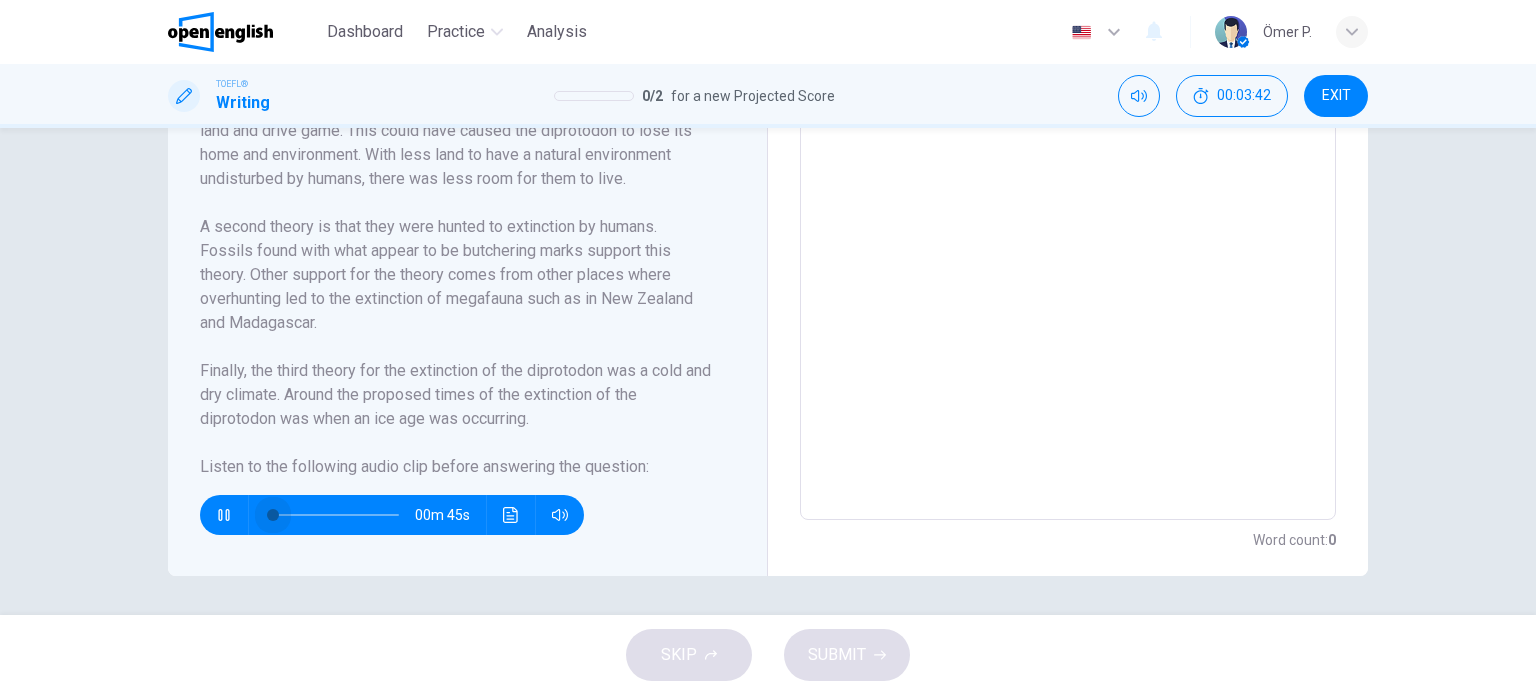 drag, startPoint x: 240, startPoint y: 515, endPoint x: 193, endPoint y: 515, distance: 47 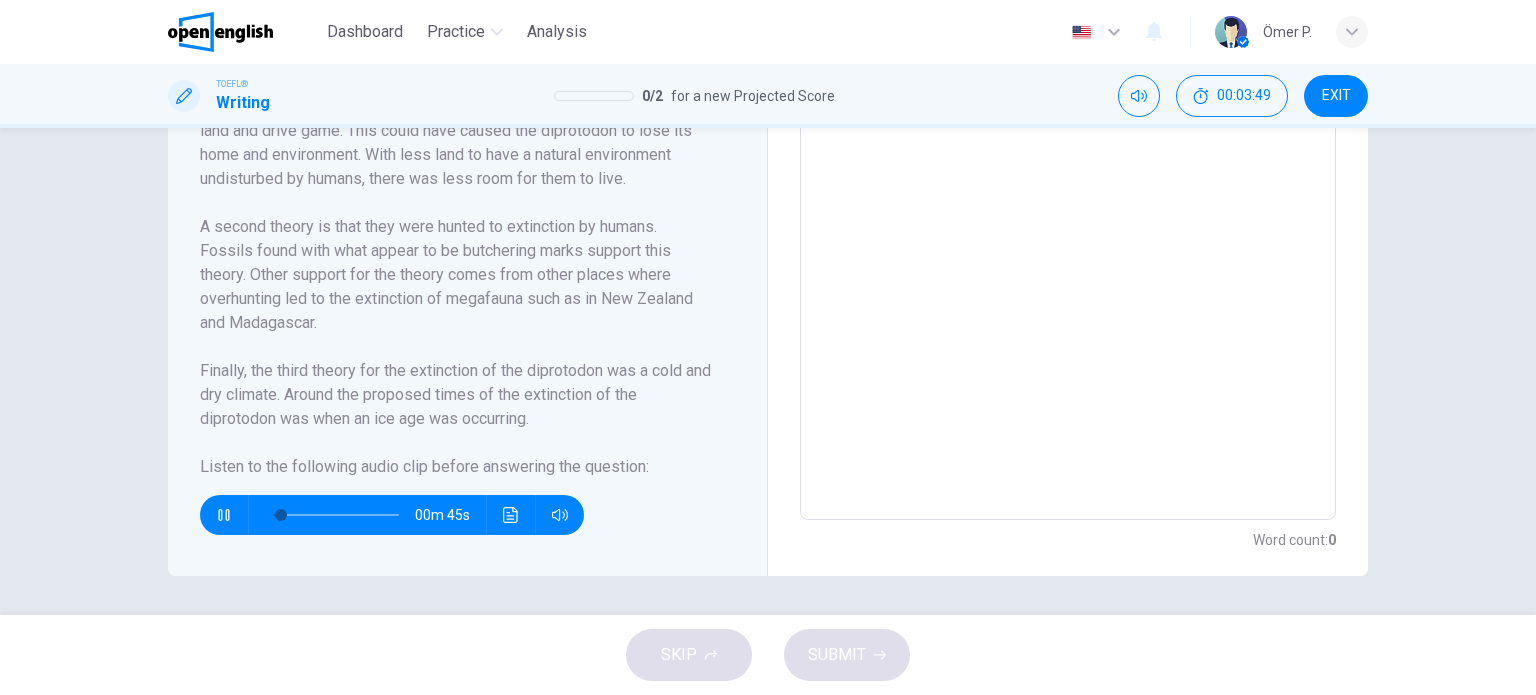 click at bounding box center (224, 515) 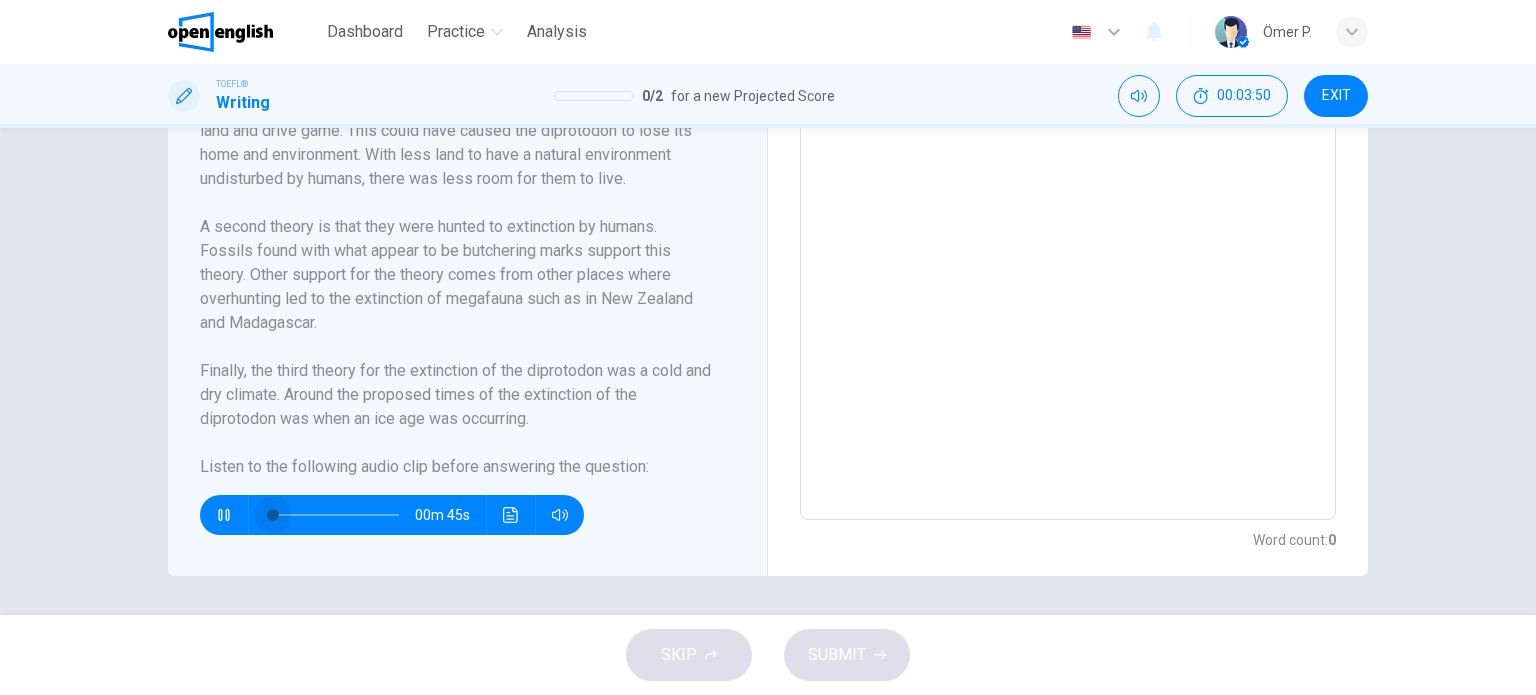 drag, startPoint x: 268, startPoint y: 514, endPoint x: 221, endPoint y: 514, distance: 47 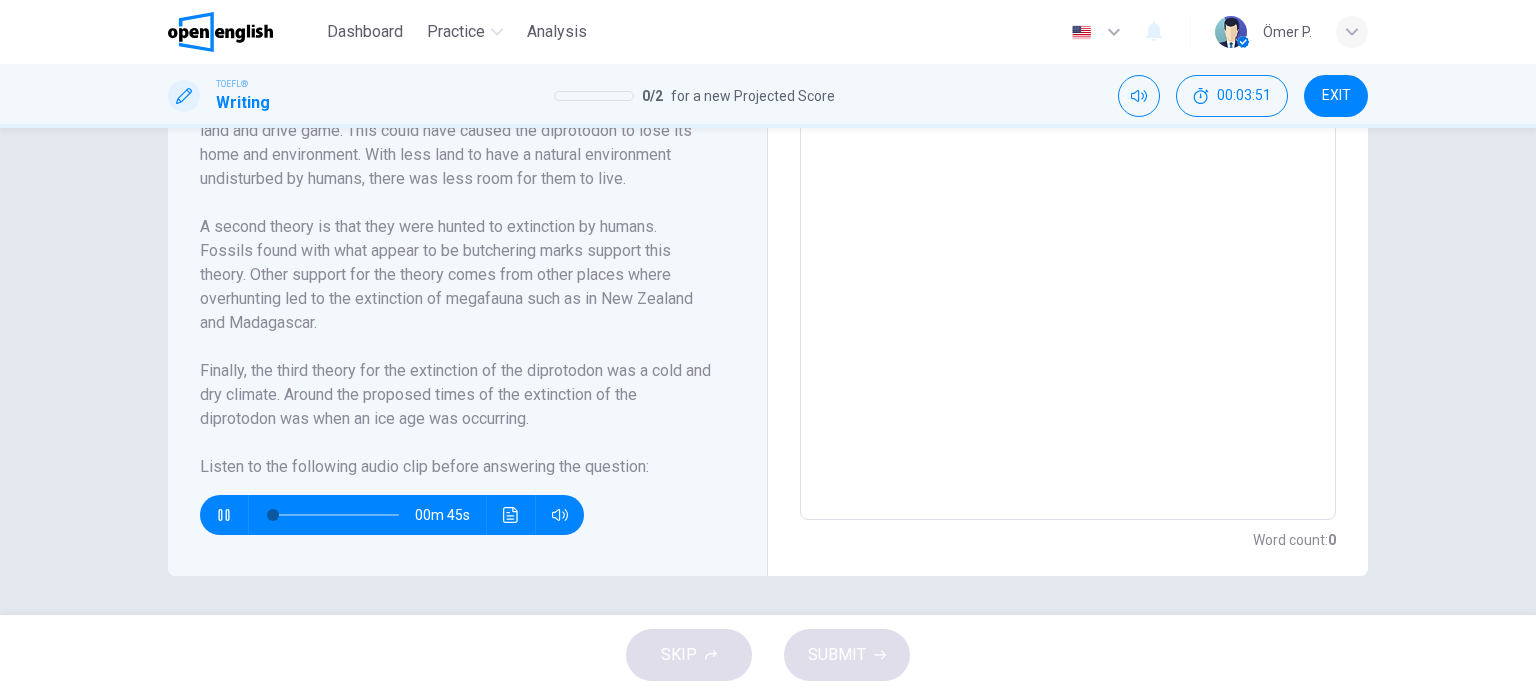 click at bounding box center (224, 515) 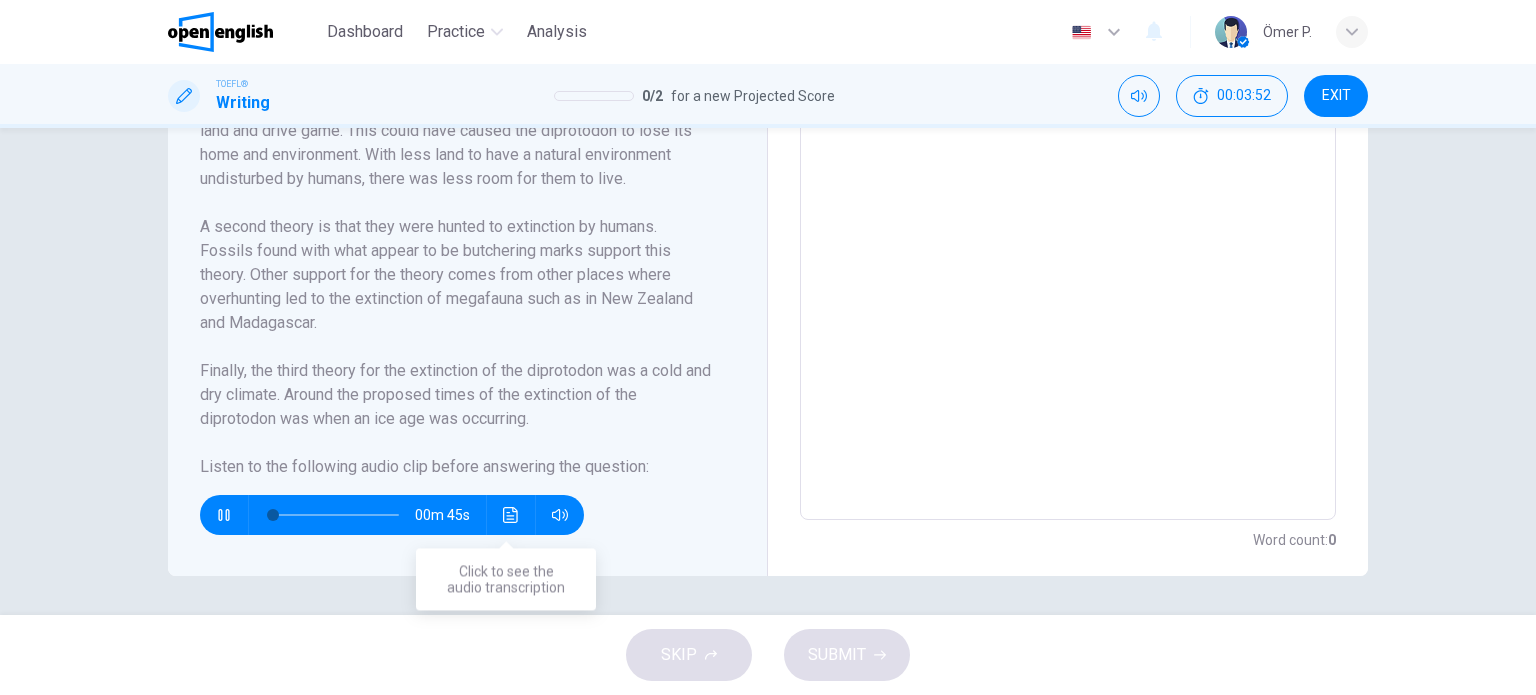 click at bounding box center [511, 515] 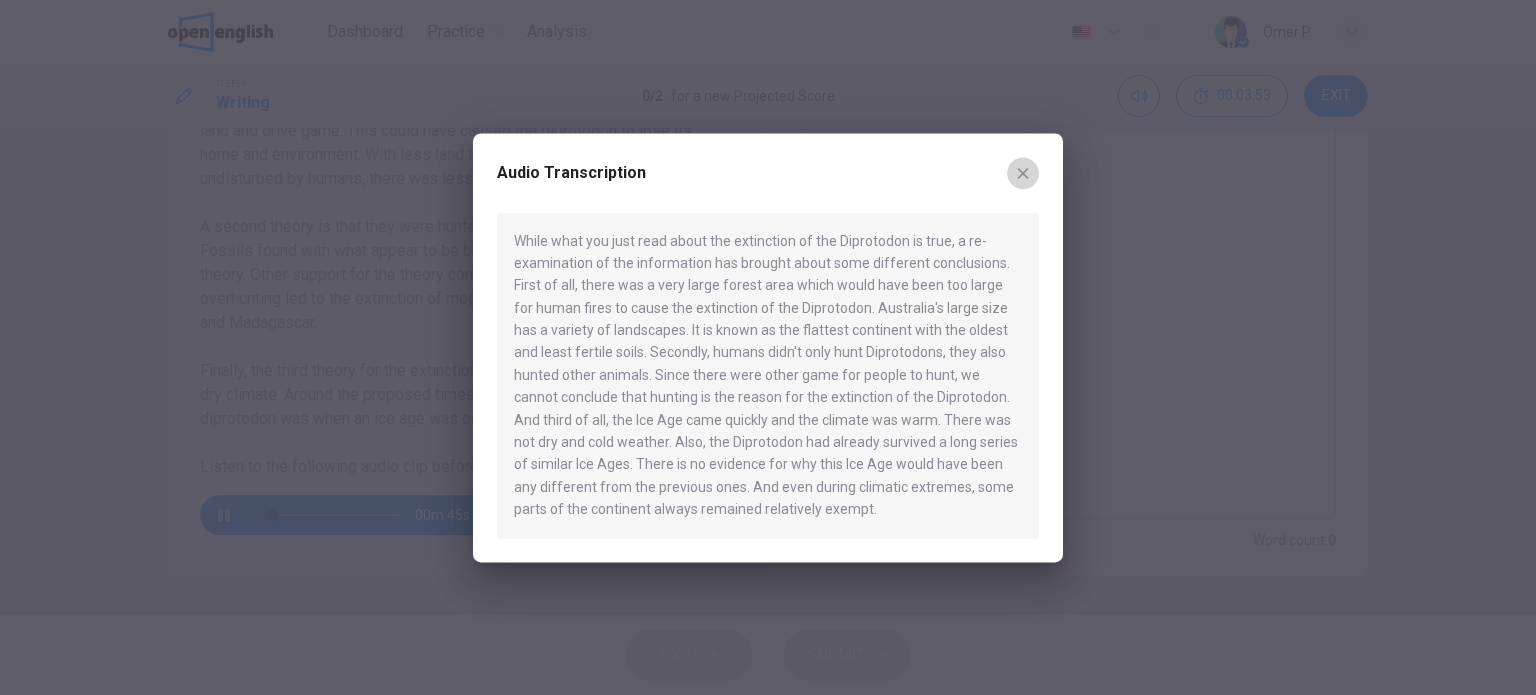 click 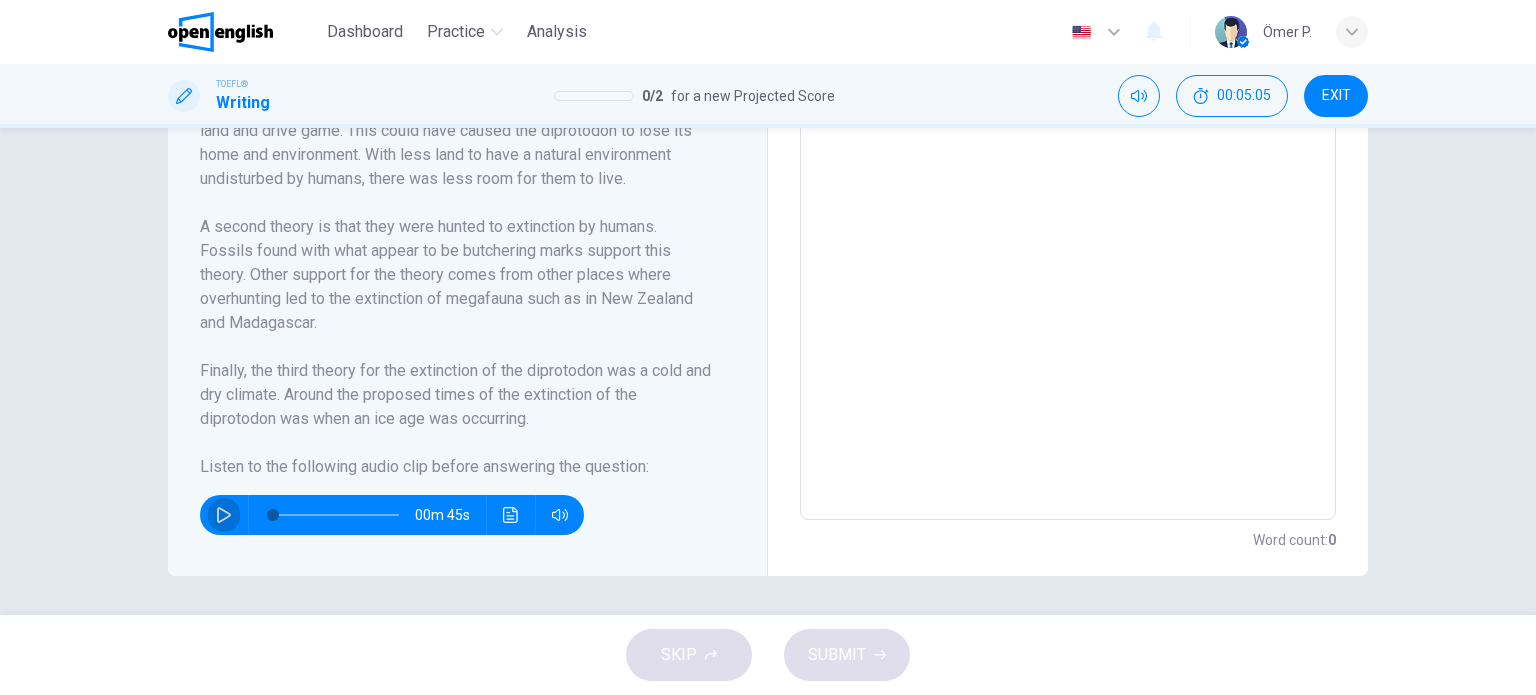 click 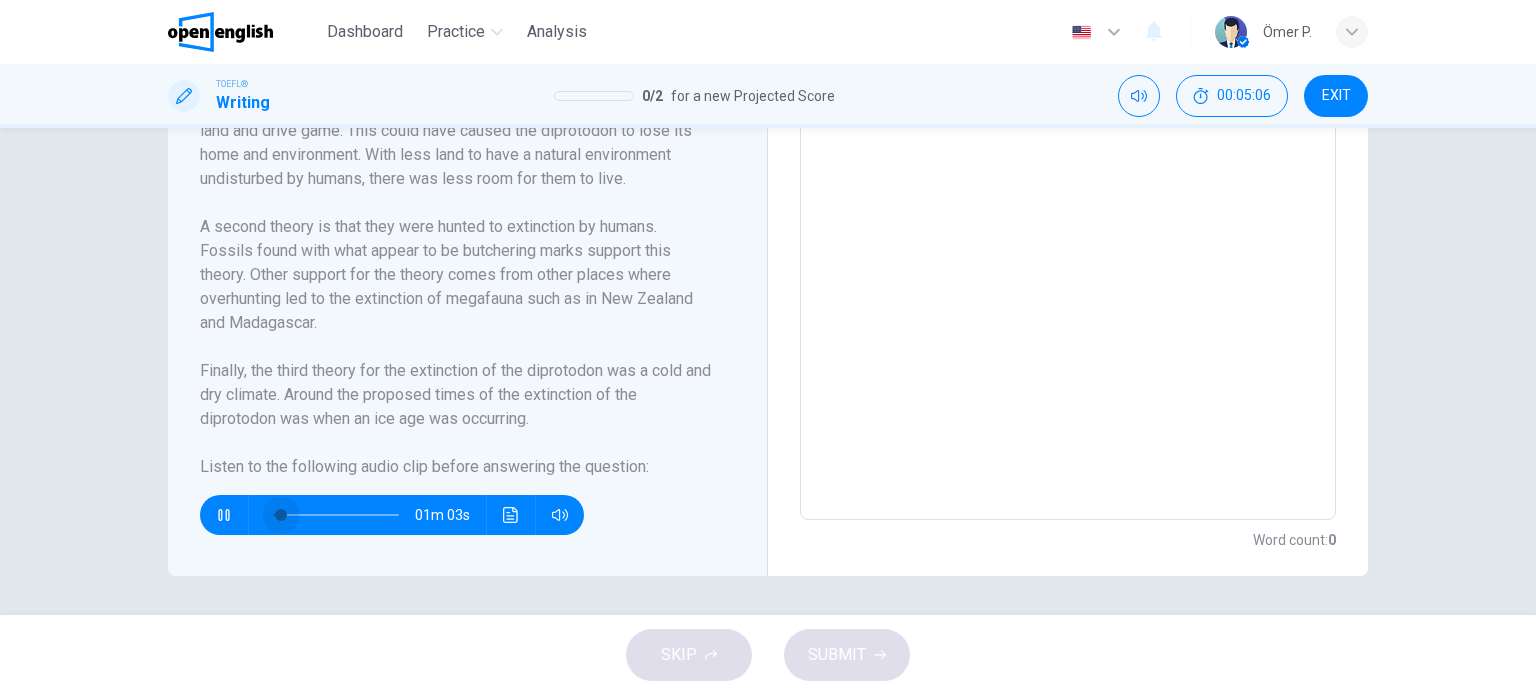 click at bounding box center [336, 515] 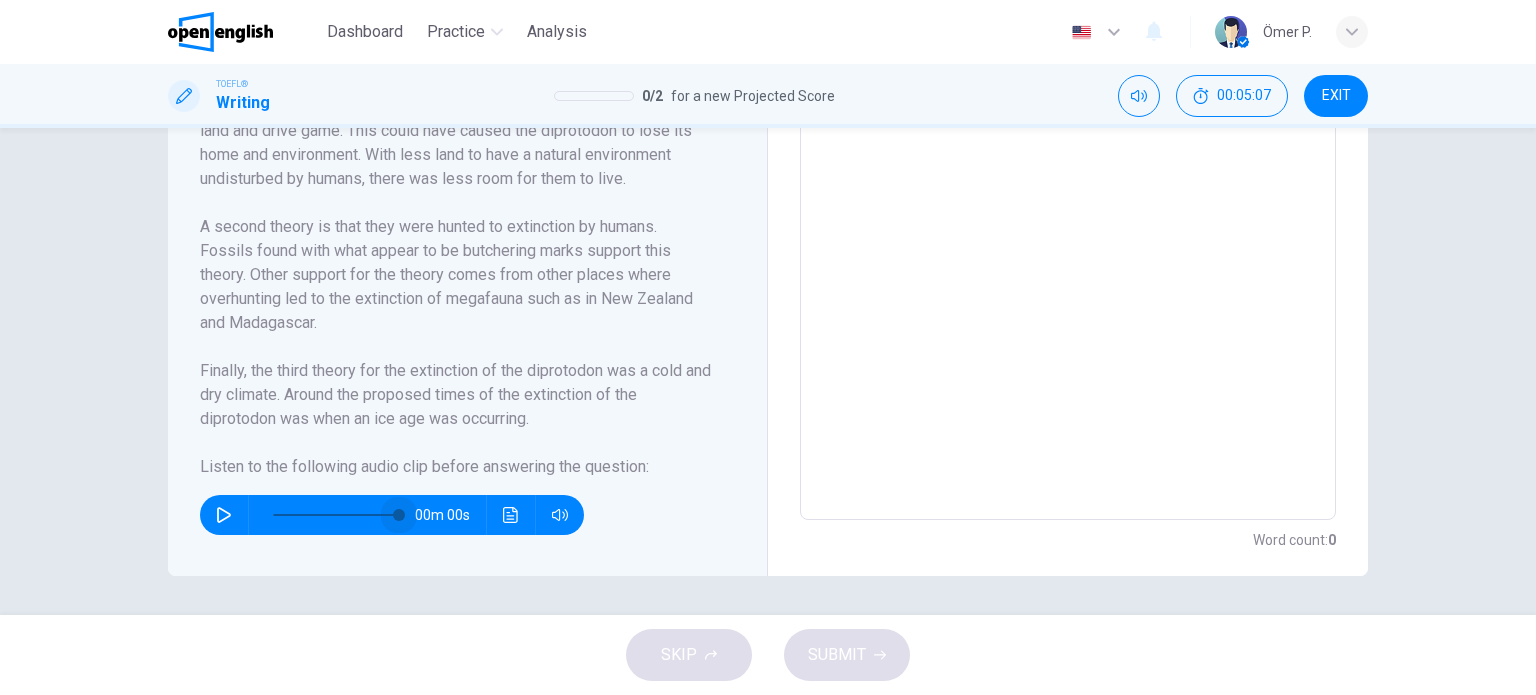 drag, startPoint x: 386, startPoint y: 517, endPoint x: 408, endPoint y: 518, distance: 22.022715 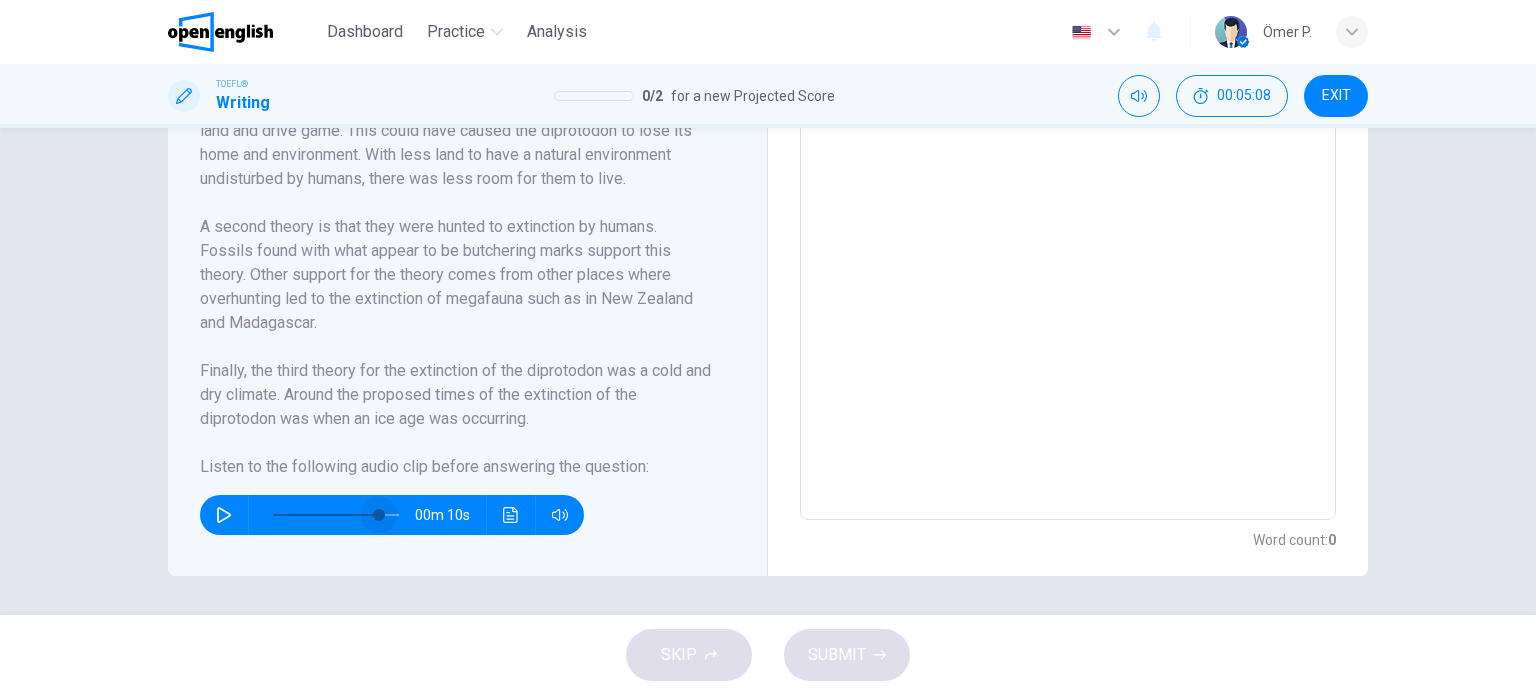 click at bounding box center (379, 515) 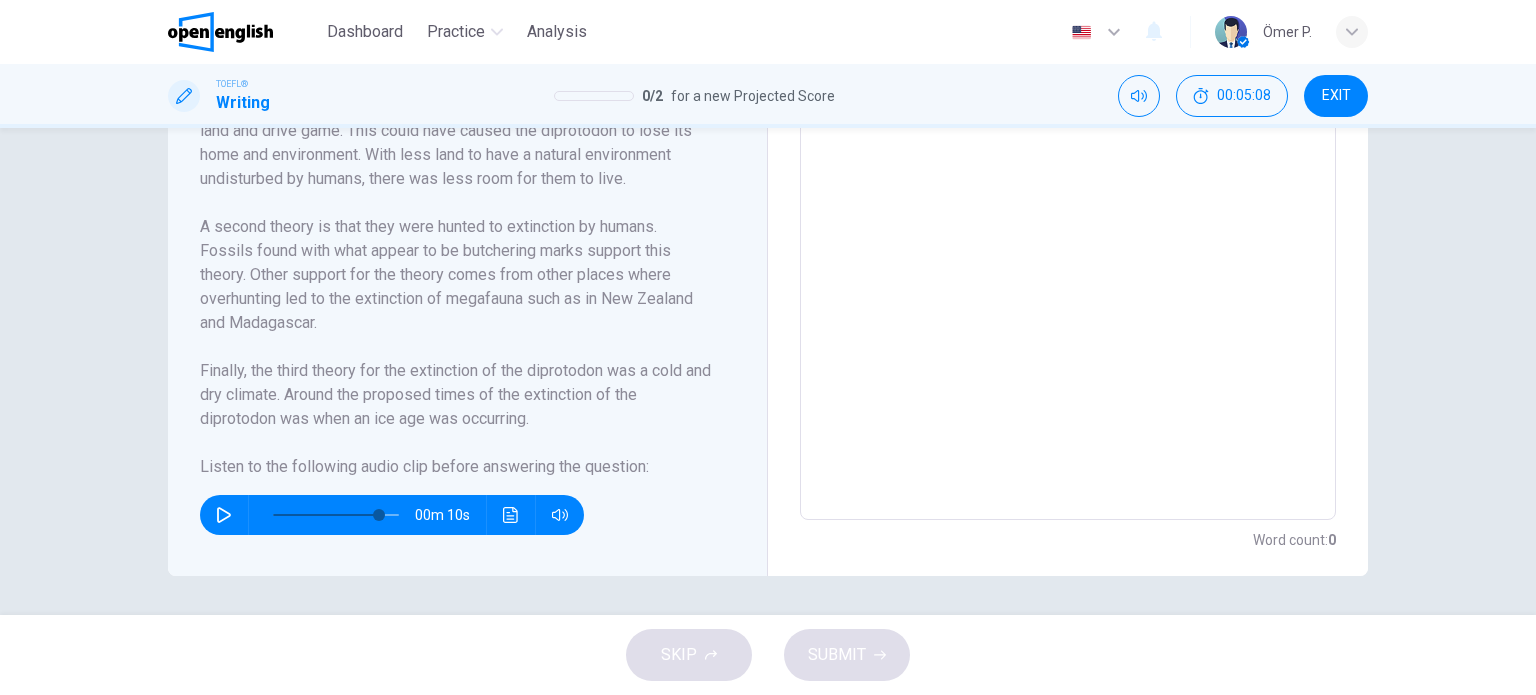 drag, startPoint x: 196, startPoint y: 510, endPoint x: 218, endPoint y: 511, distance: 22.022715 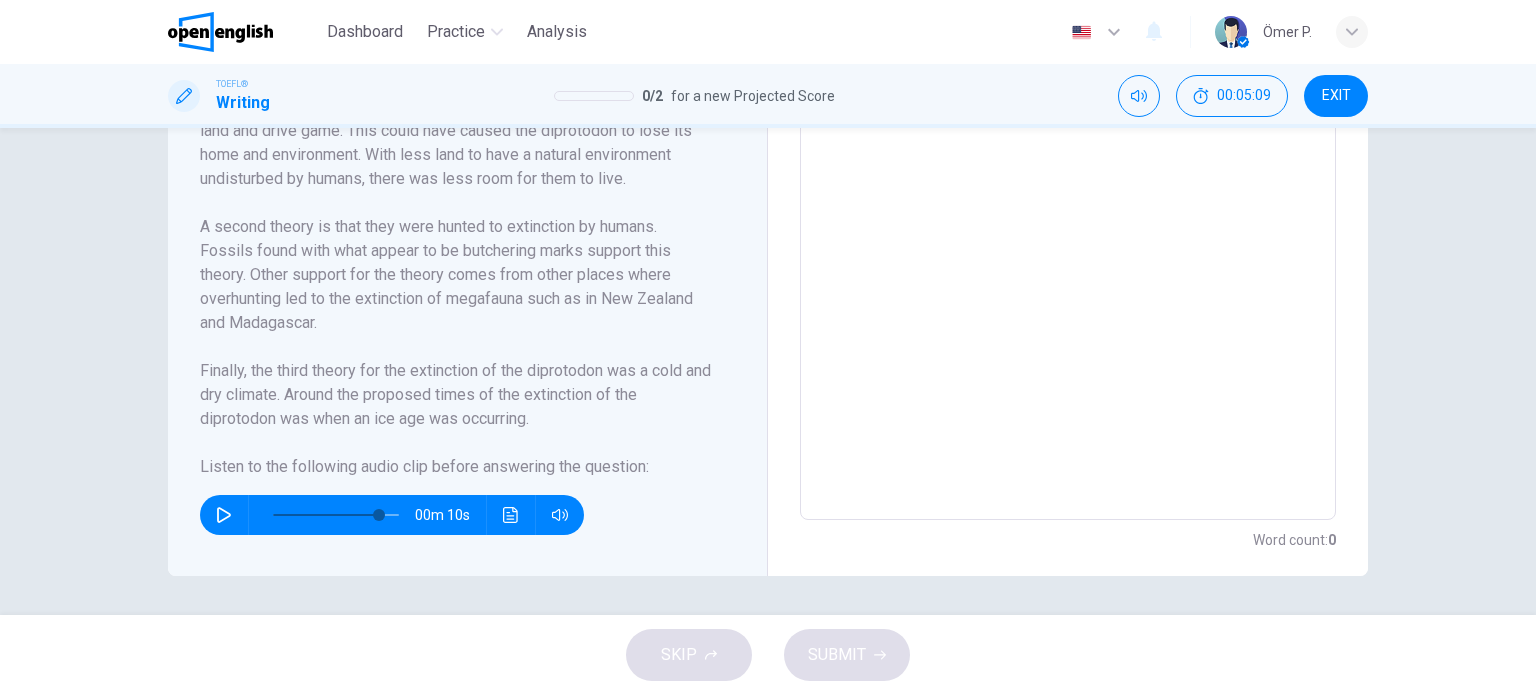 click 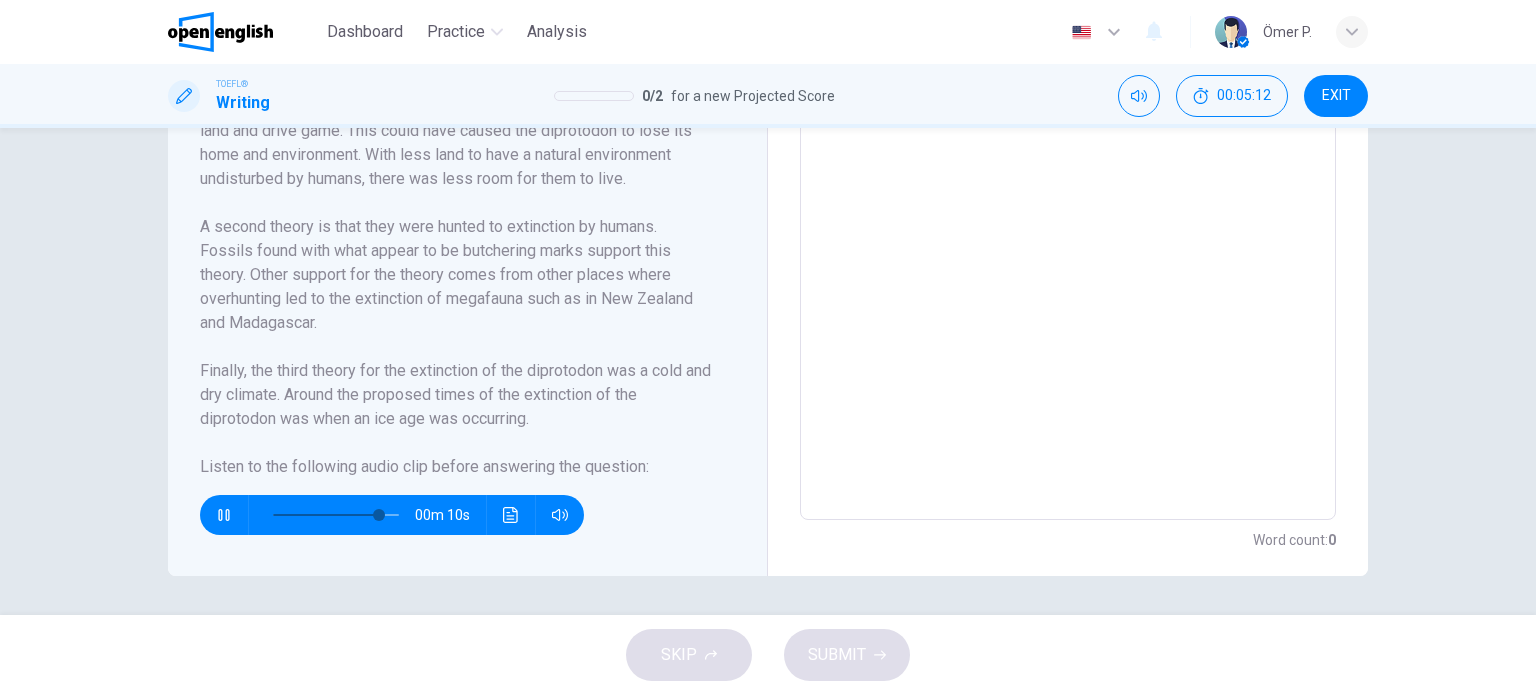 click at bounding box center [336, 515] 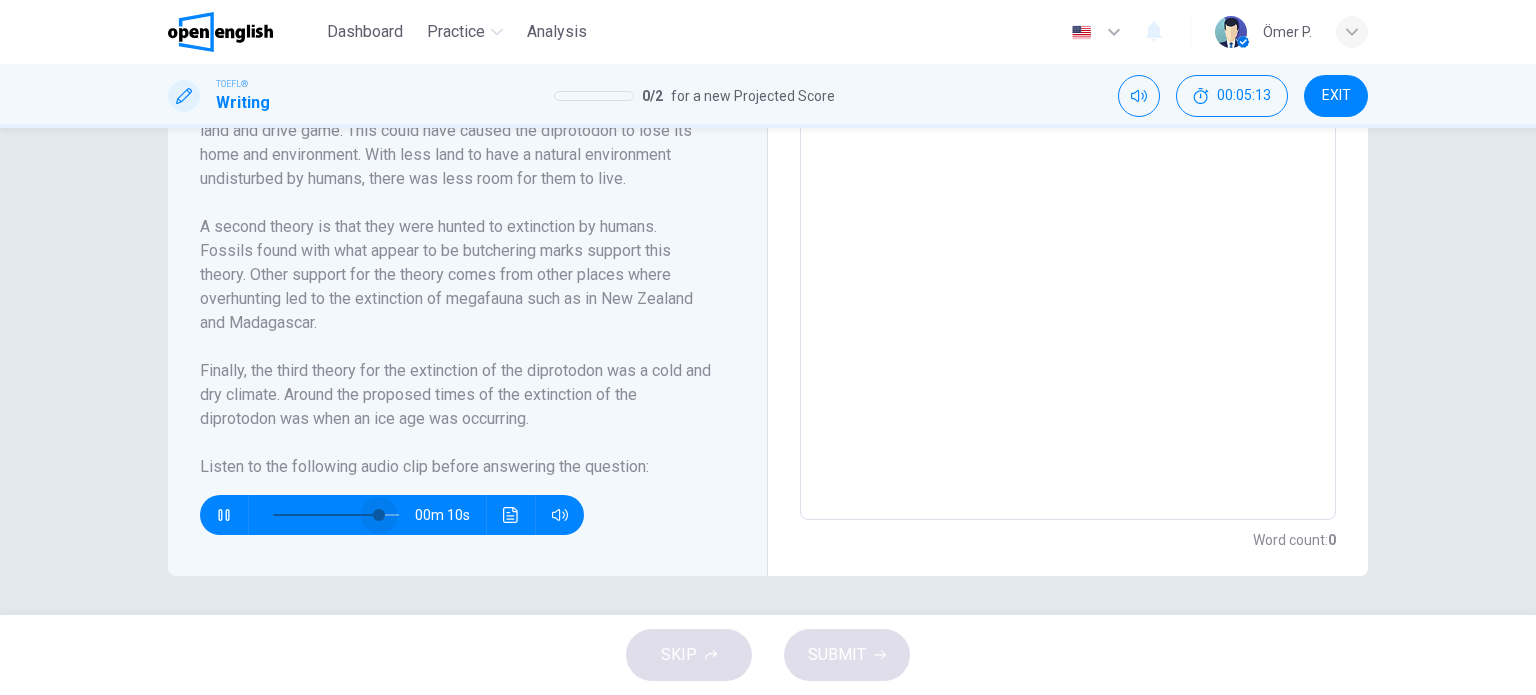click at bounding box center (336, 515) 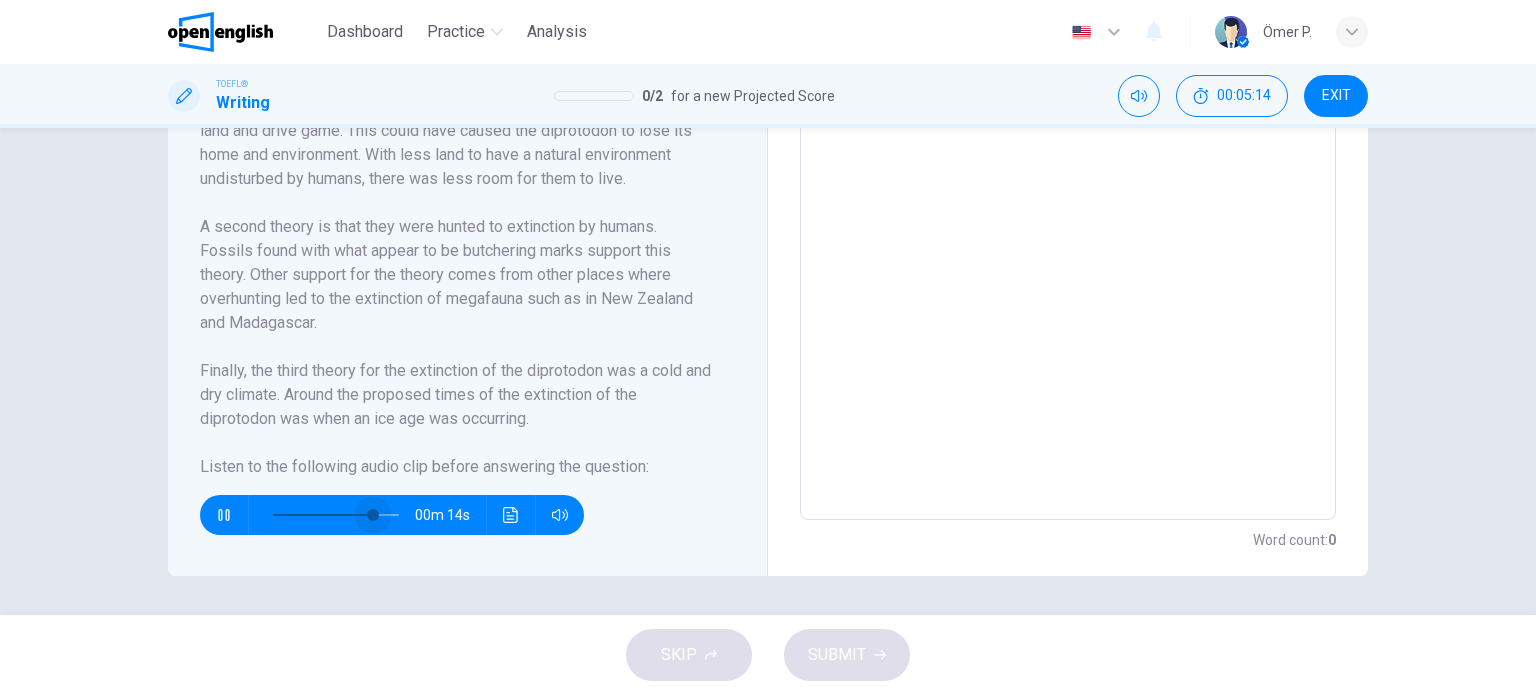 click at bounding box center [373, 515] 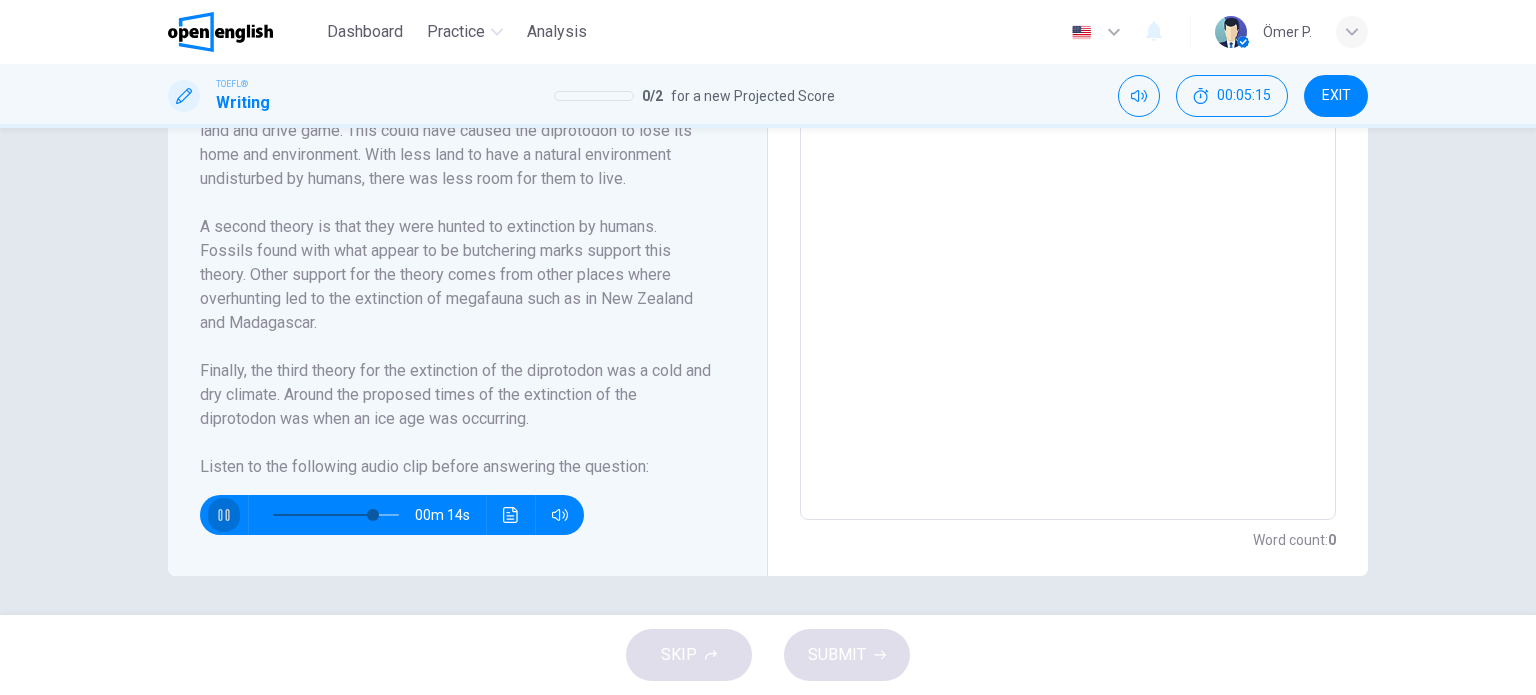 click 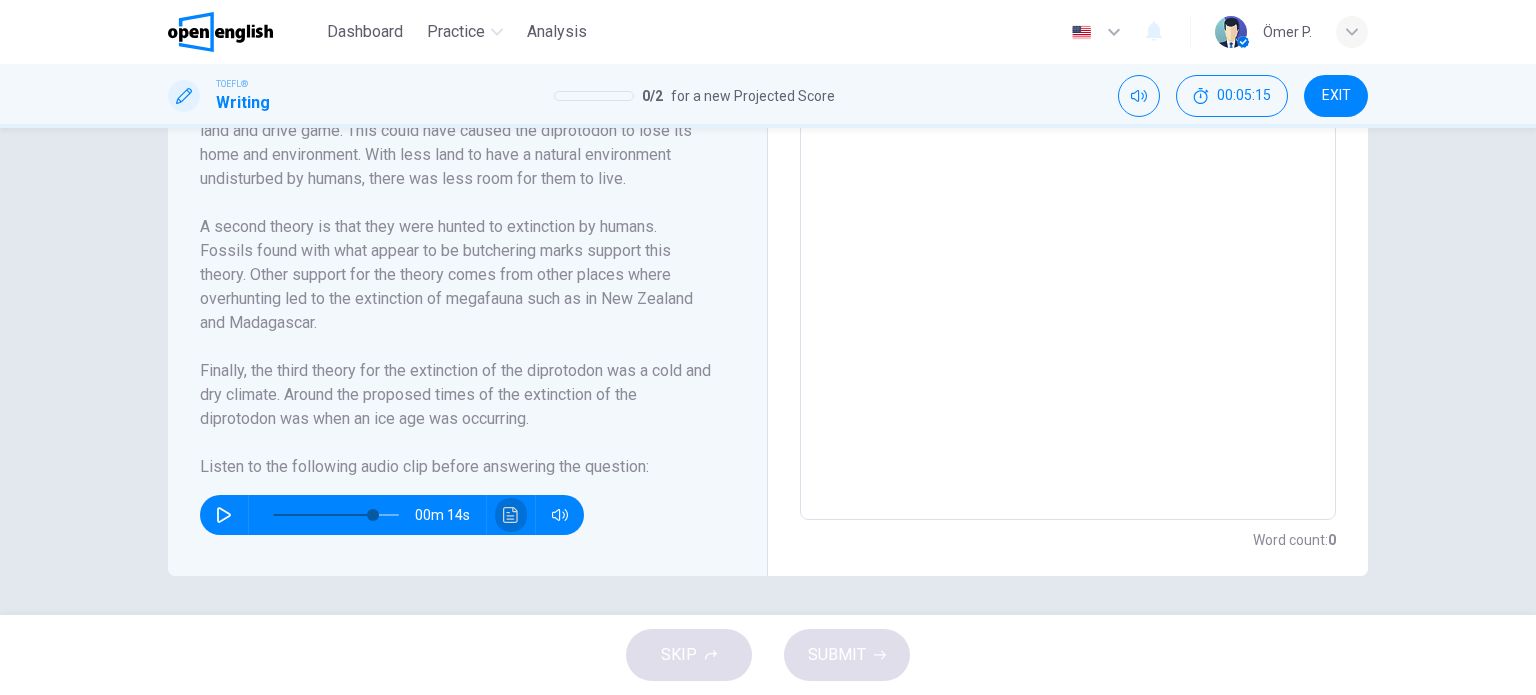 click at bounding box center (511, 515) 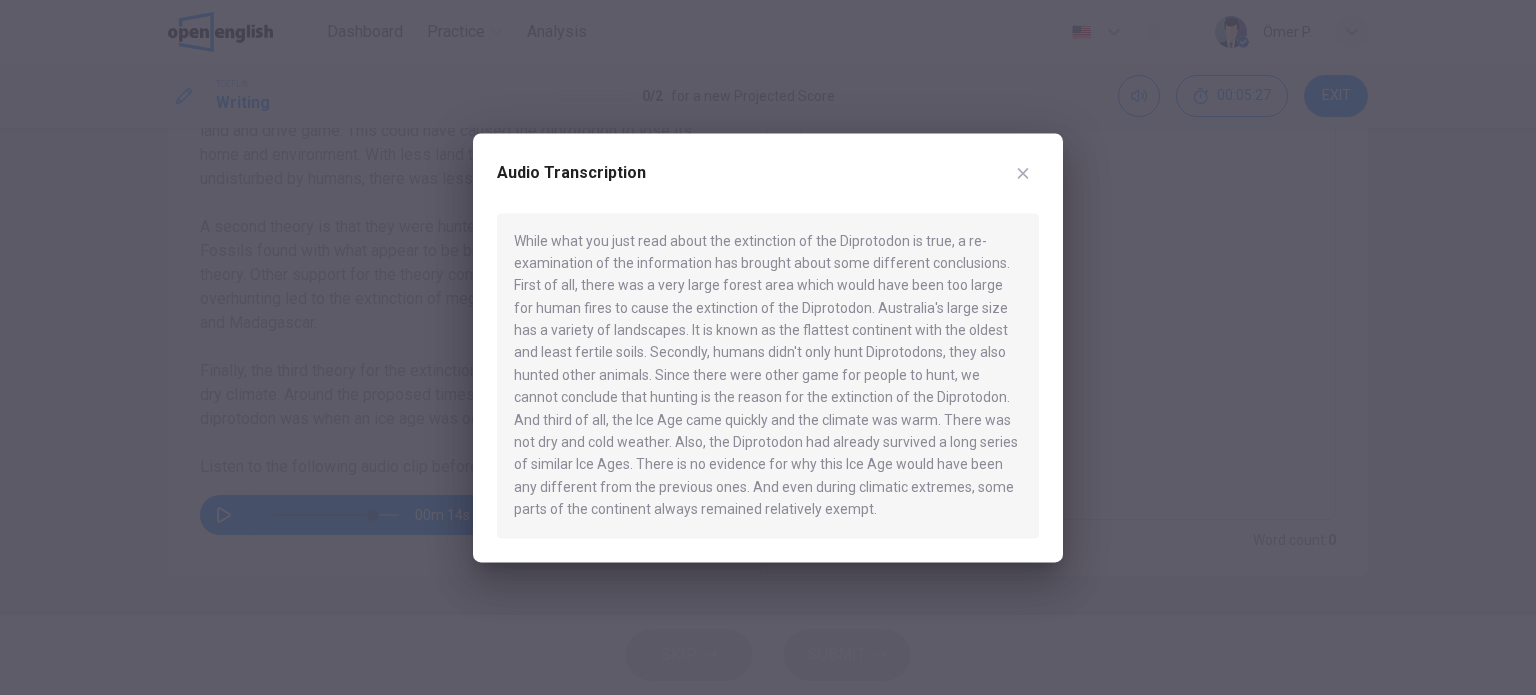 click at bounding box center (1023, 173) 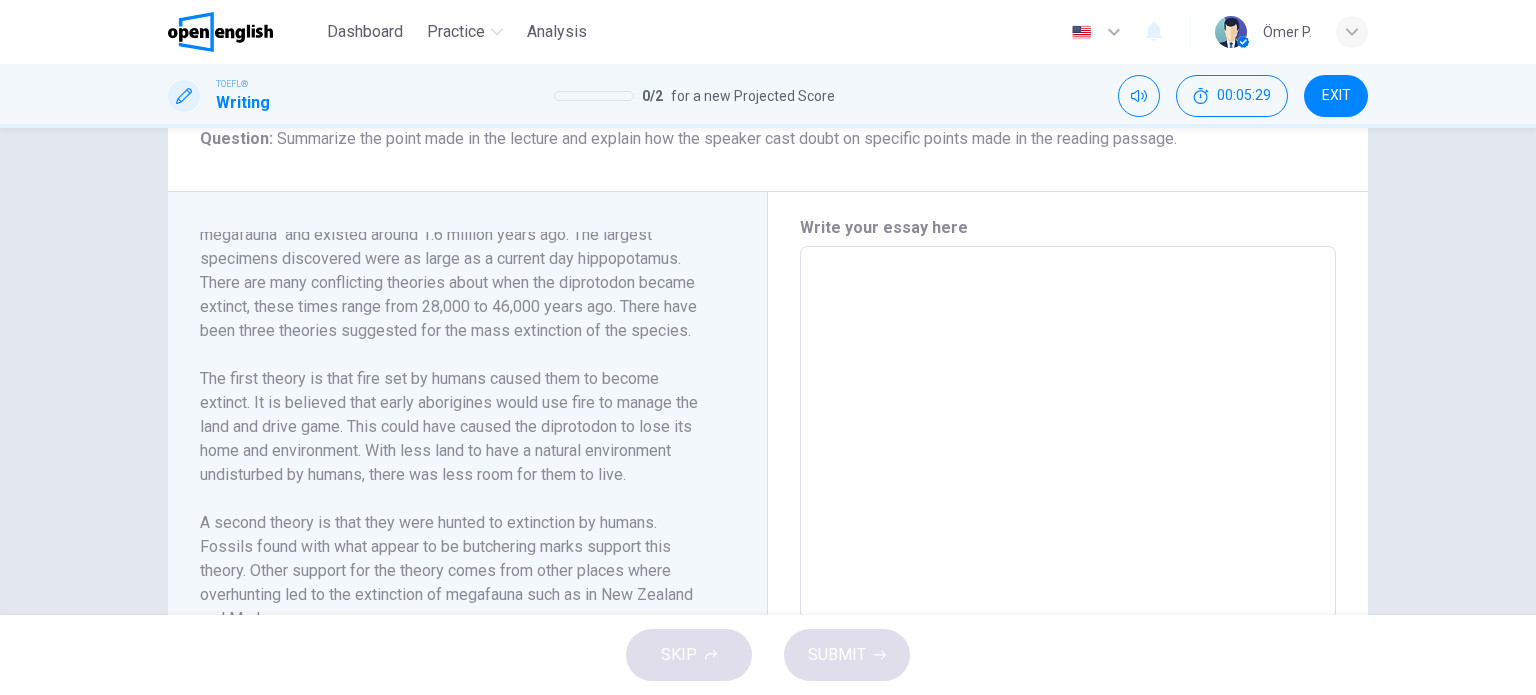 scroll, scrollTop: 357, scrollLeft: 0, axis: vertical 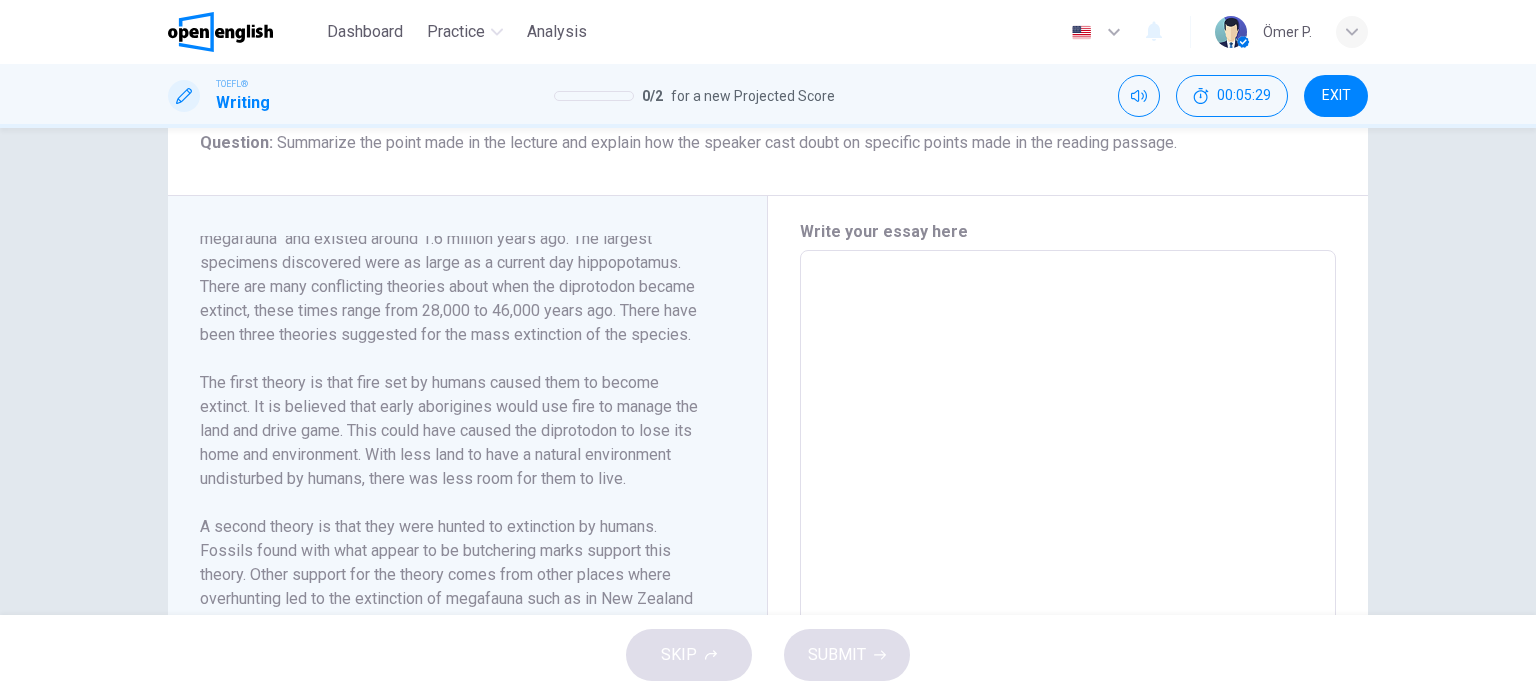click at bounding box center [1068, 535] 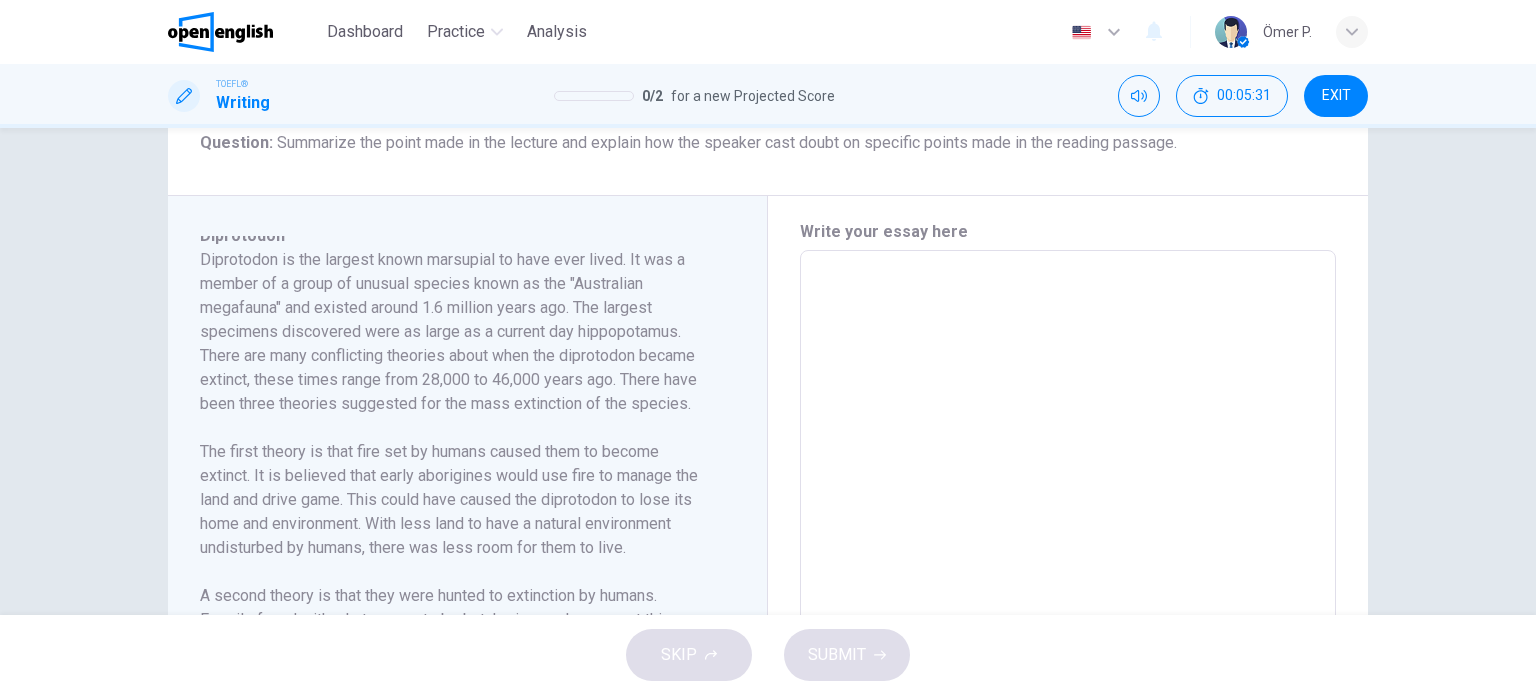 scroll, scrollTop: 0, scrollLeft: 0, axis: both 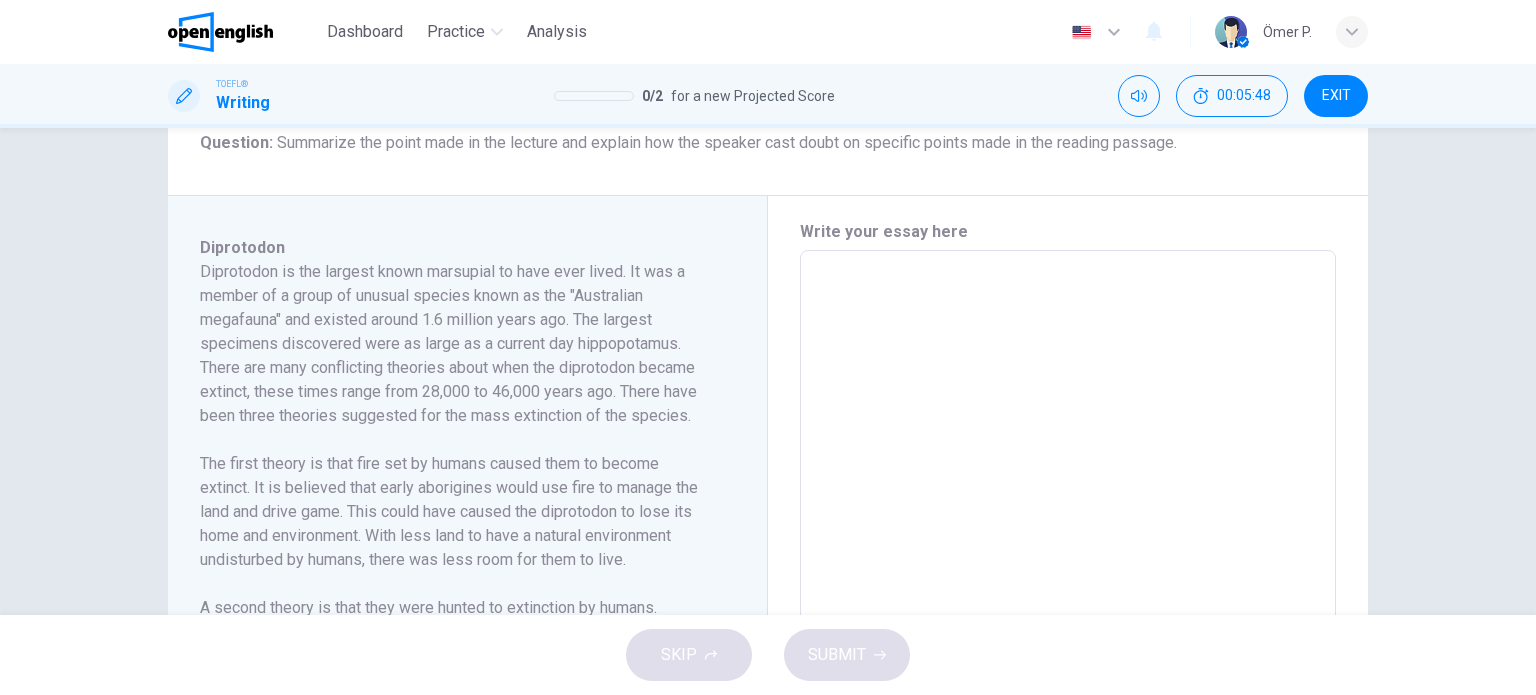 type on "*" 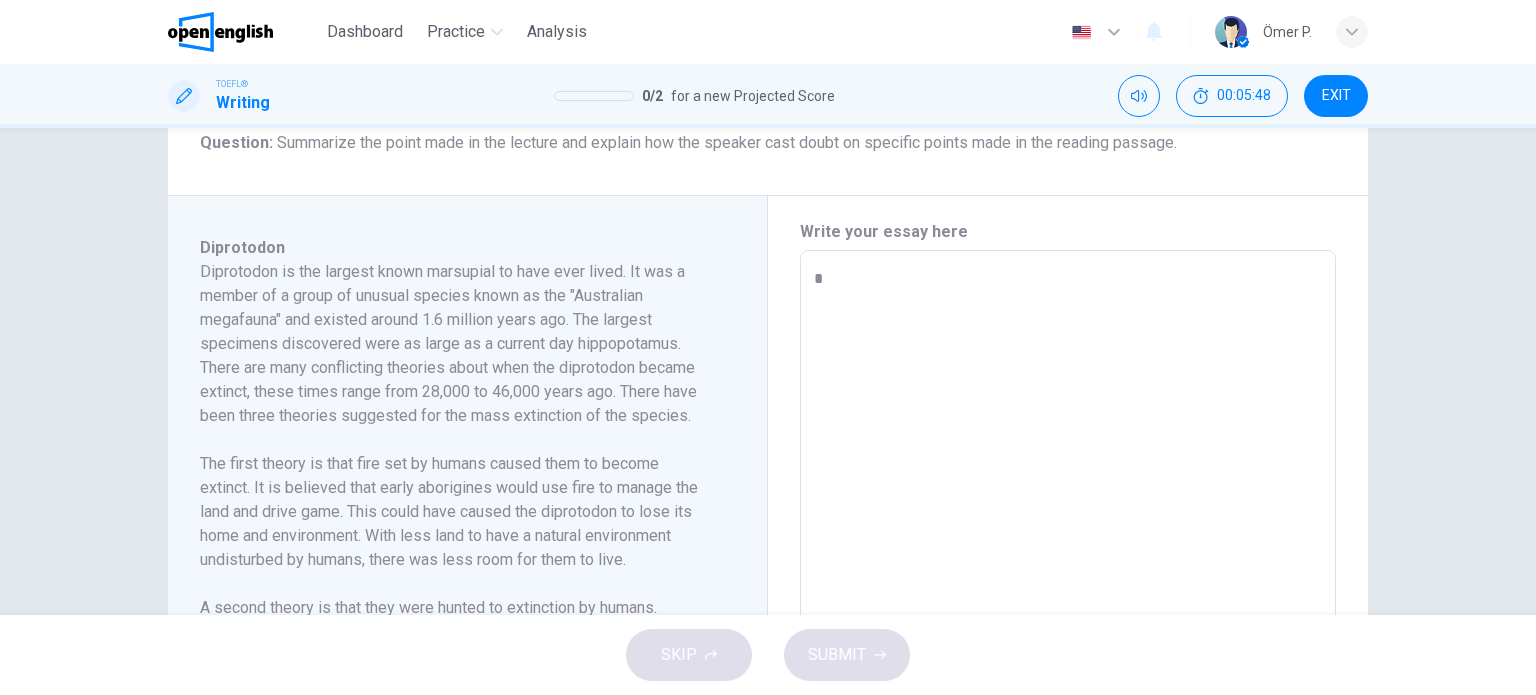 type on "**" 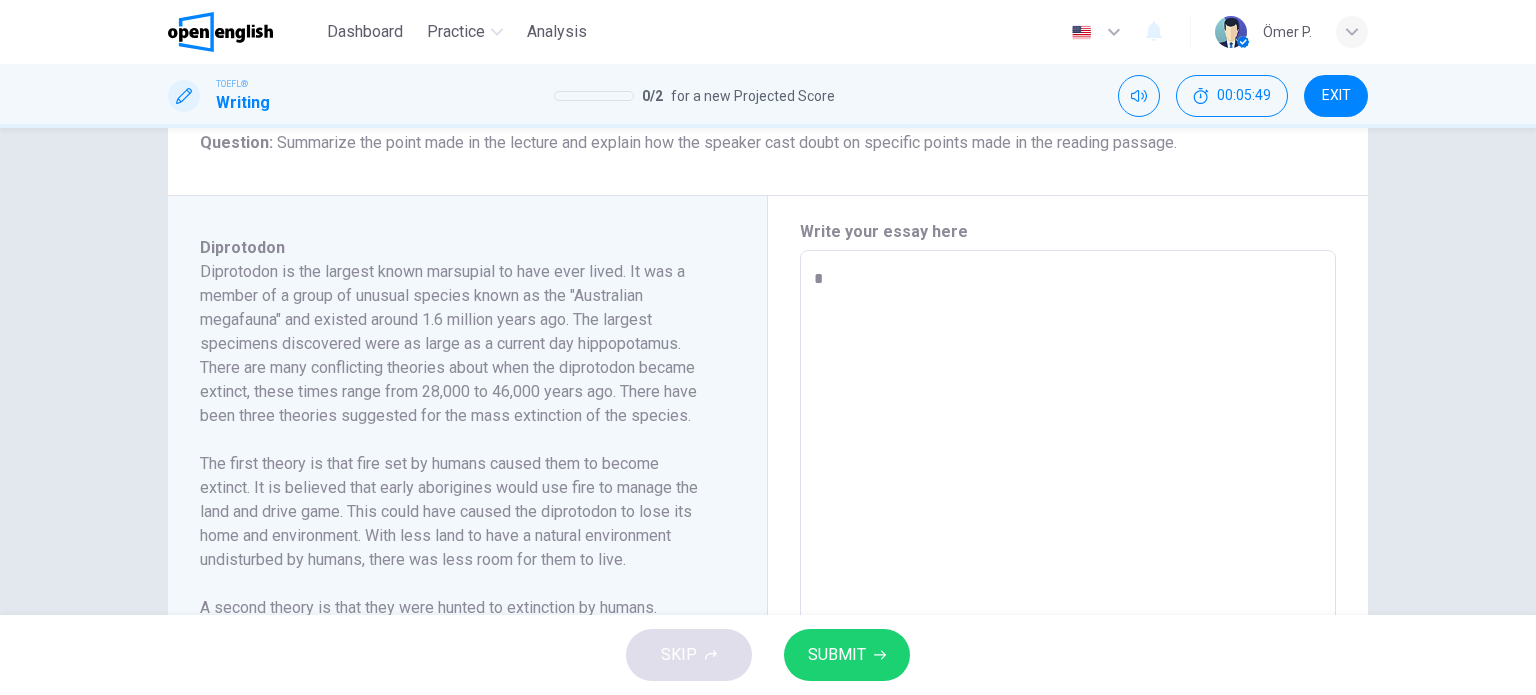 type on "**" 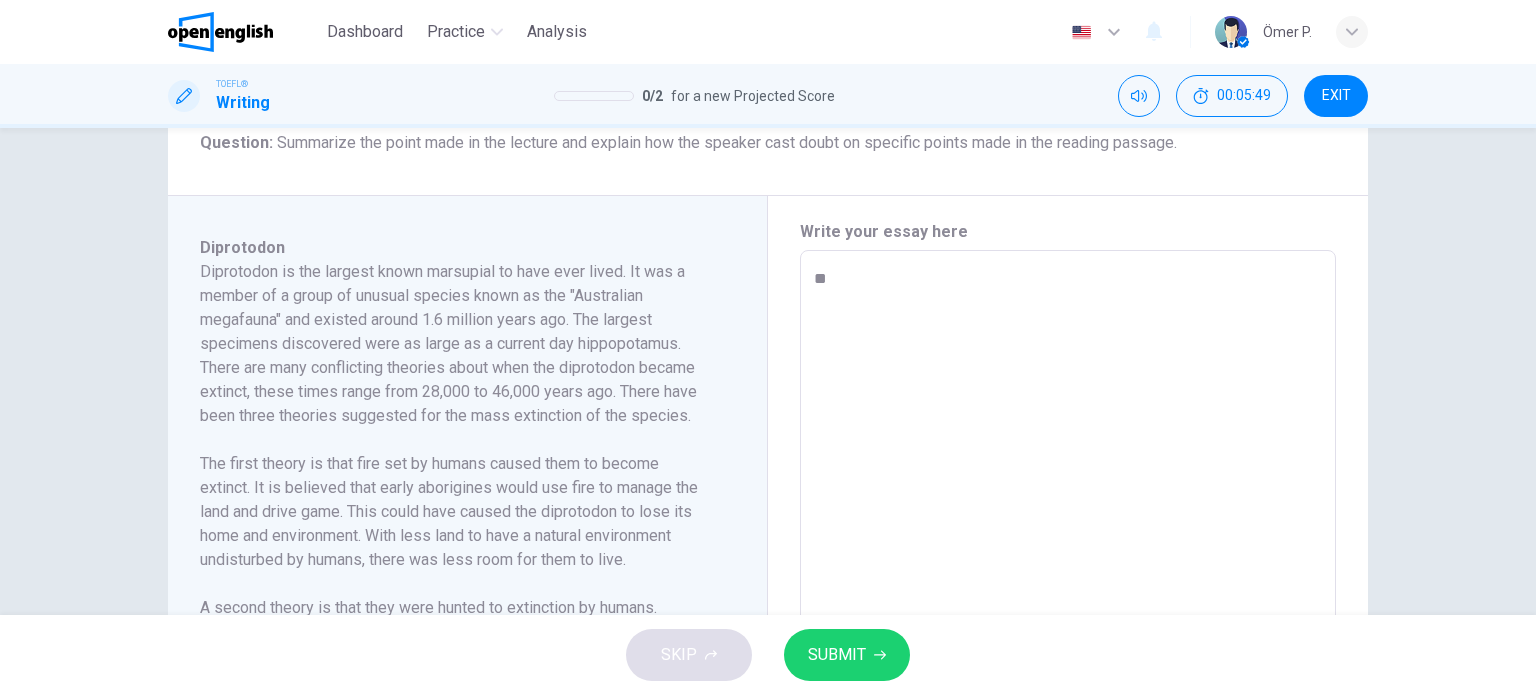 type on "**" 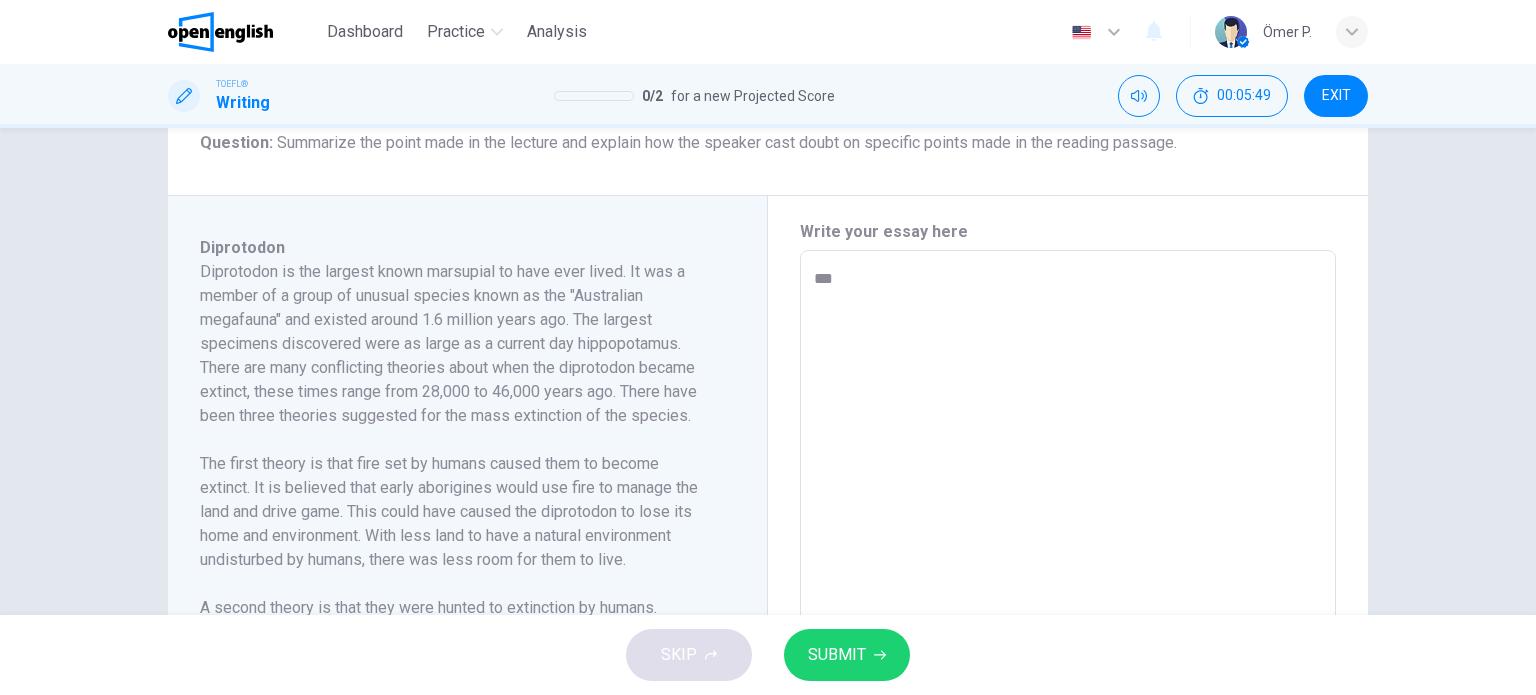 type on "****" 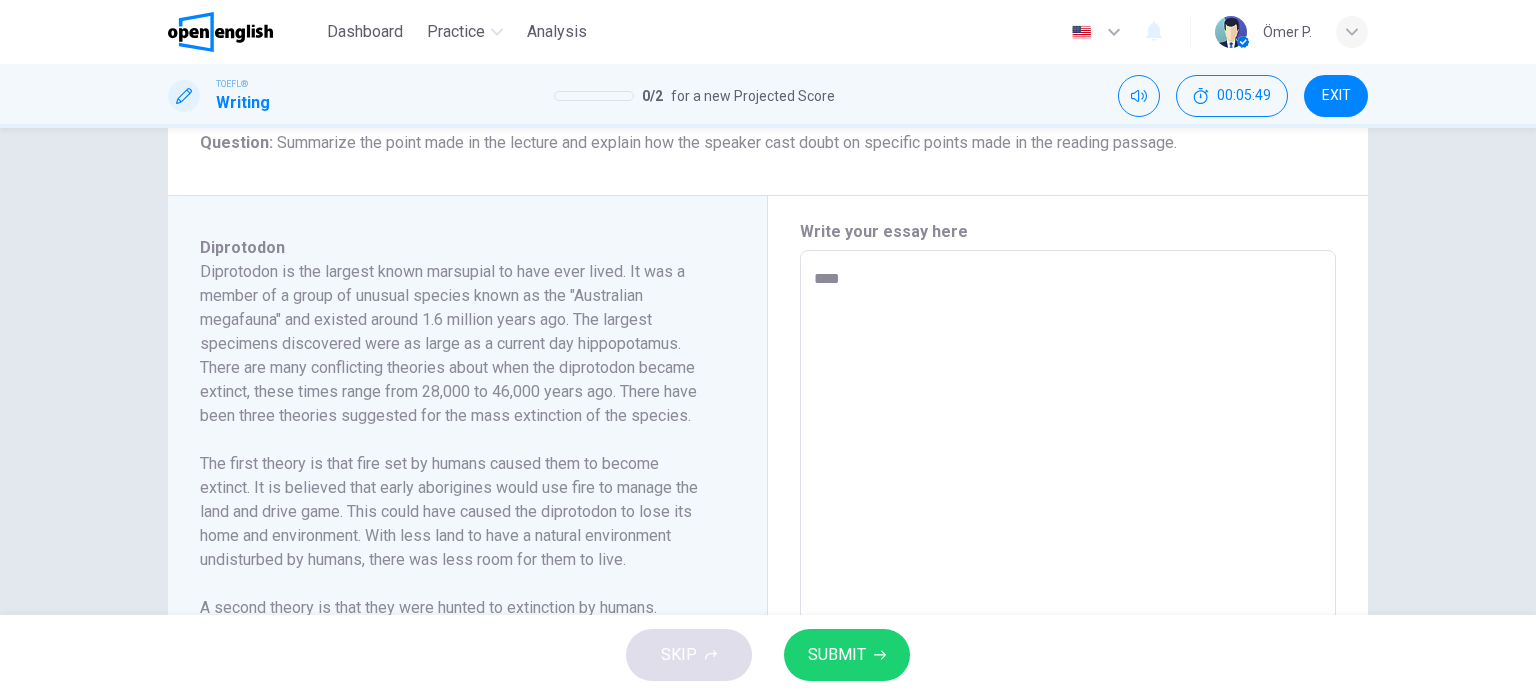 type on "**" 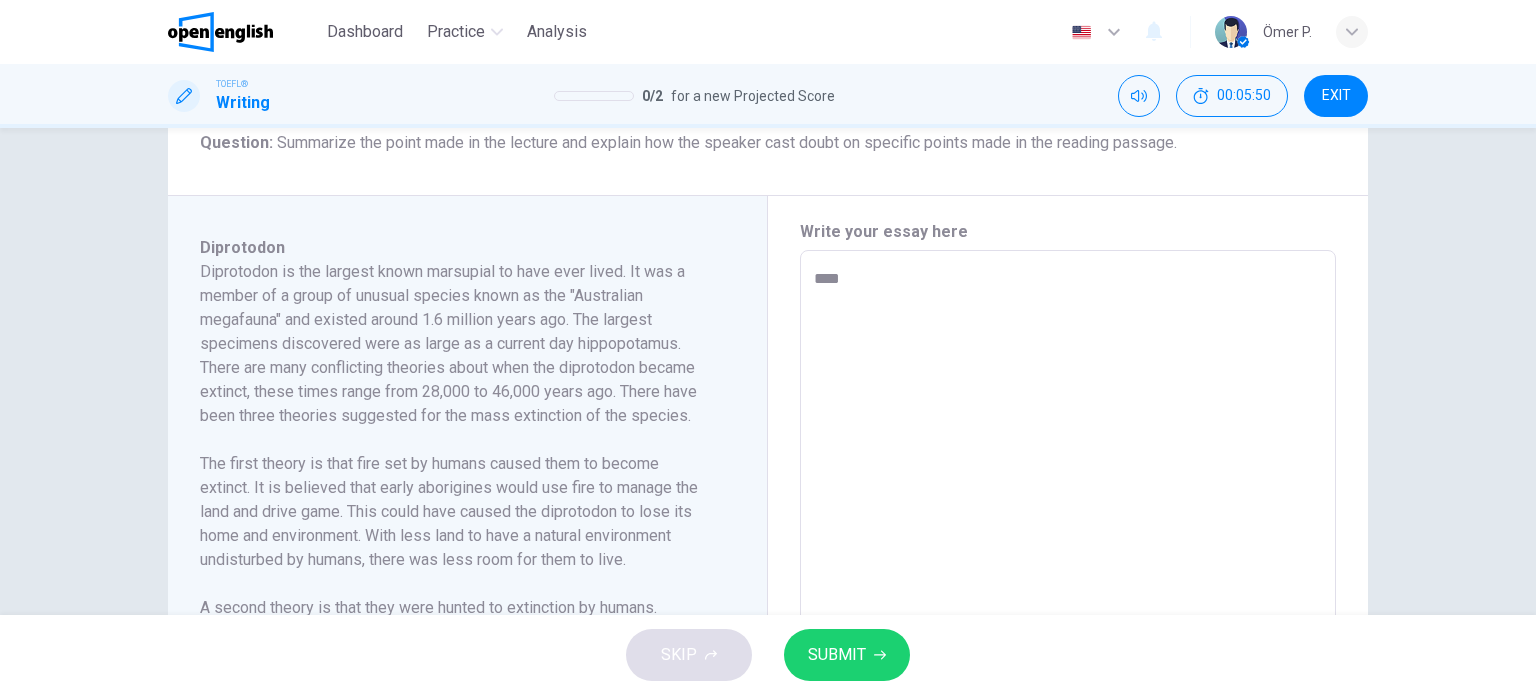 type on "*****" 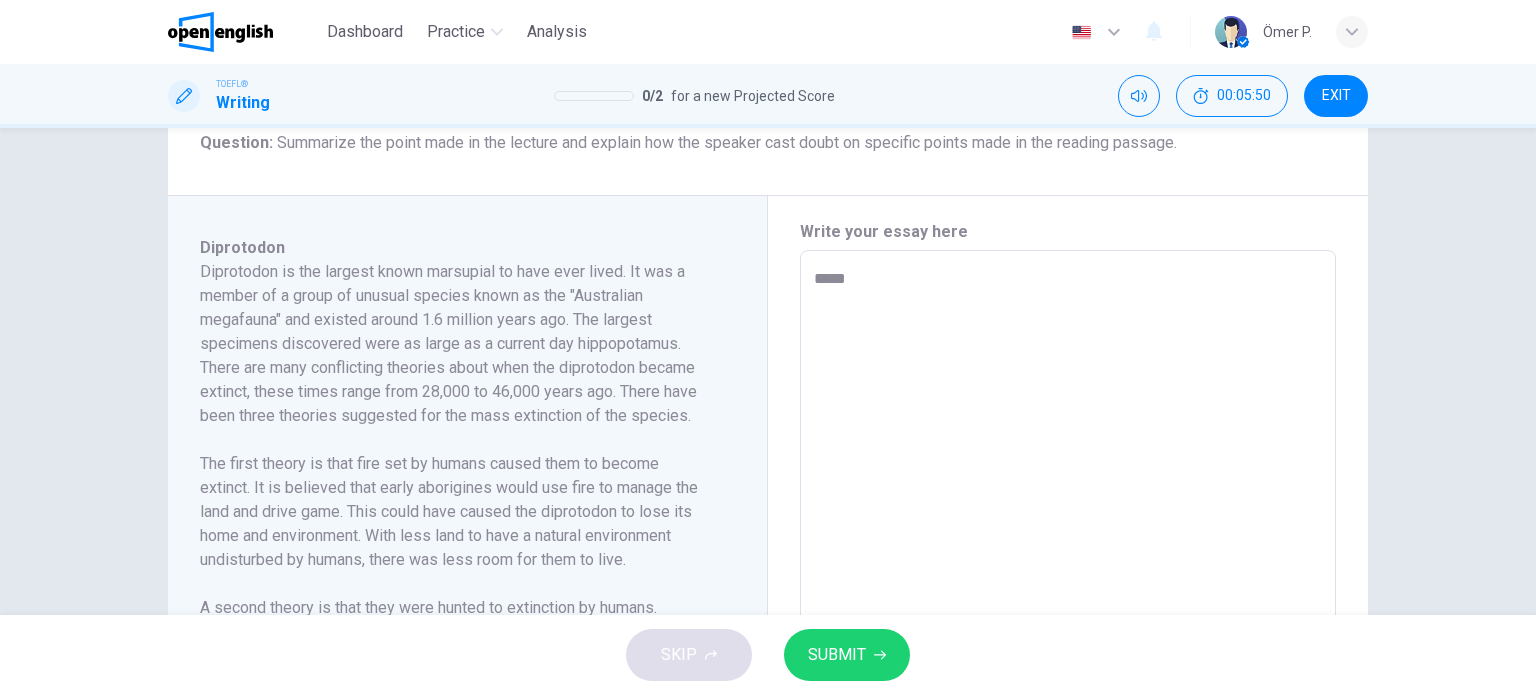 type on "**" 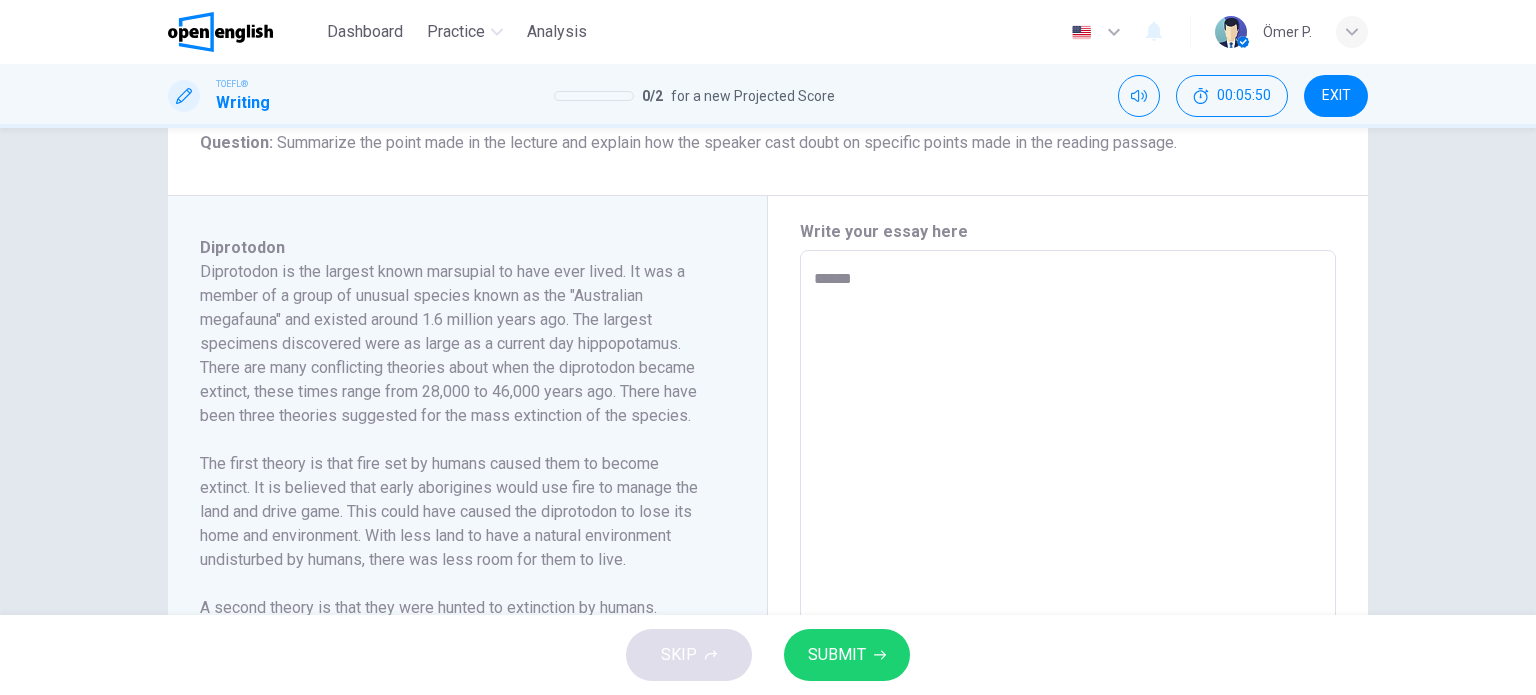 type on "*******" 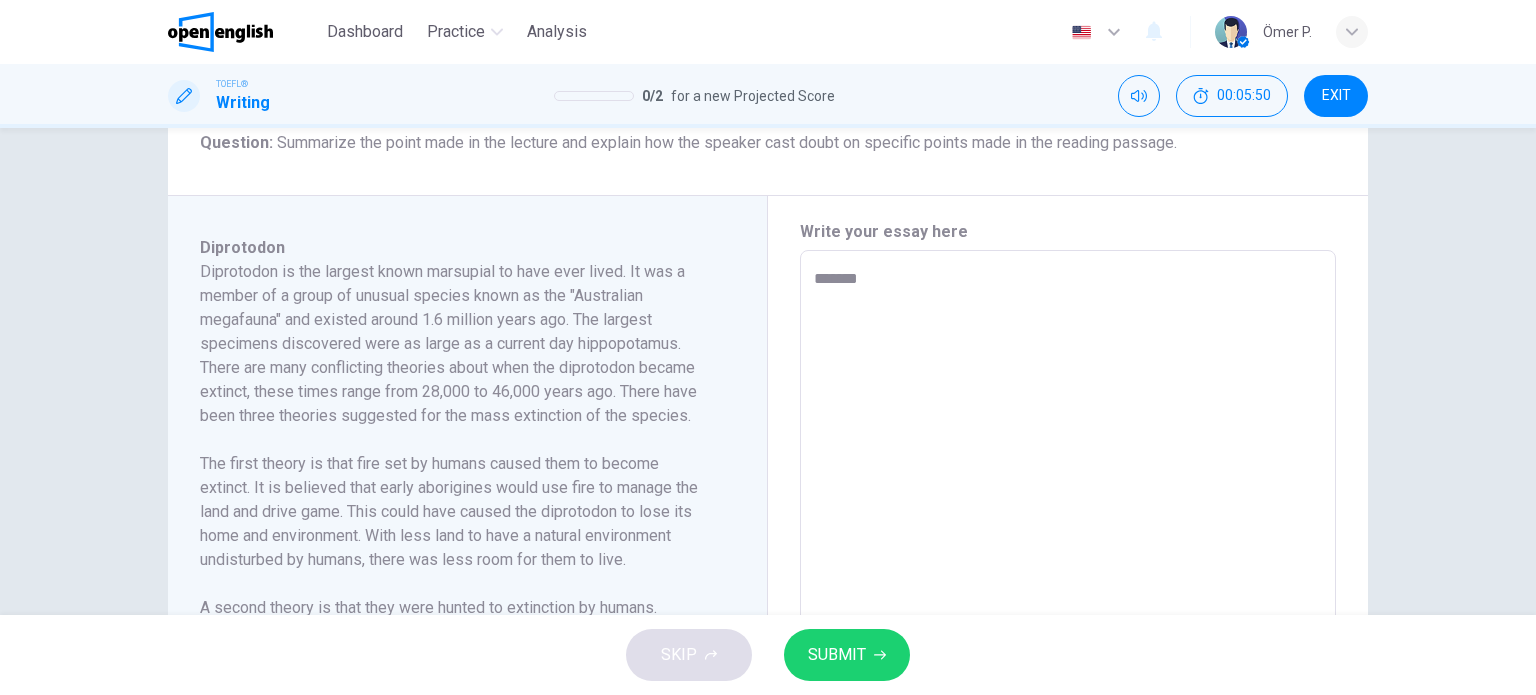 type on "**" 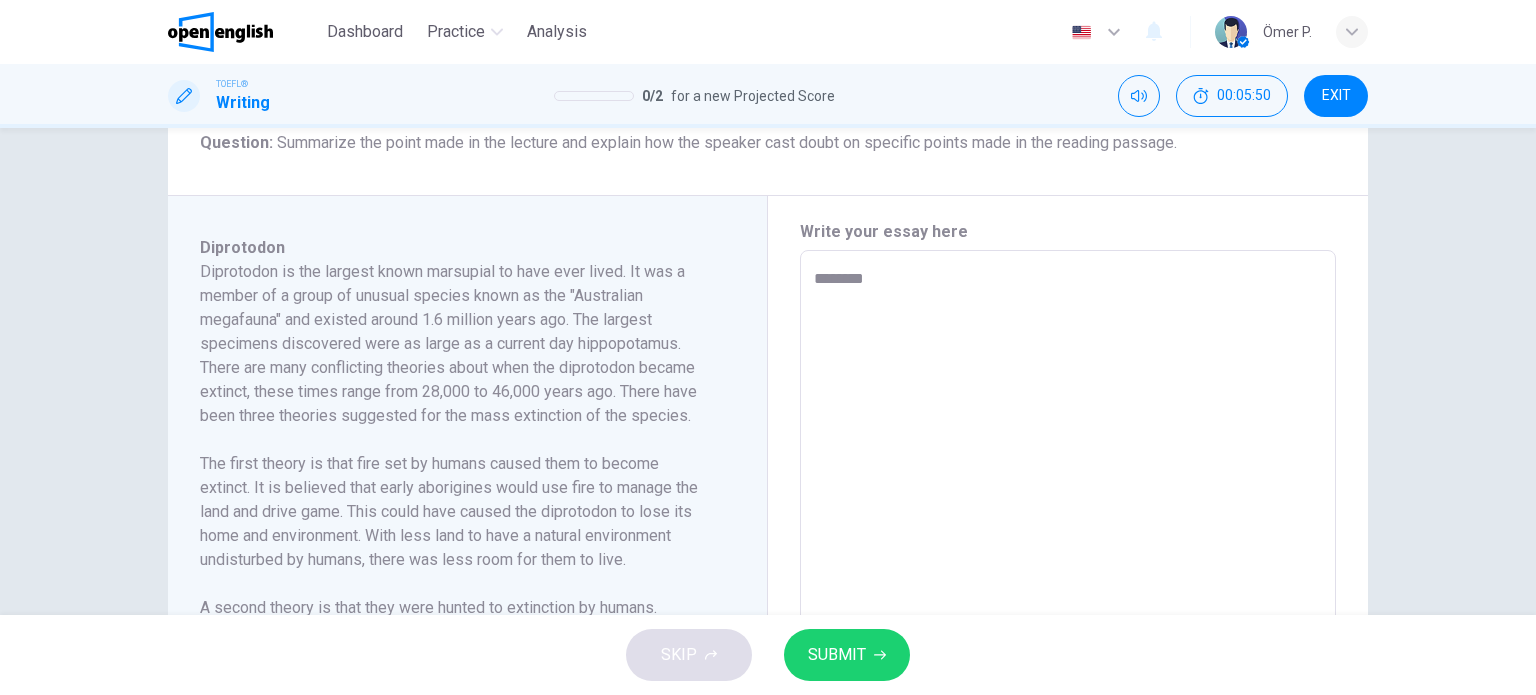 type on "**" 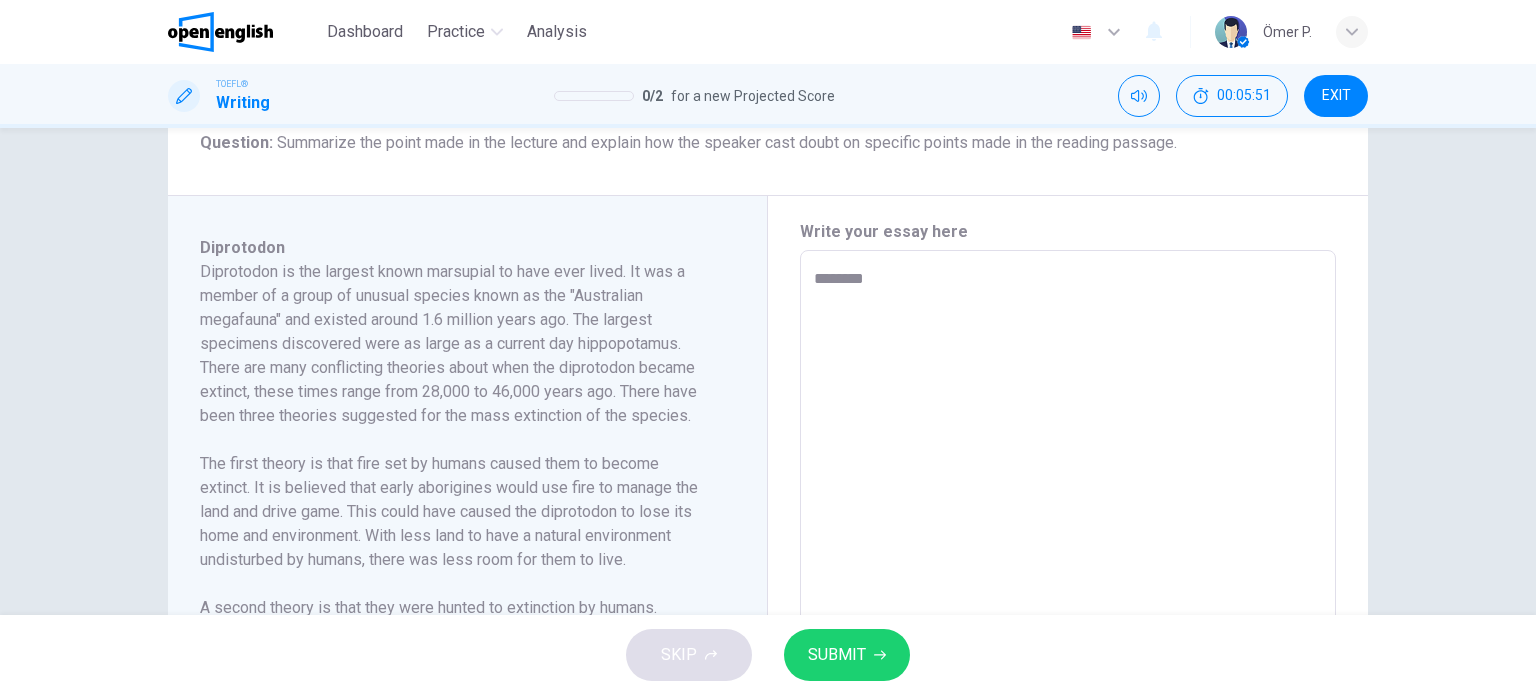 type on "**" 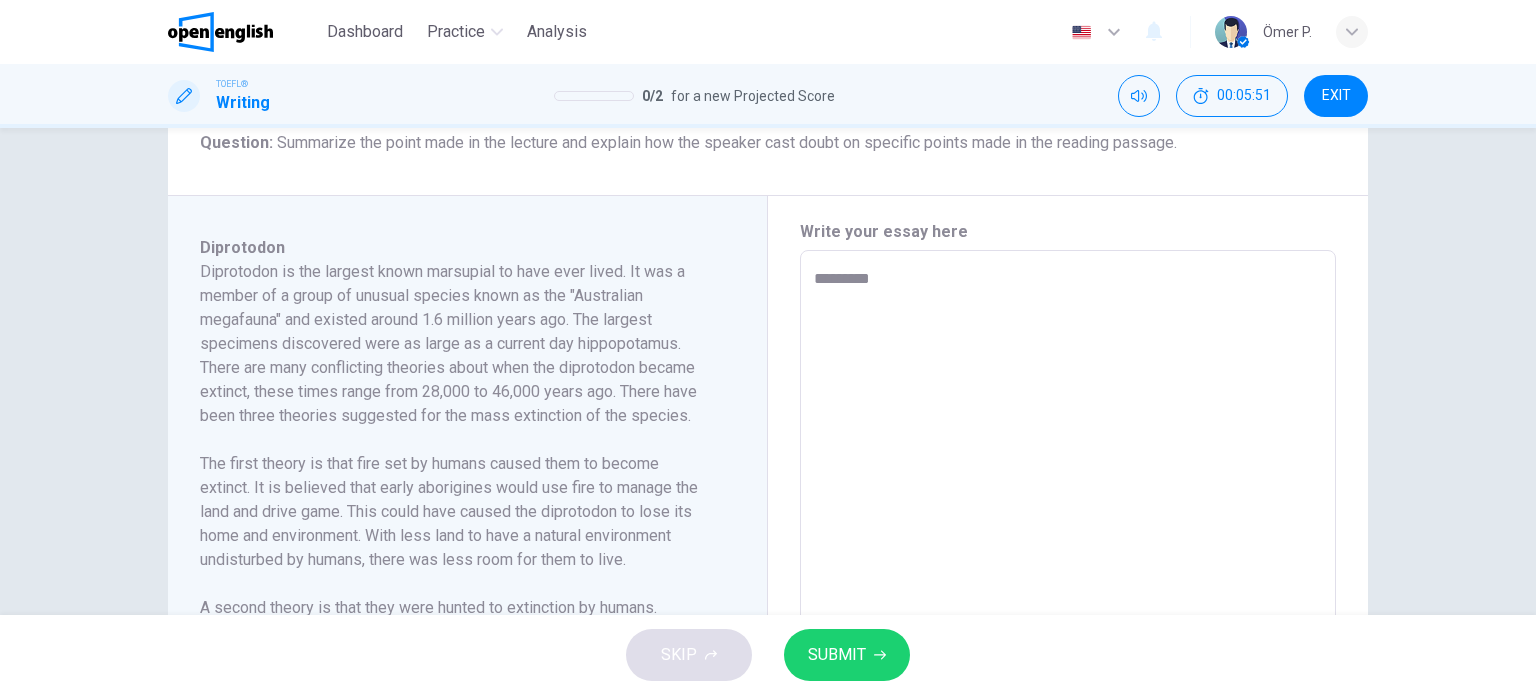 type on "**********" 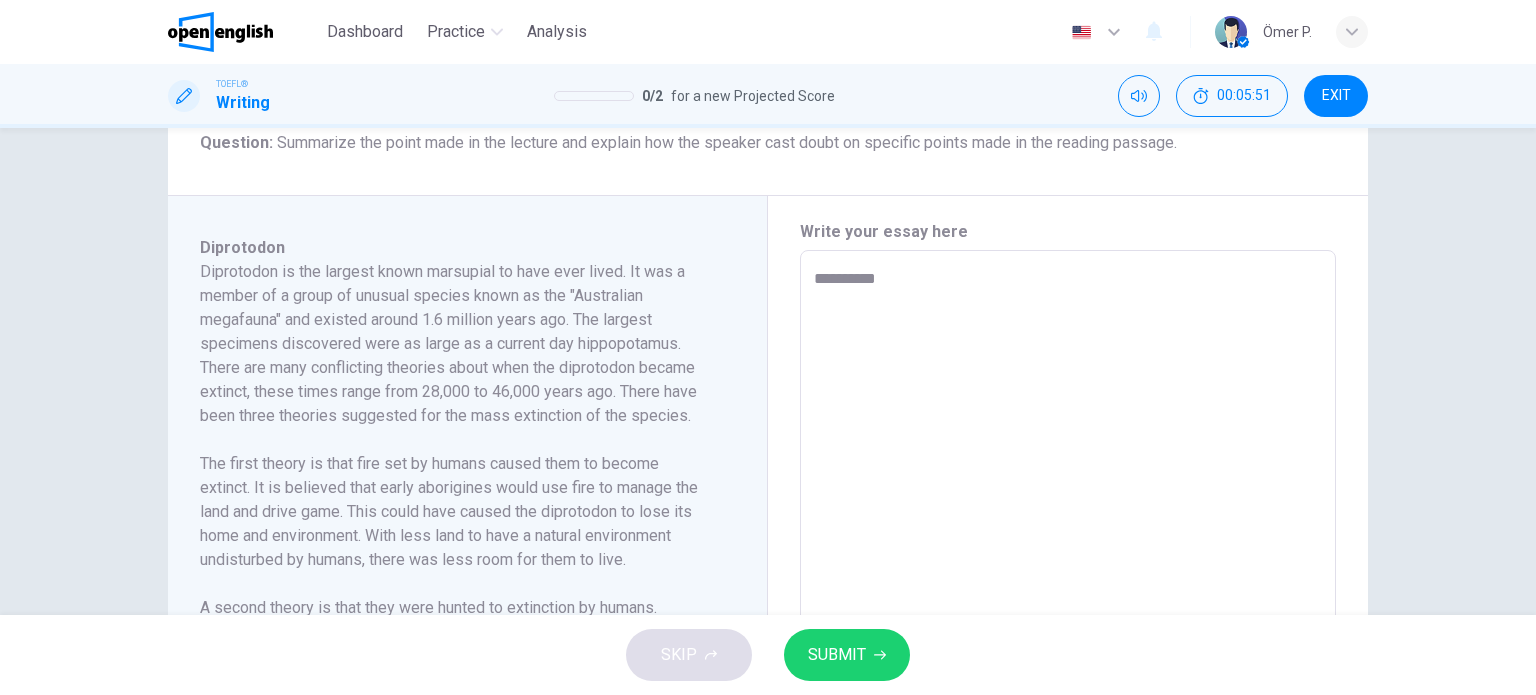 type on "**" 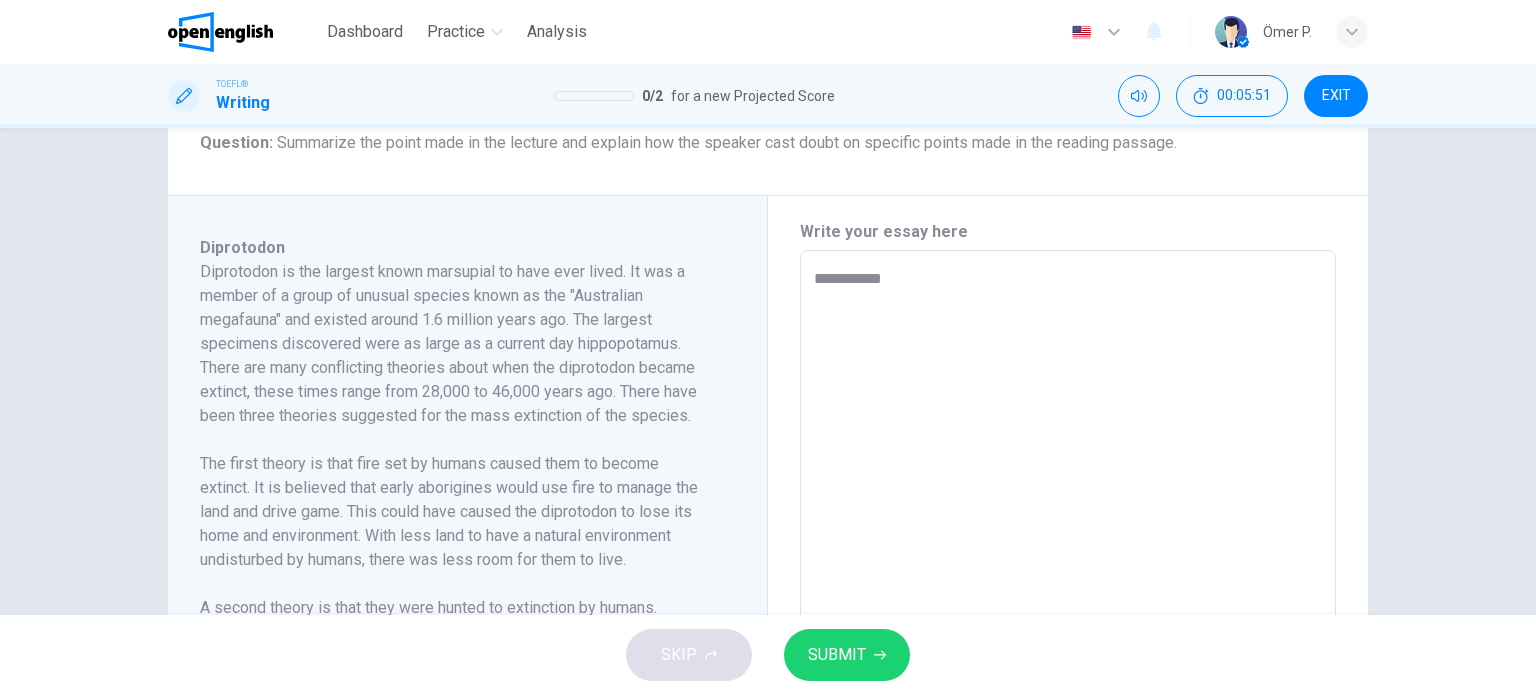 type on "**" 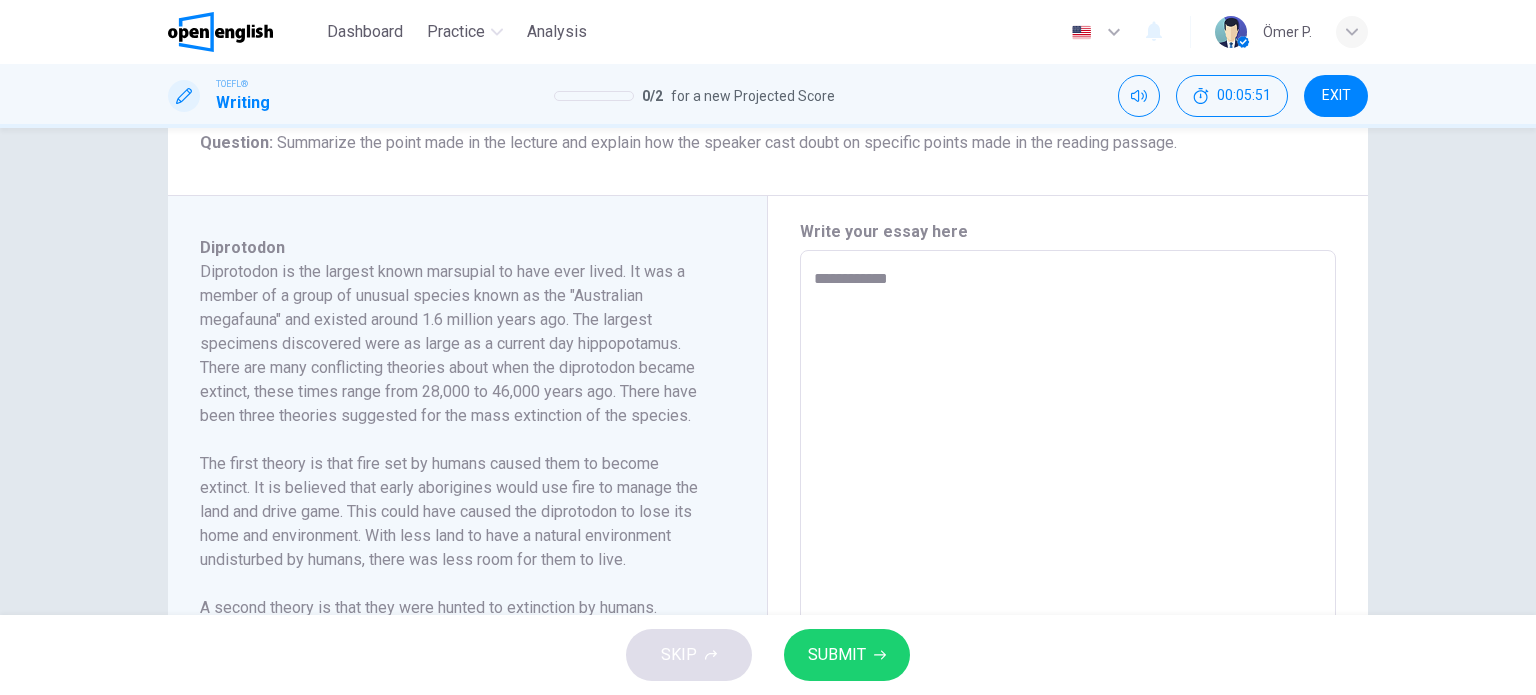 type on "**" 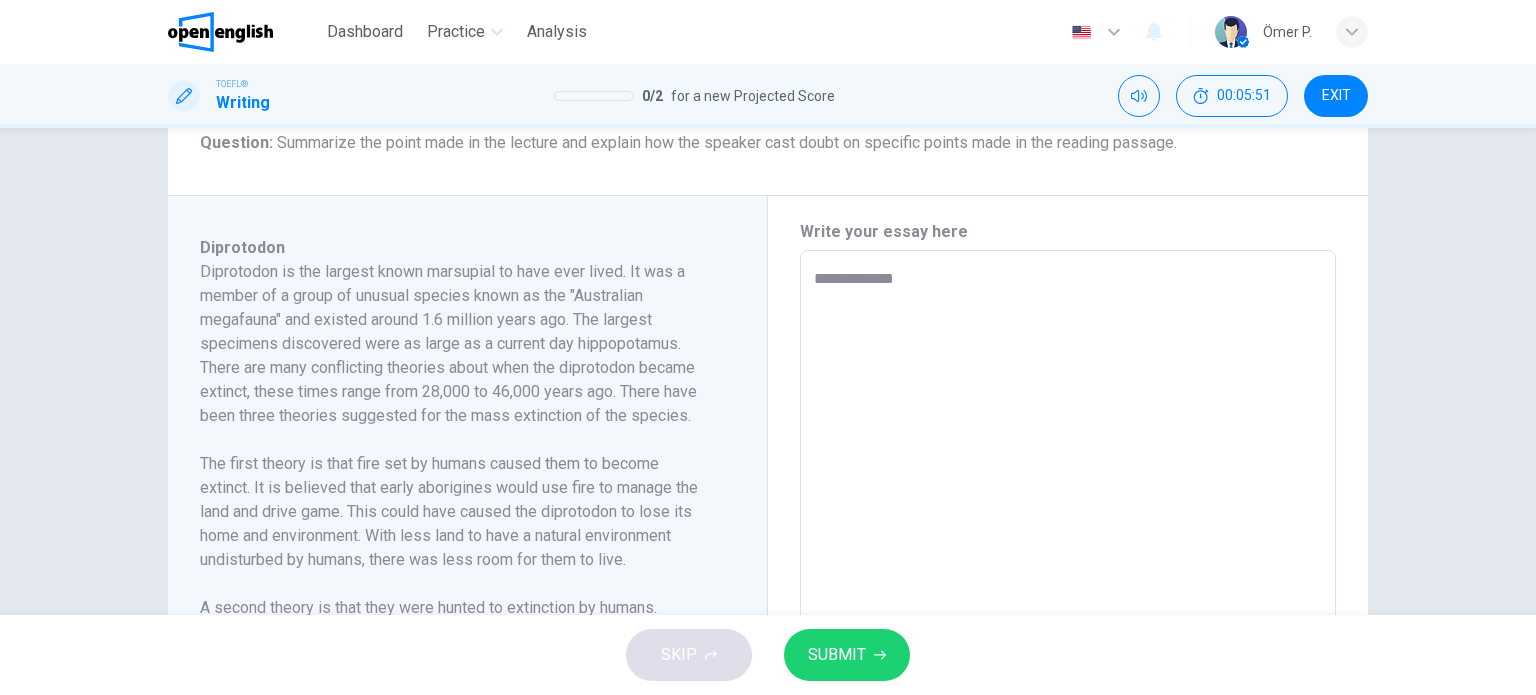 type on "**" 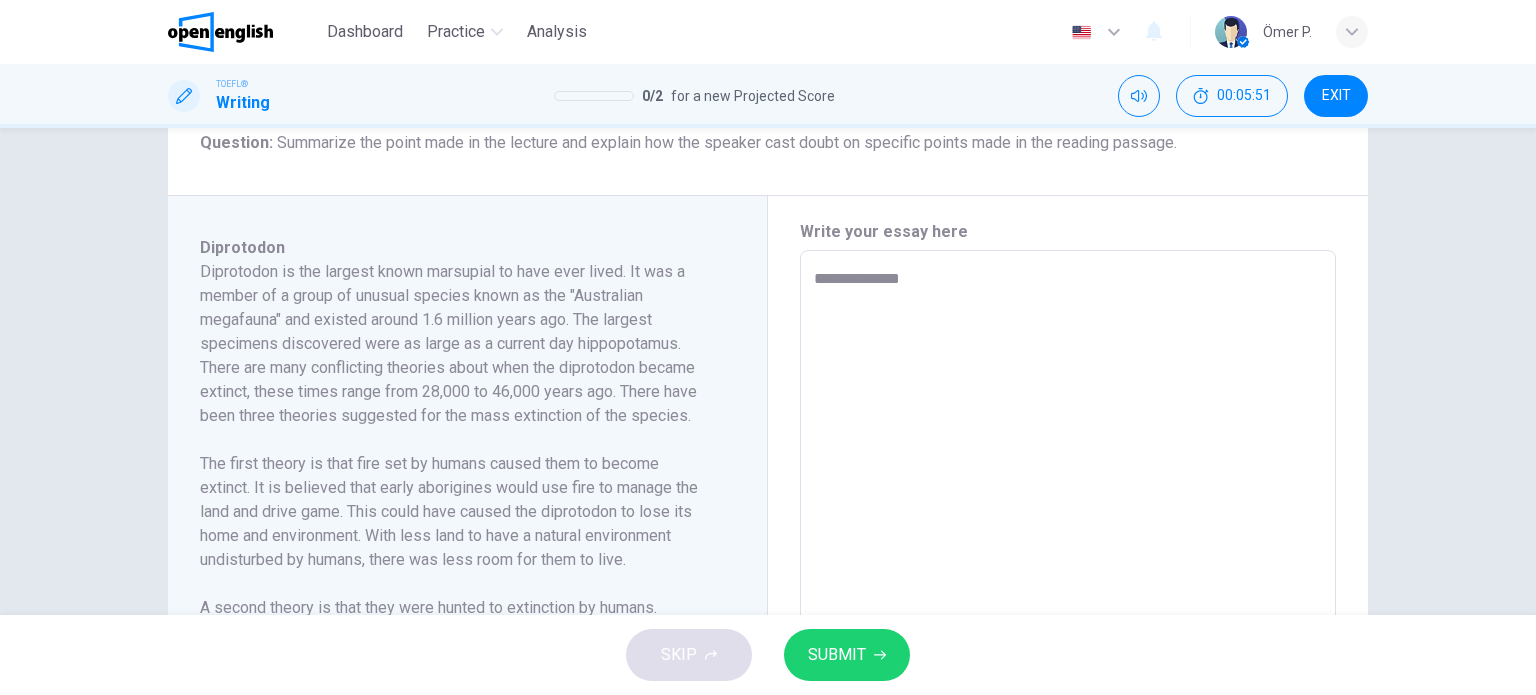 type on "*" 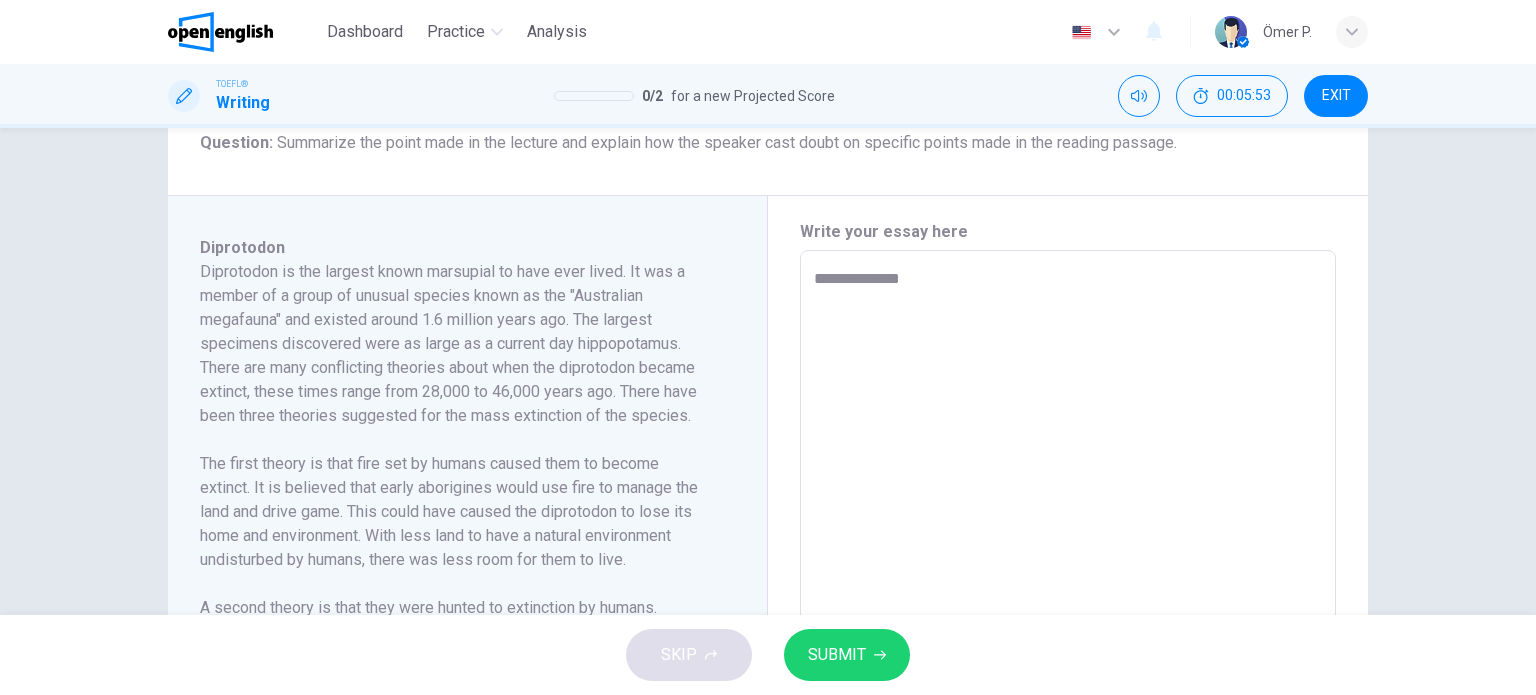 type on "**" 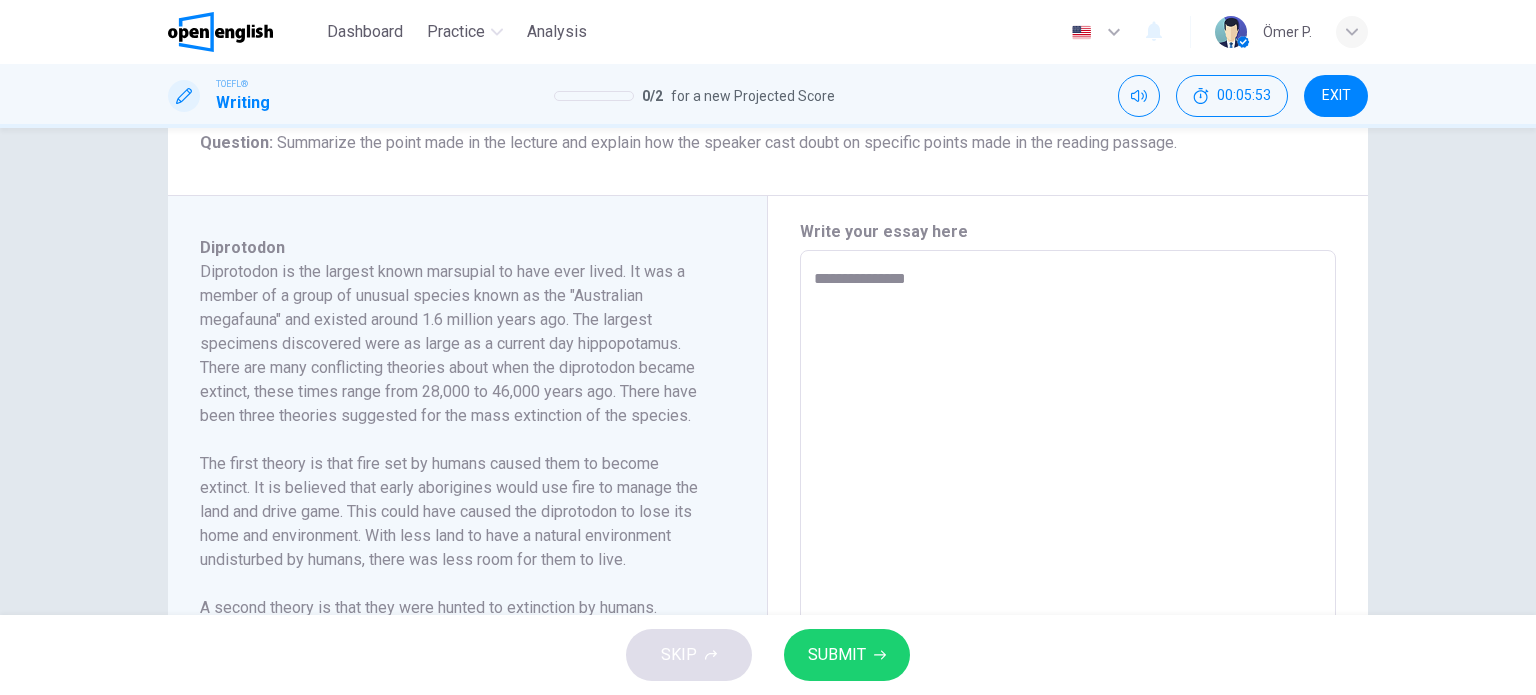 type on "**********" 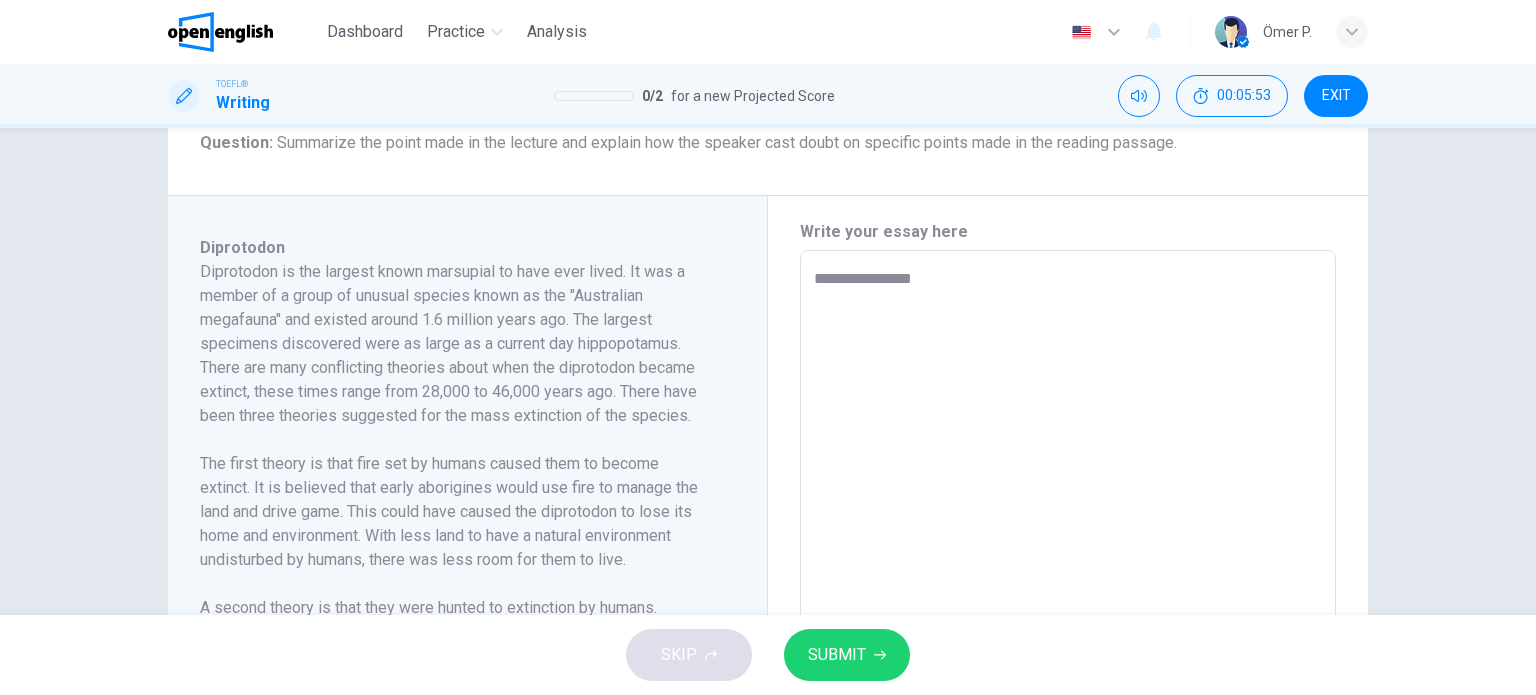 type on "*" 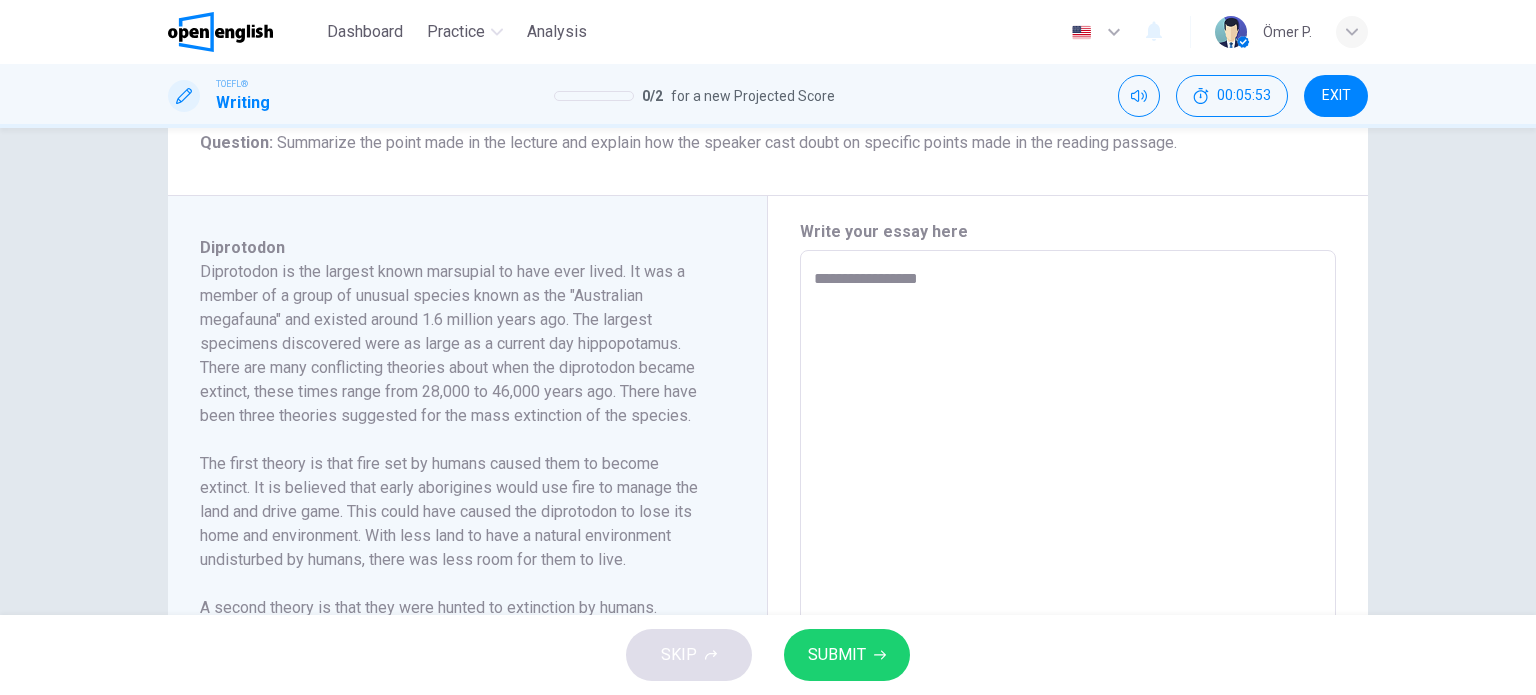 type on "**" 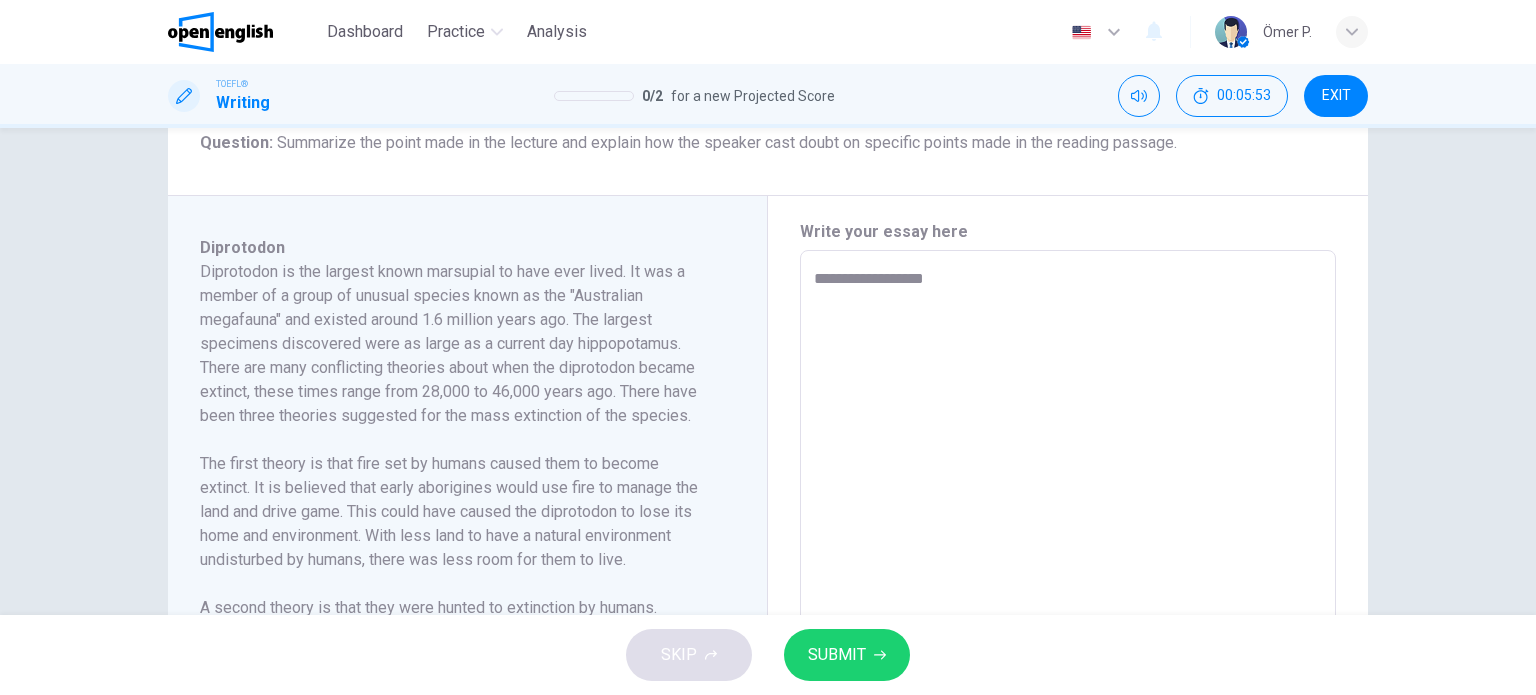 type on "**" 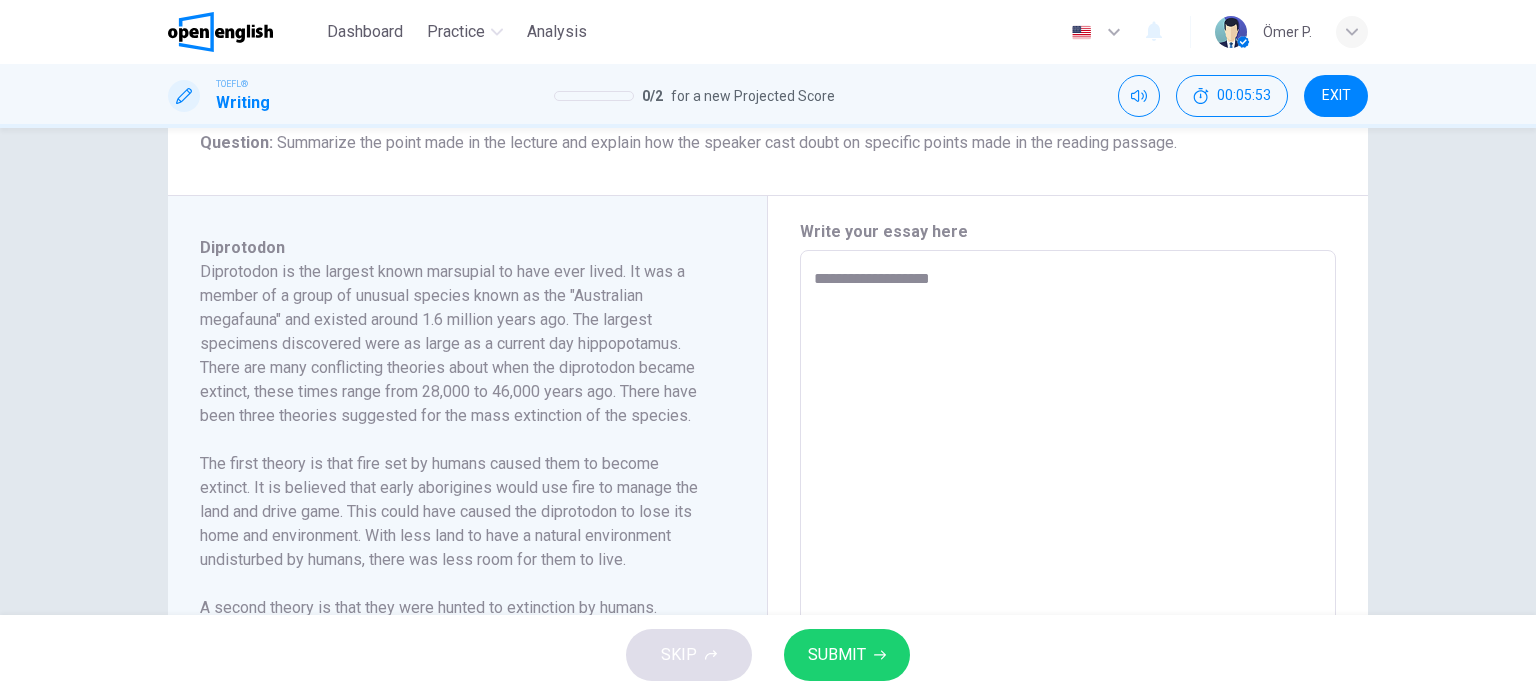 type on "**" 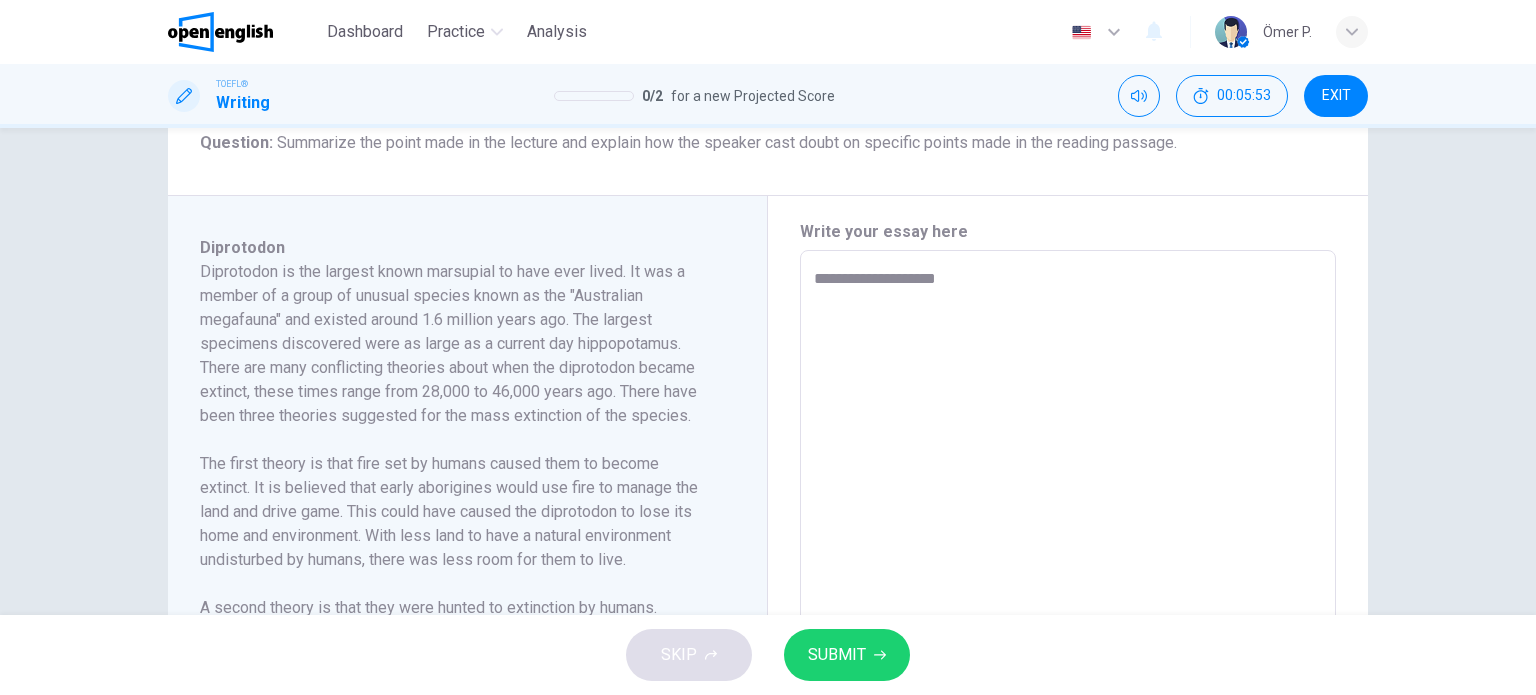 type on "*" 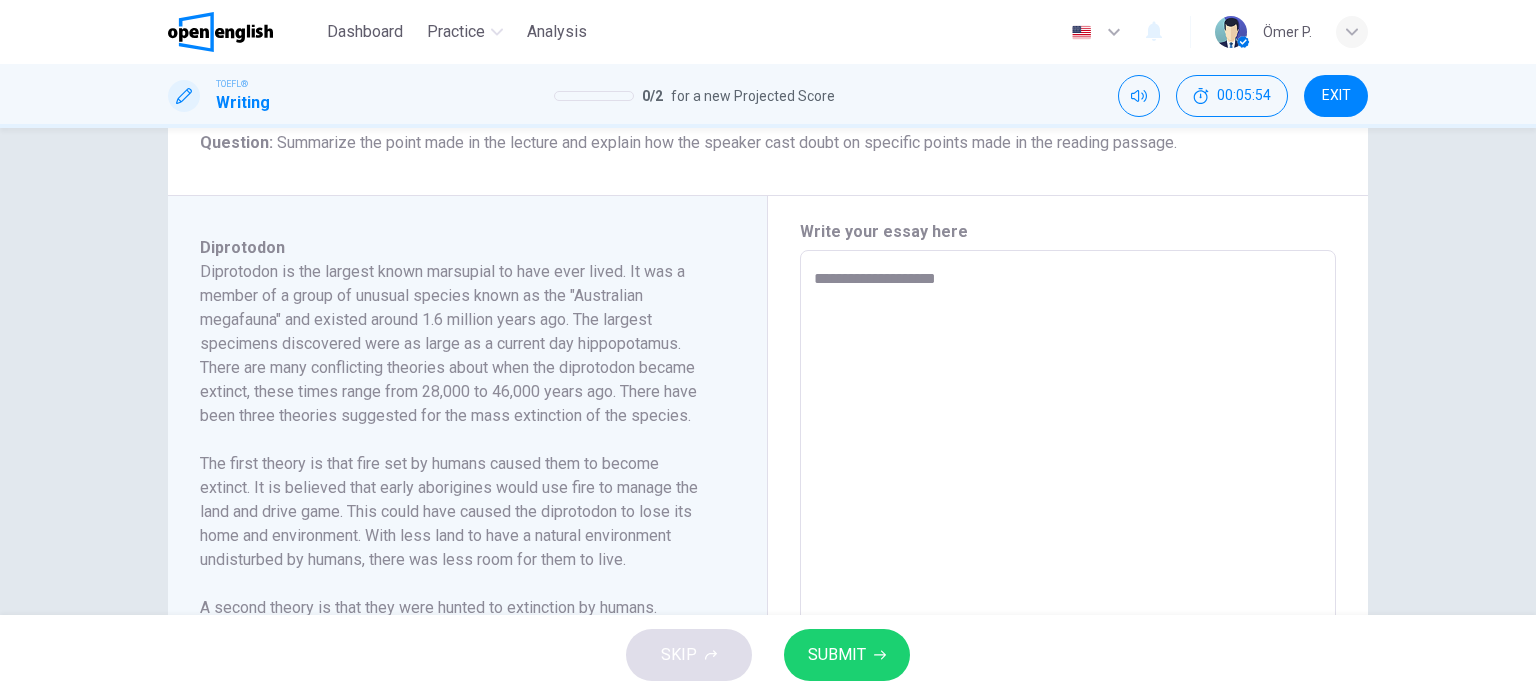 type on "**" 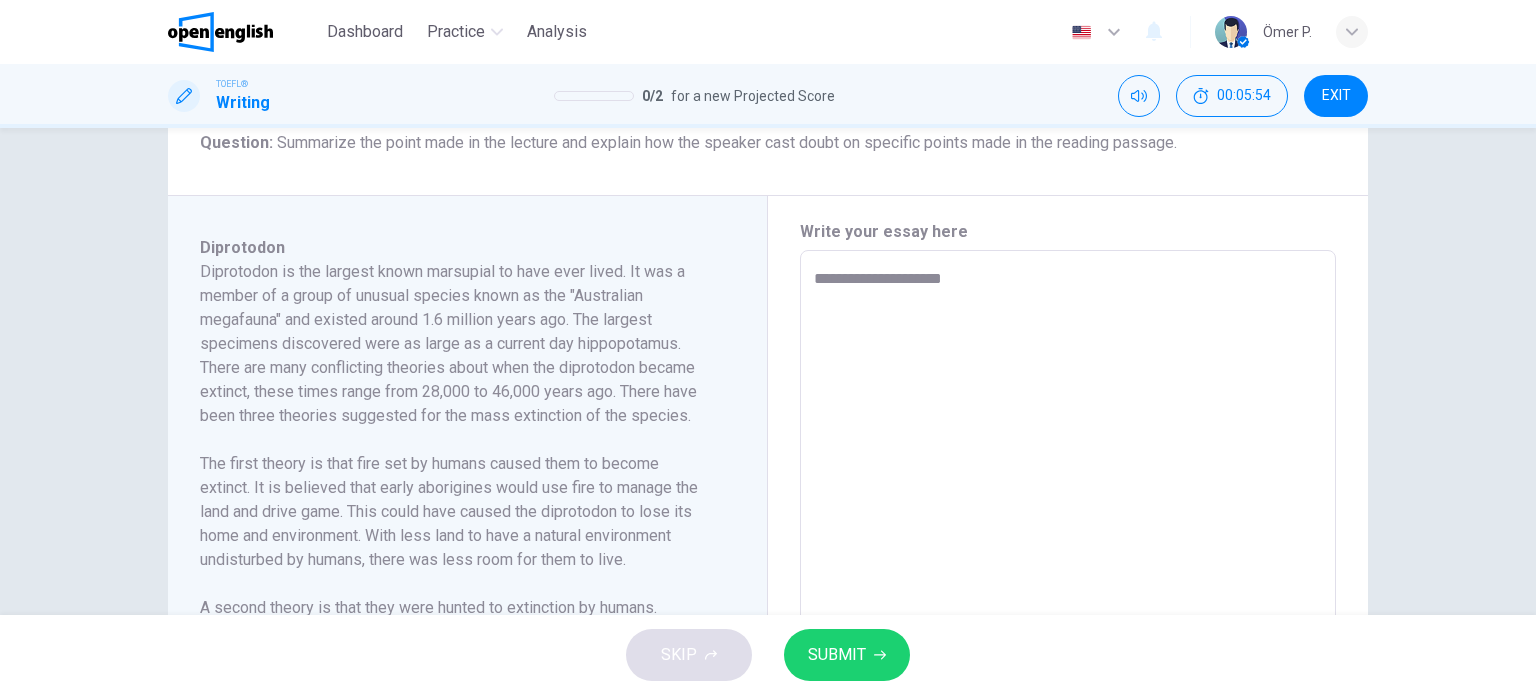 type on "**********" 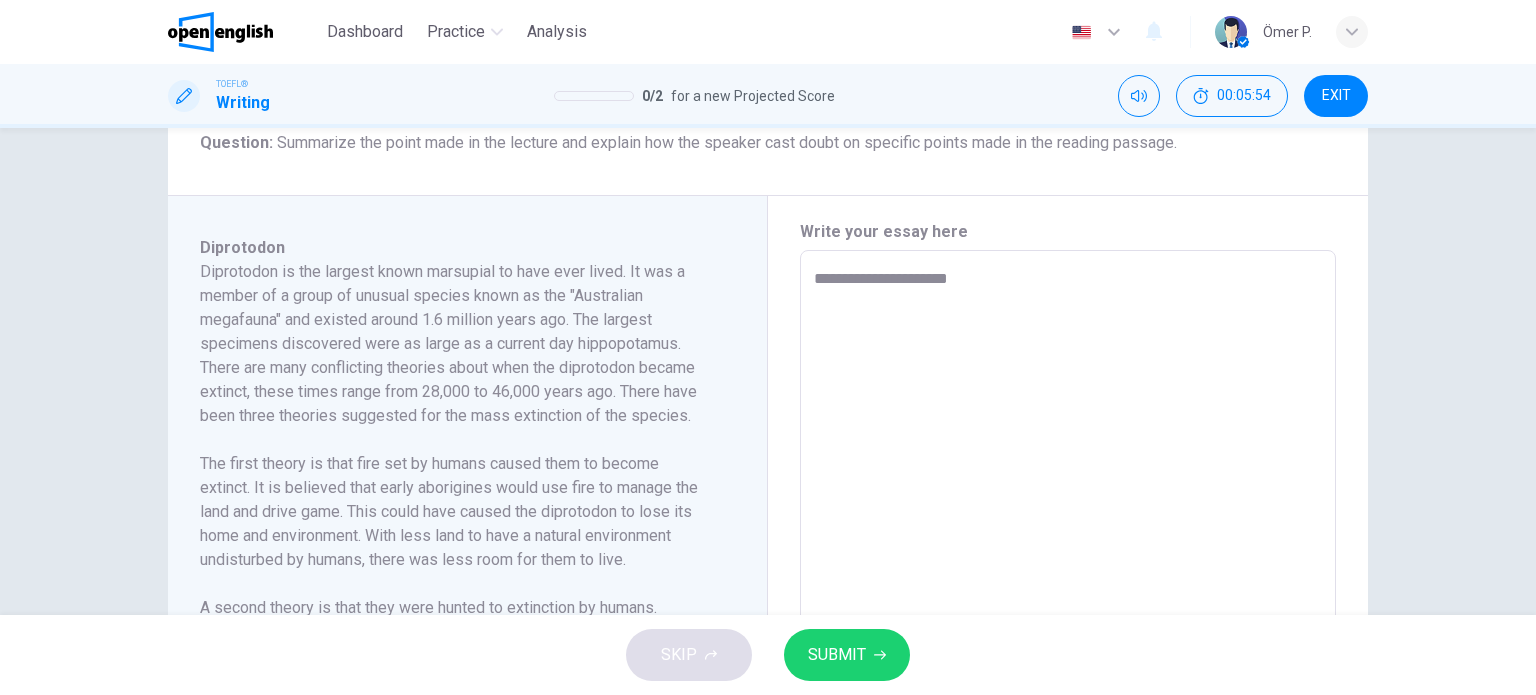 type on "**" 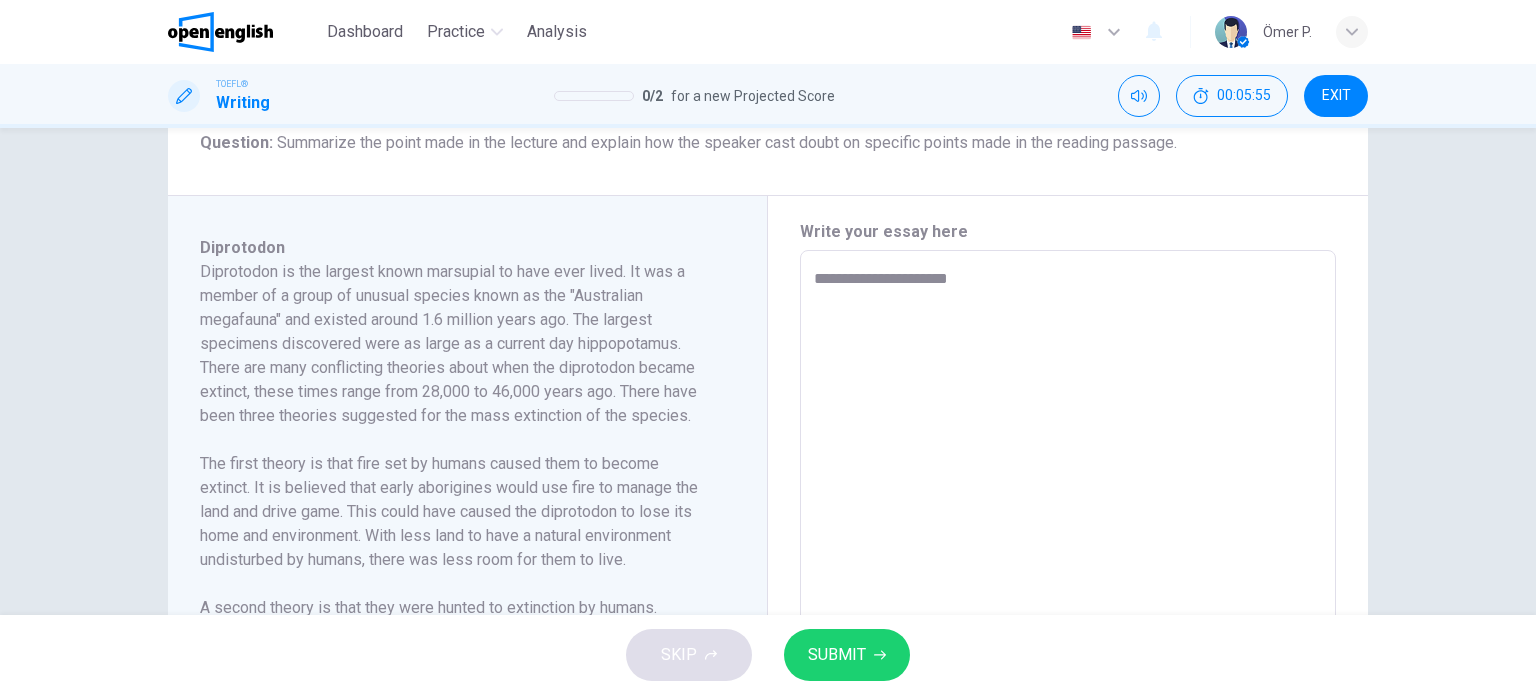 type on "**********" 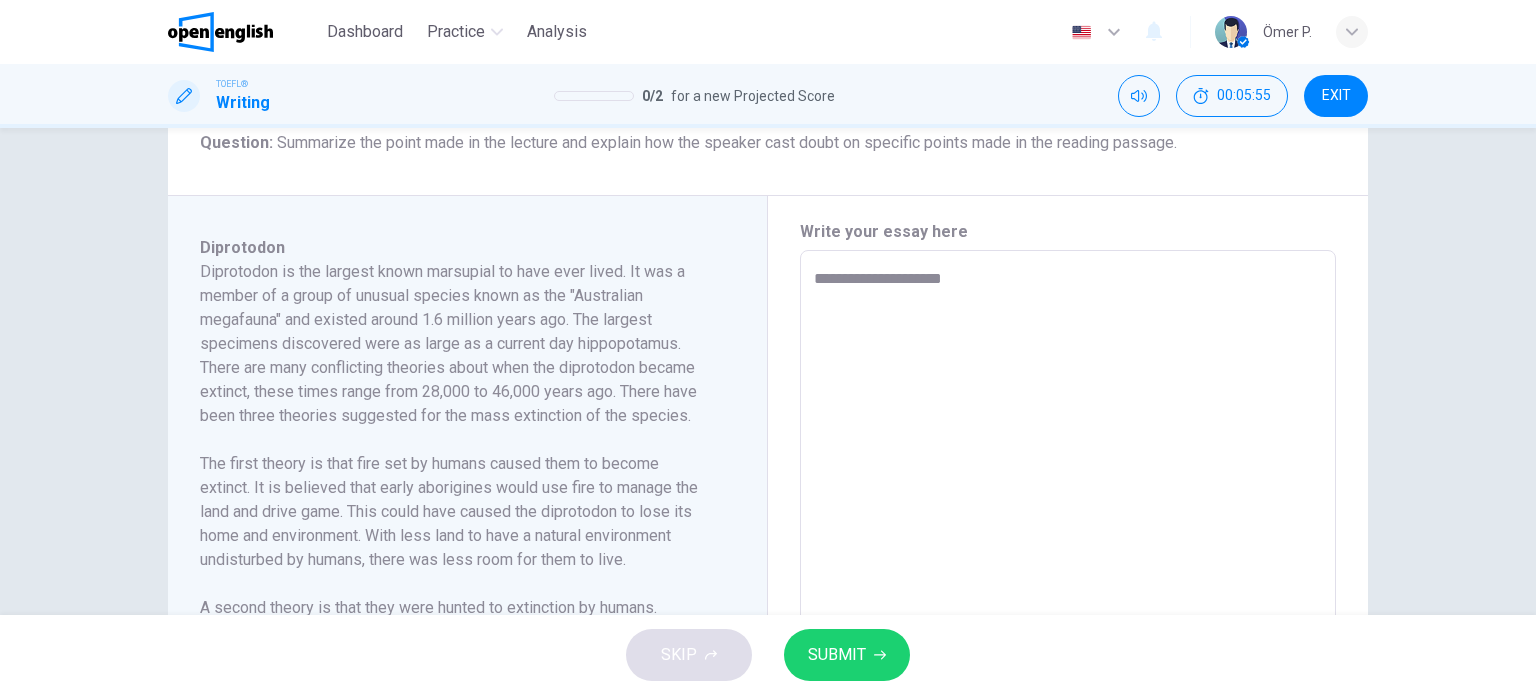 type on "**" 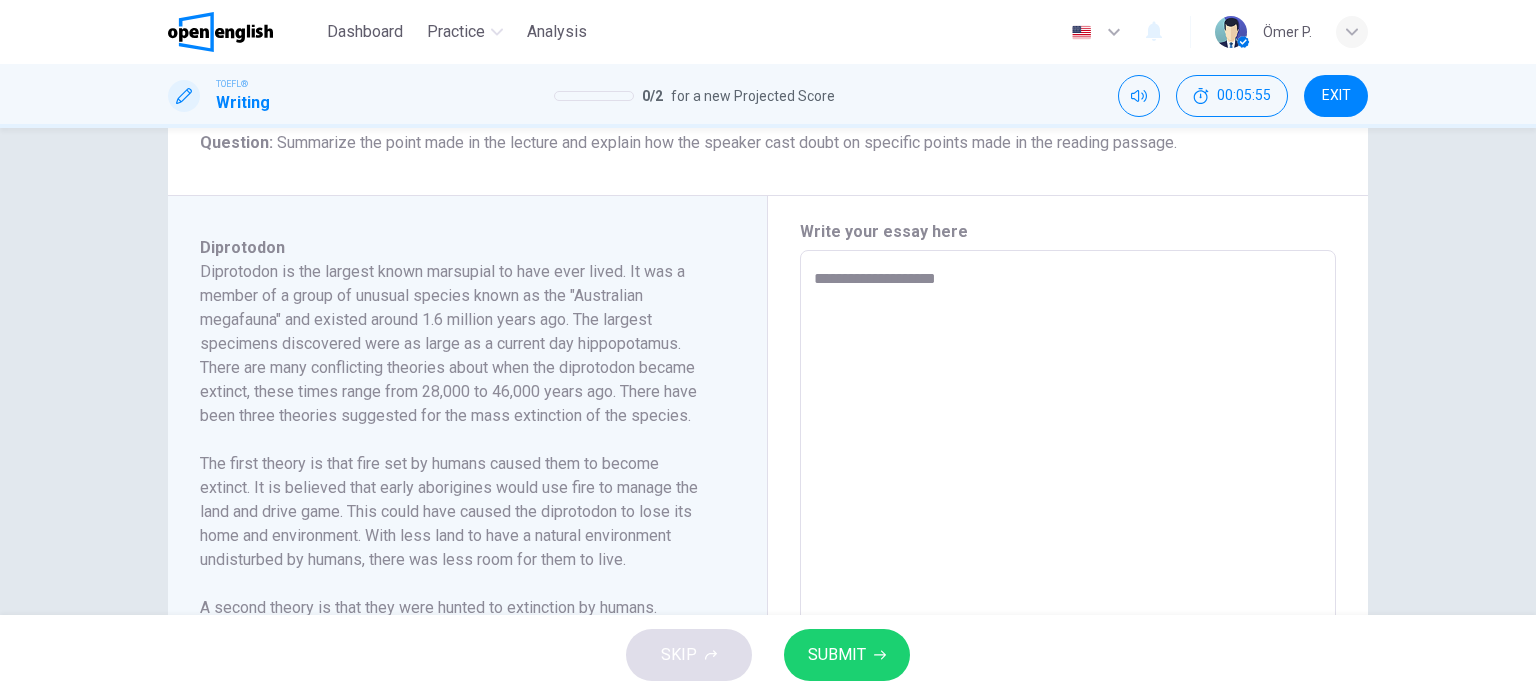 type on "**********" 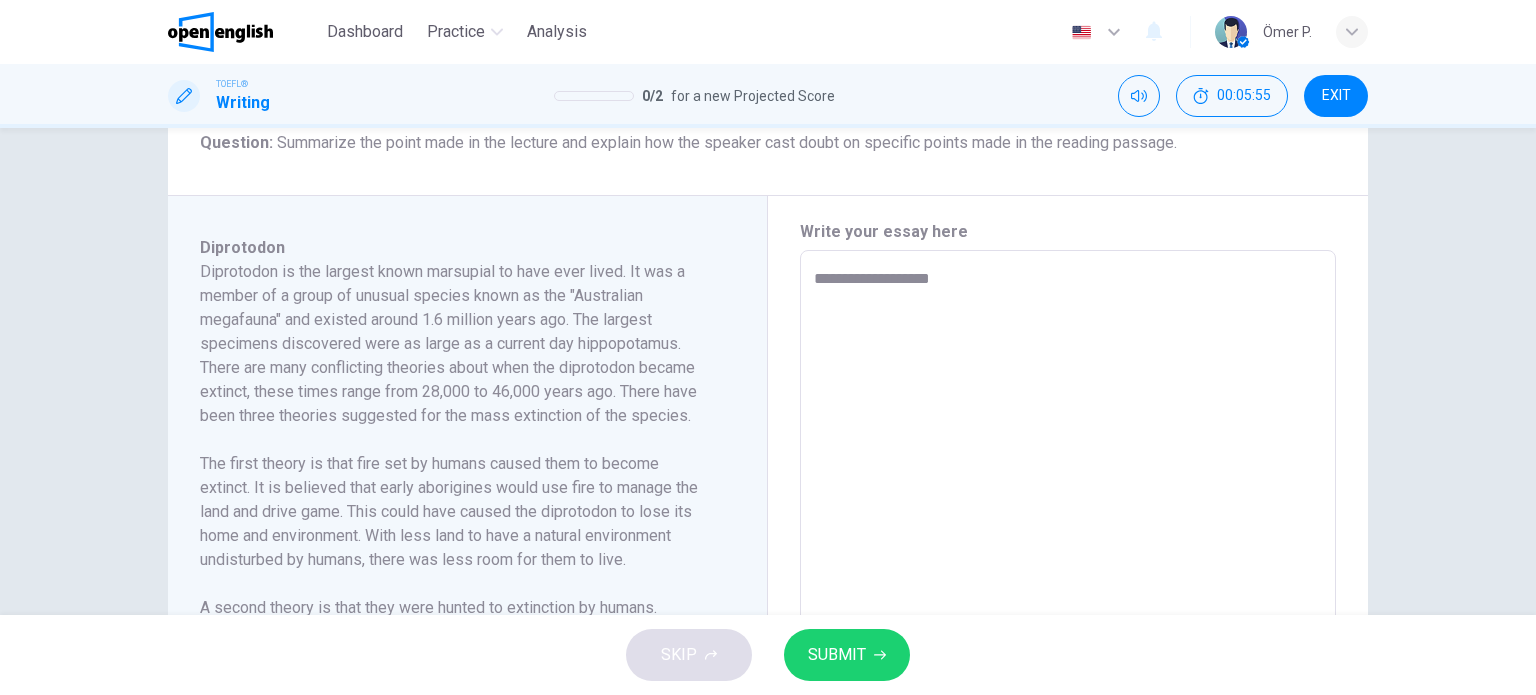 type on "**" 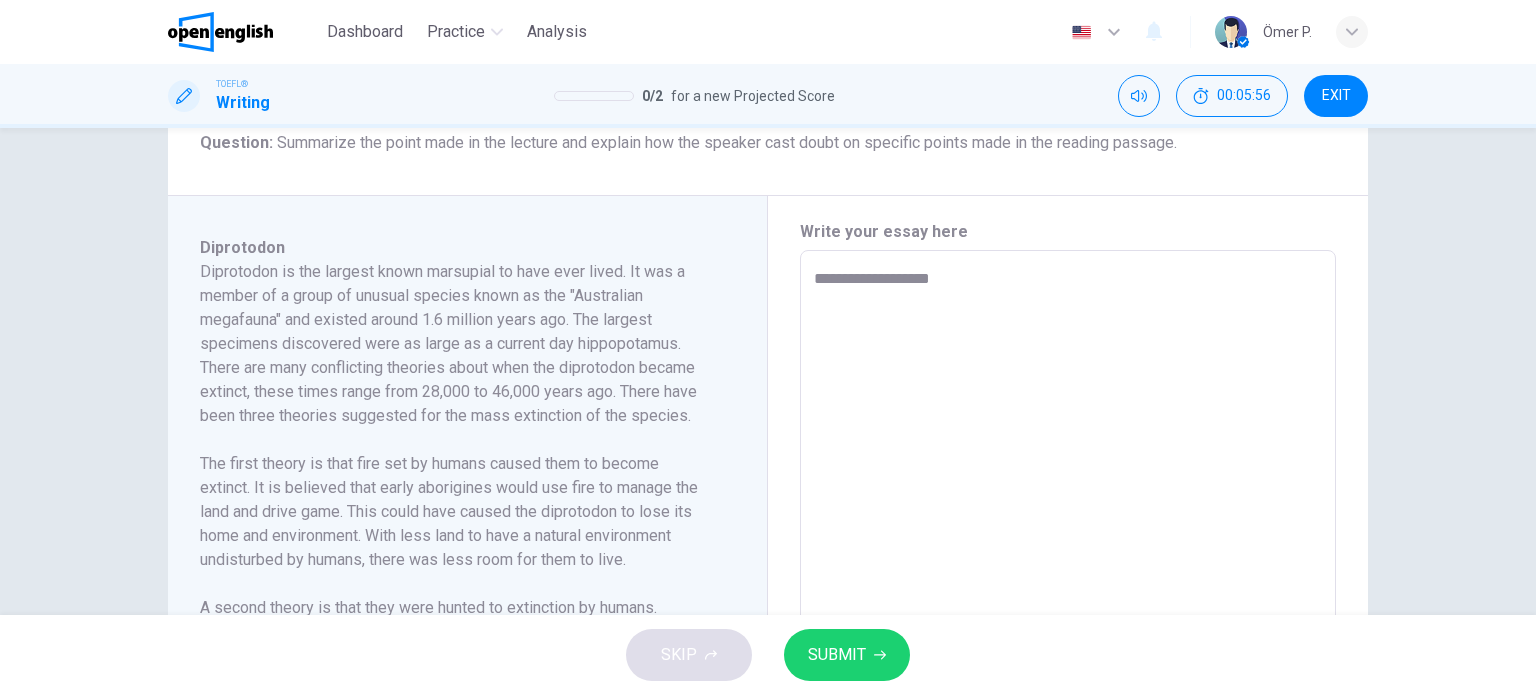 type on "**" 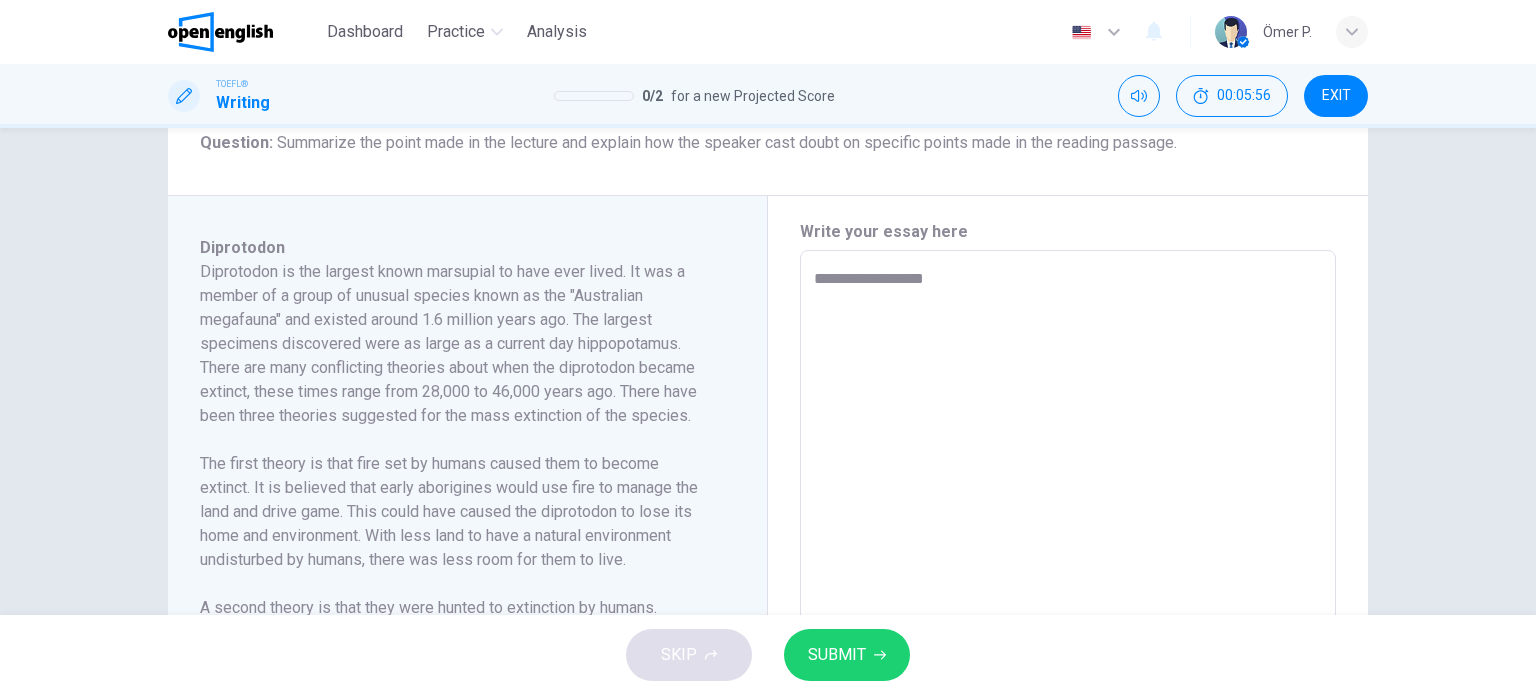 type on "**********" 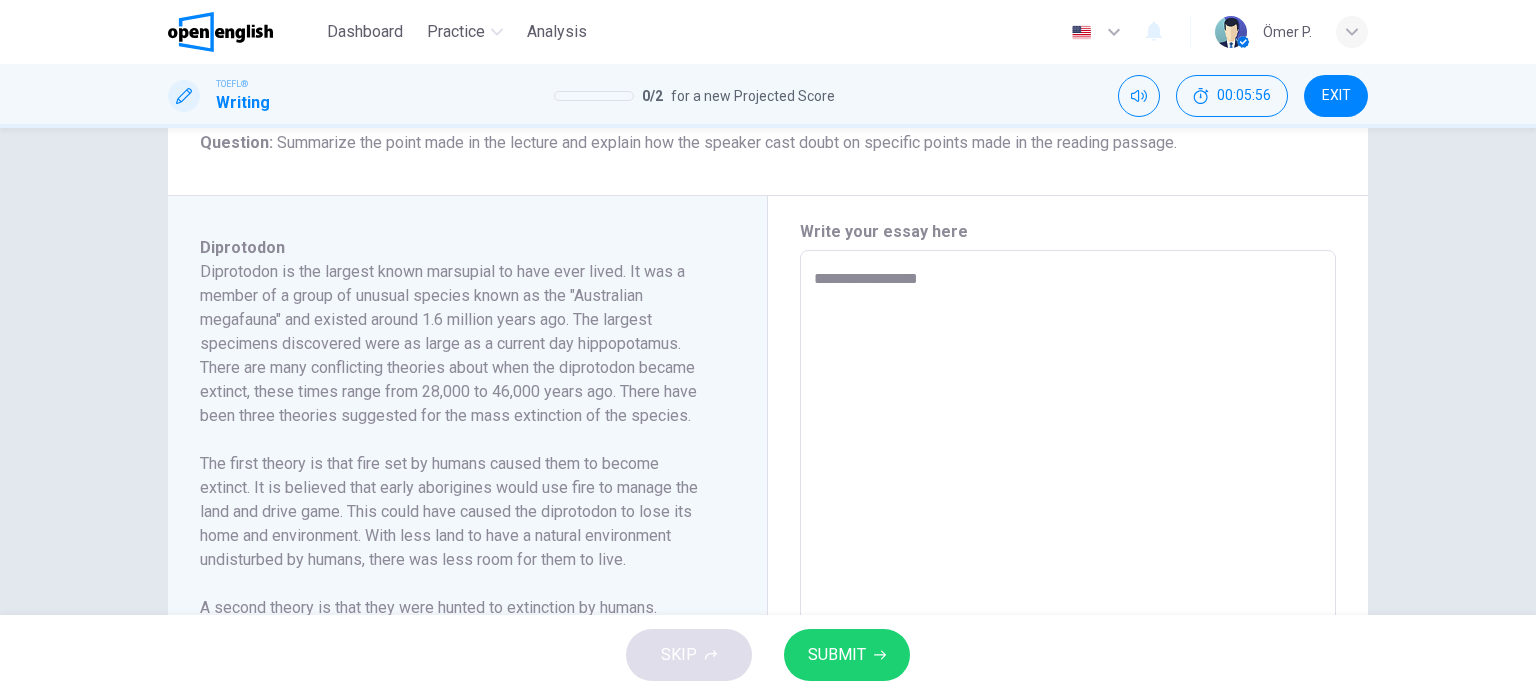 type on "**" 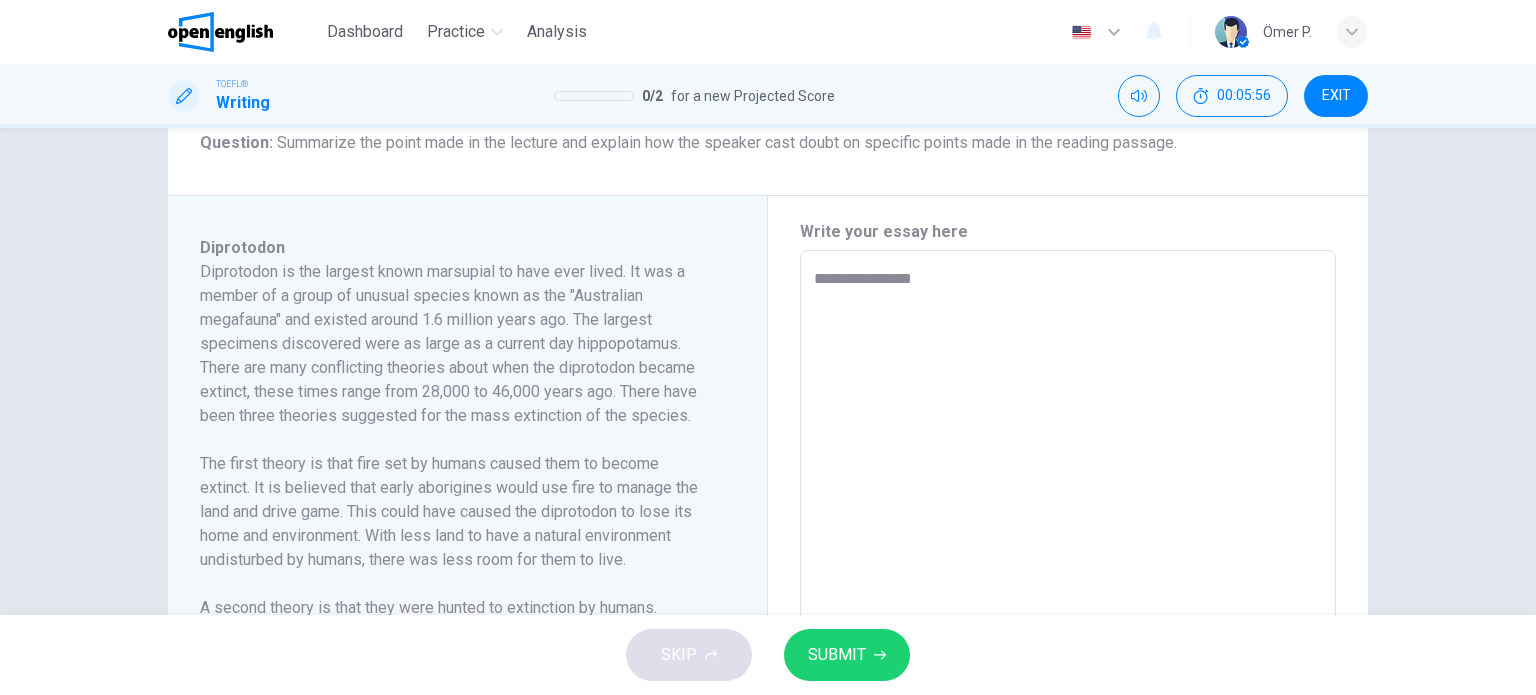 type on "**" 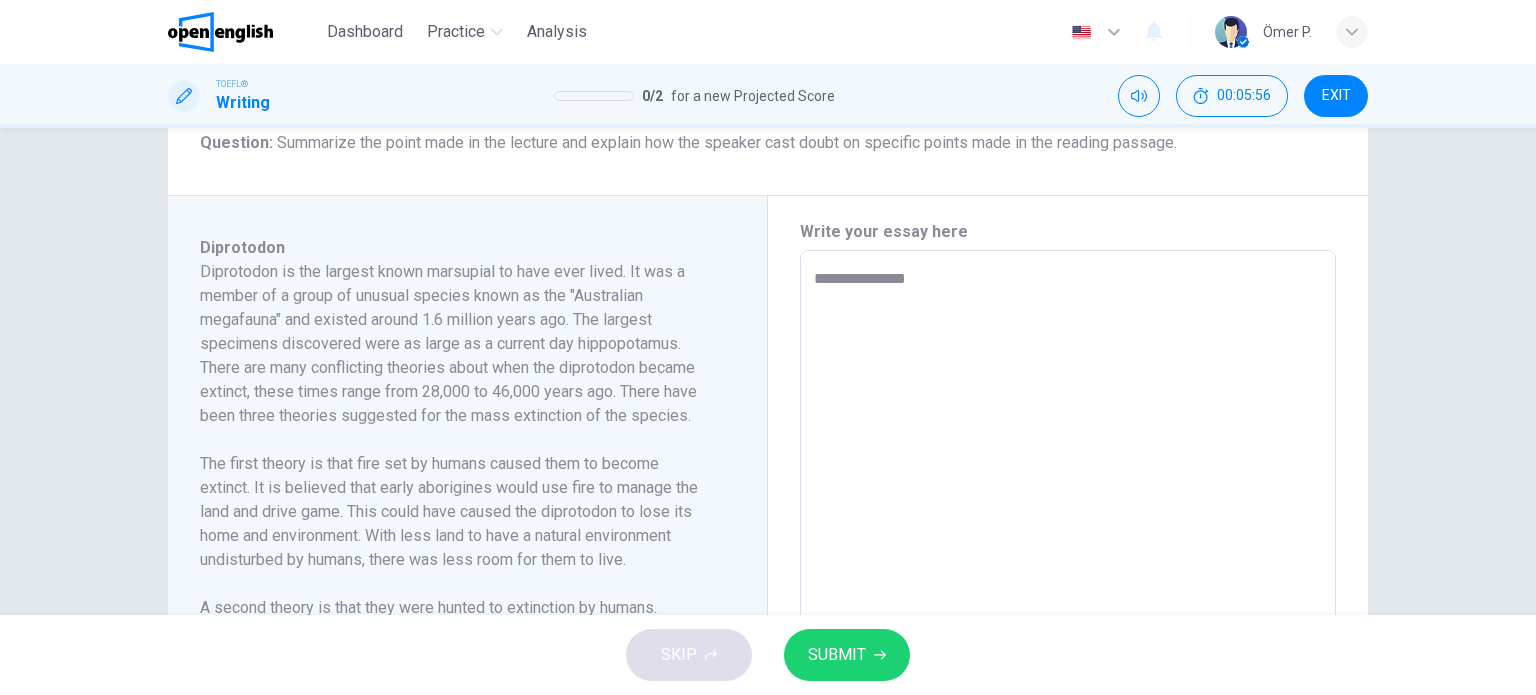 type on "**" 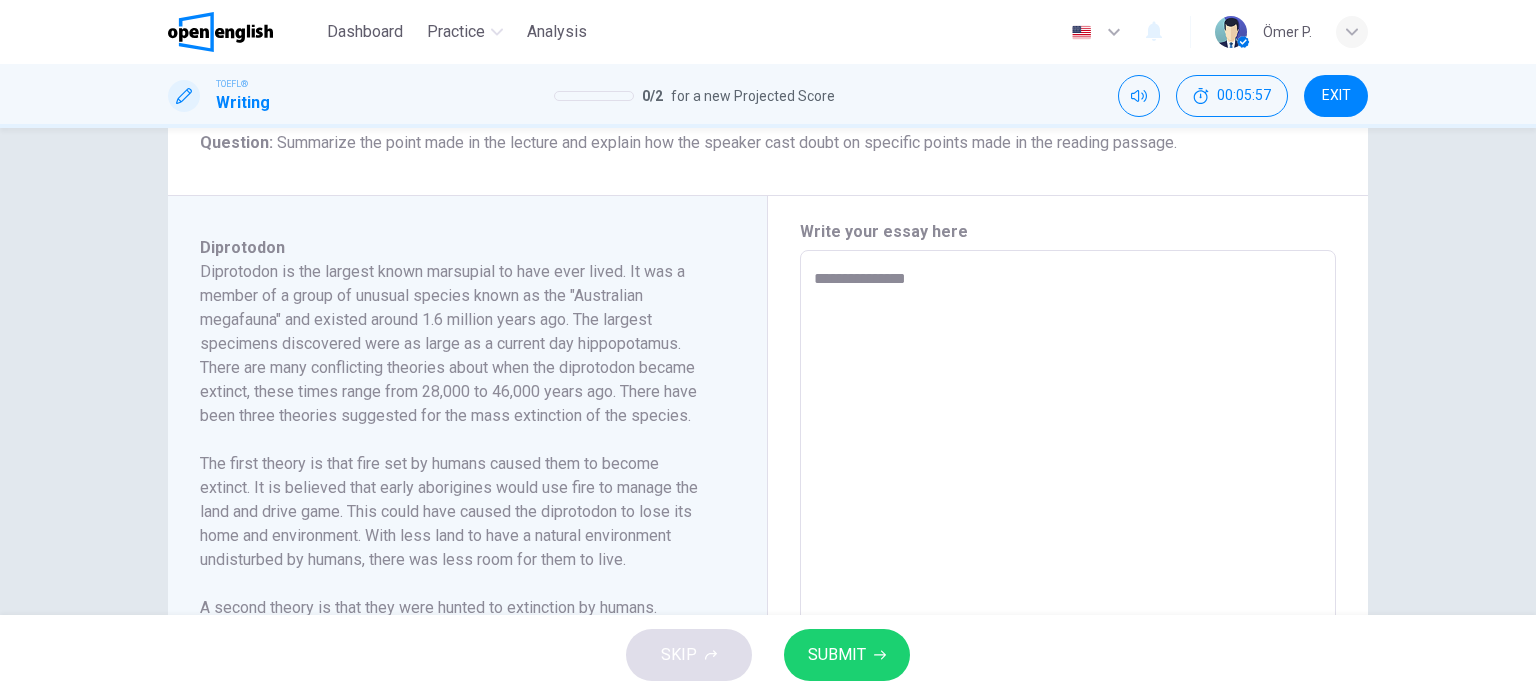 type on "**" 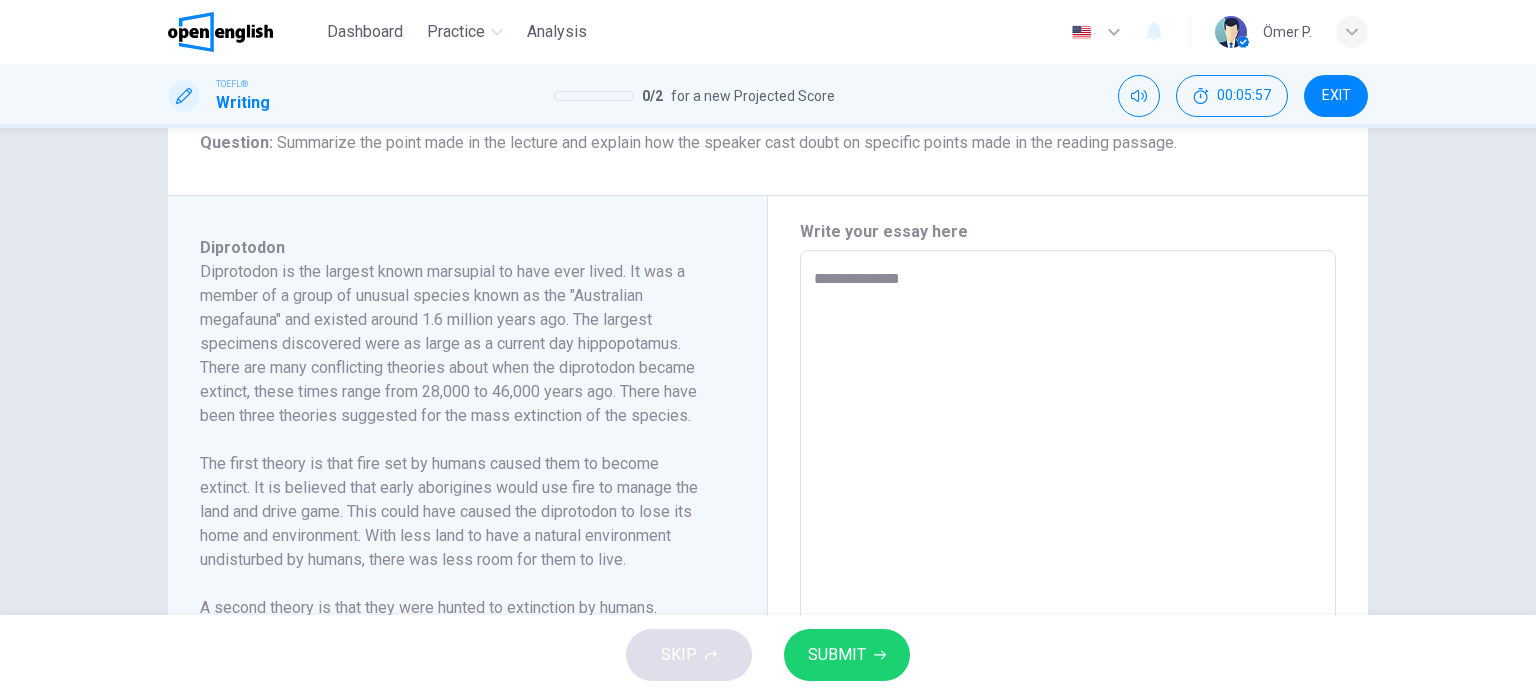 type on "**********" 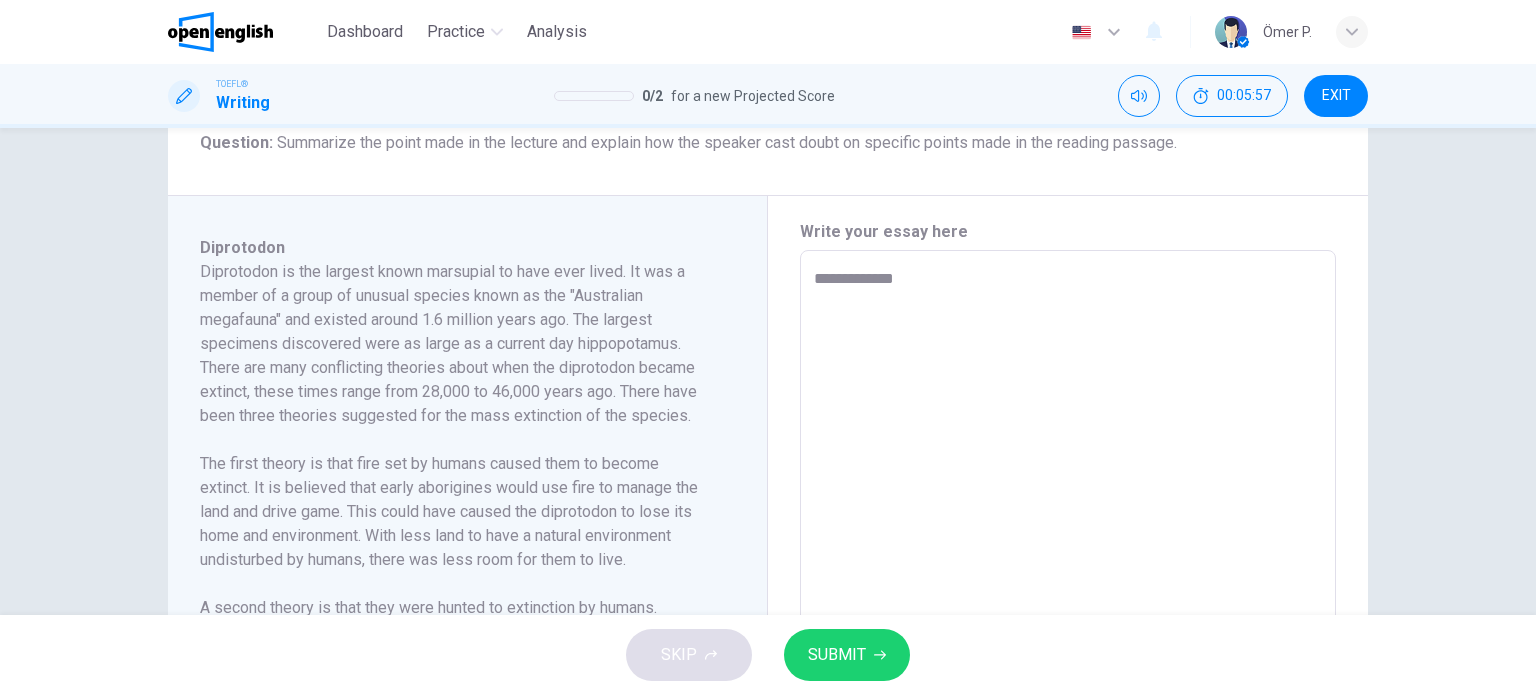 type on "**" 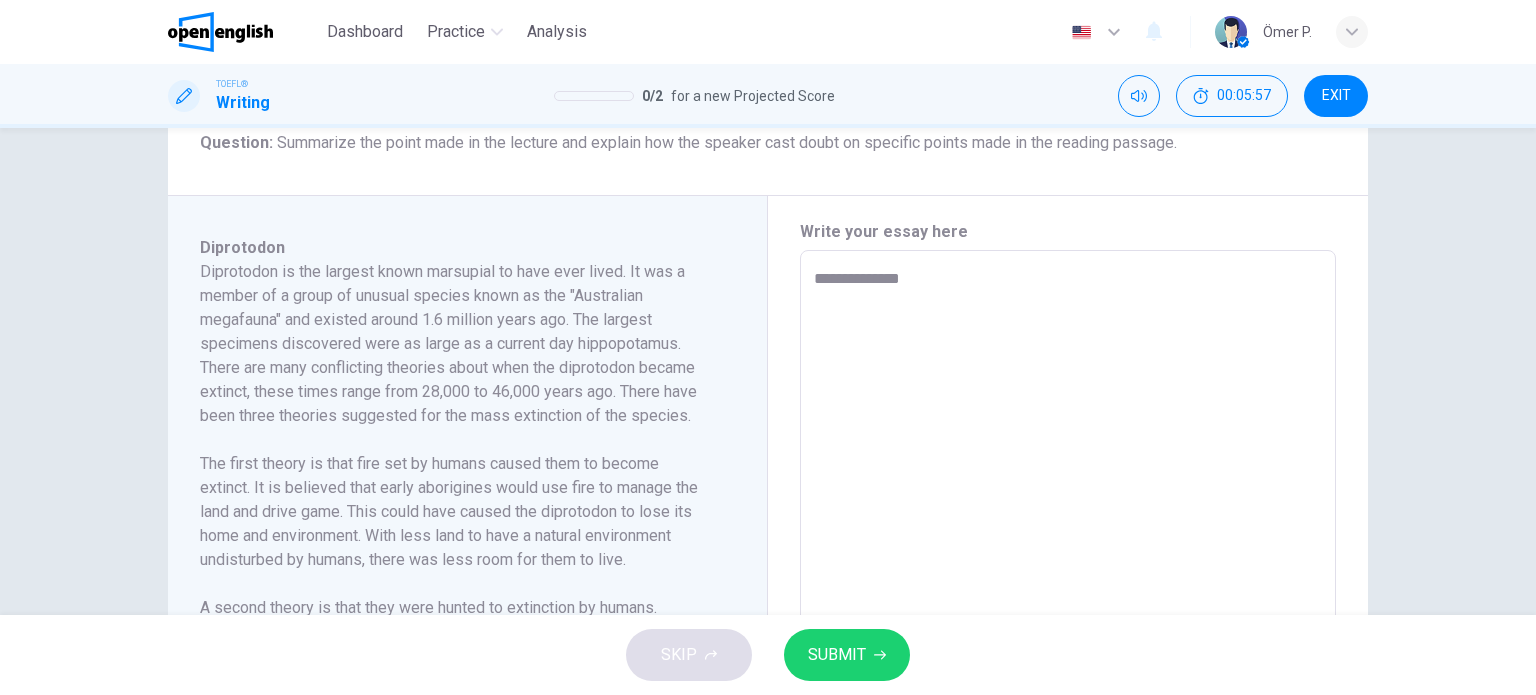 type on "**" 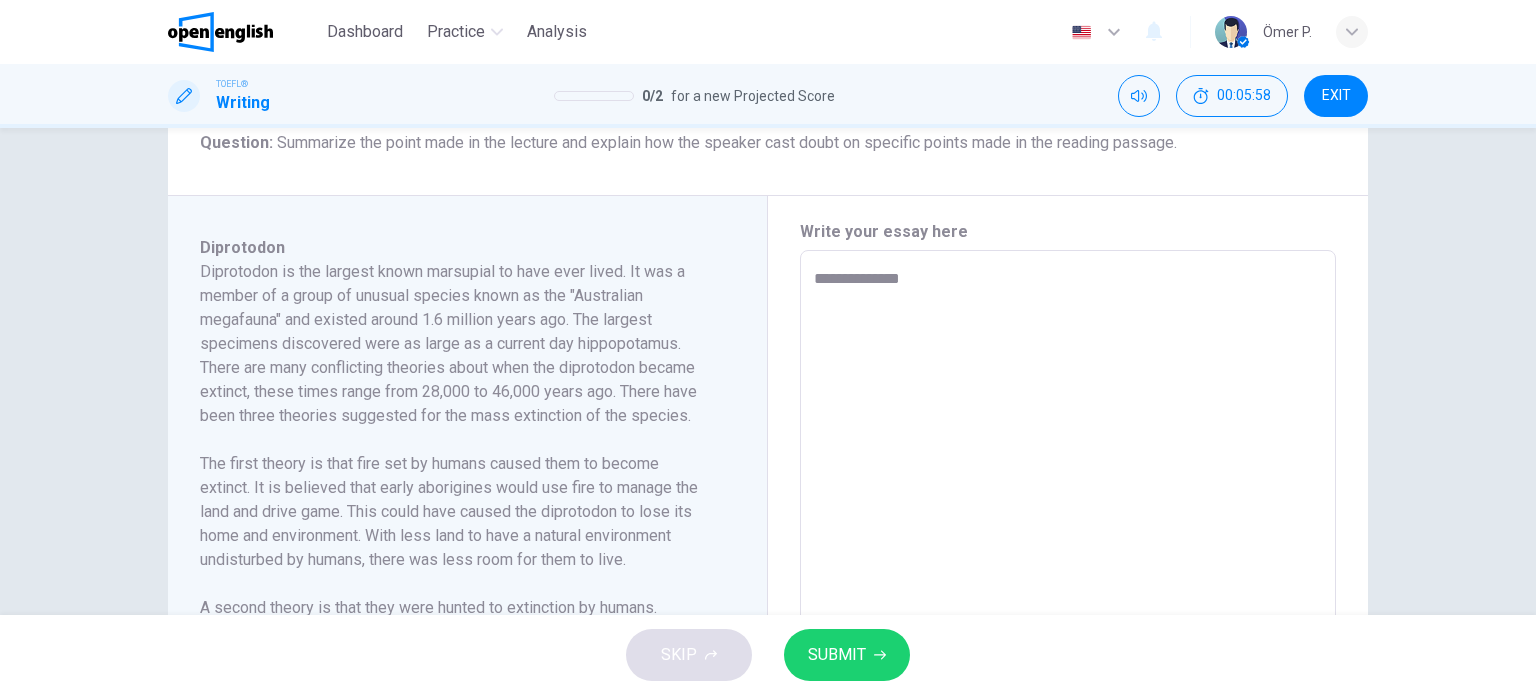 type on "**" 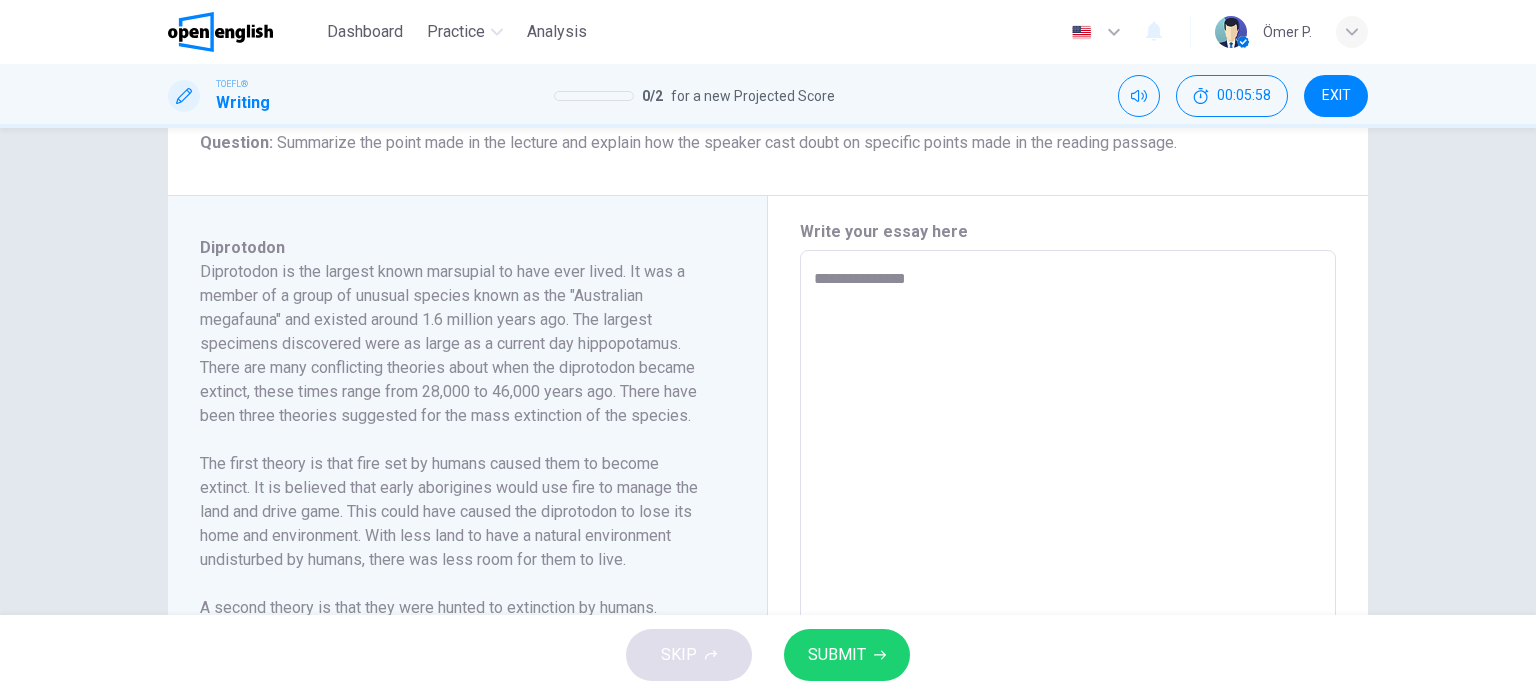 type on "**********" 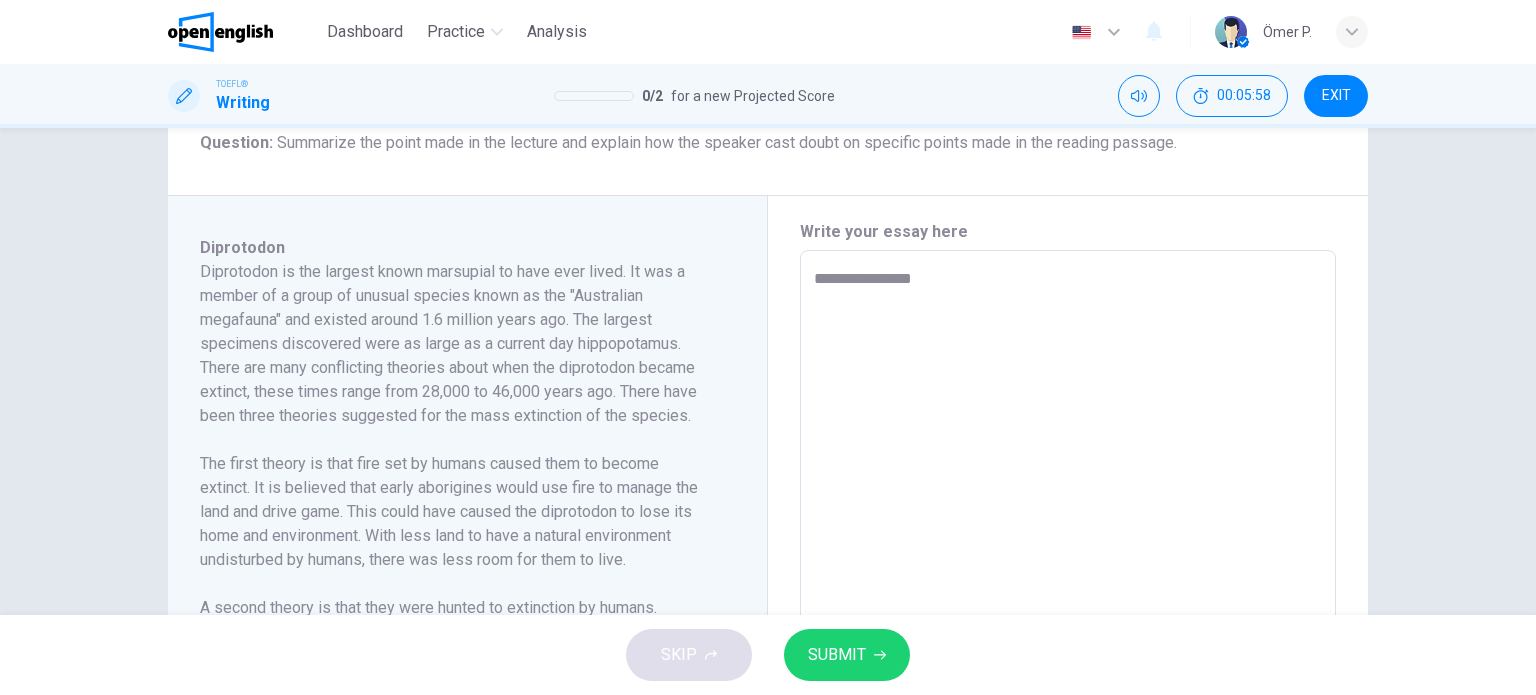 type on "**" 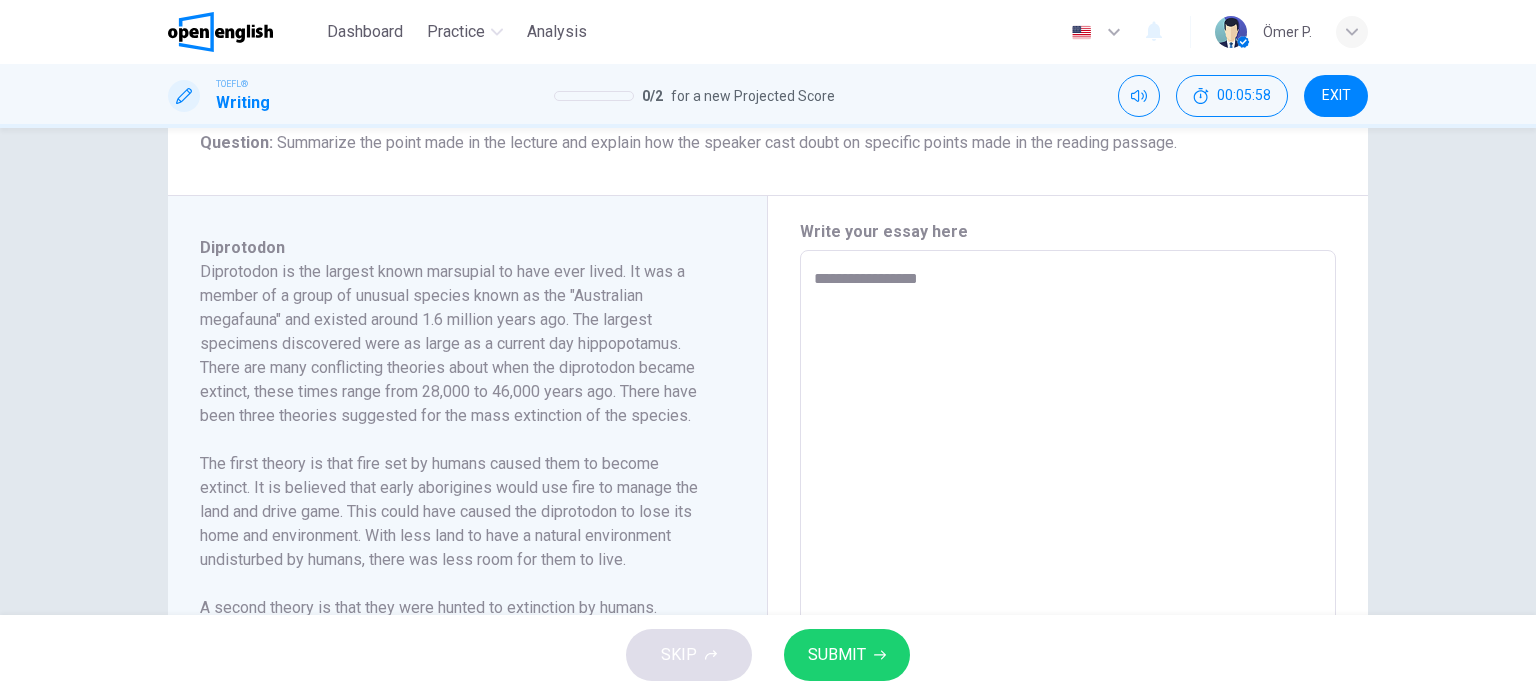 type on "**" 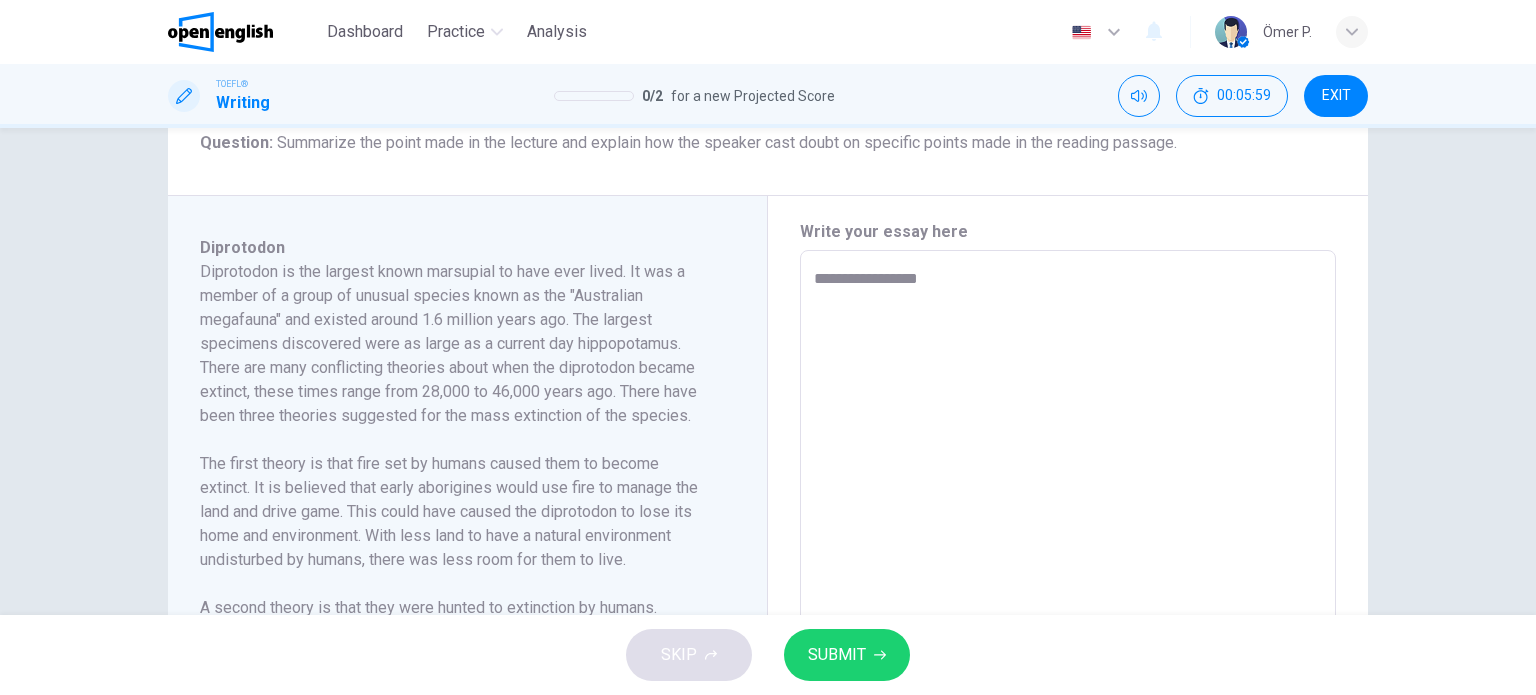 type on "**********" 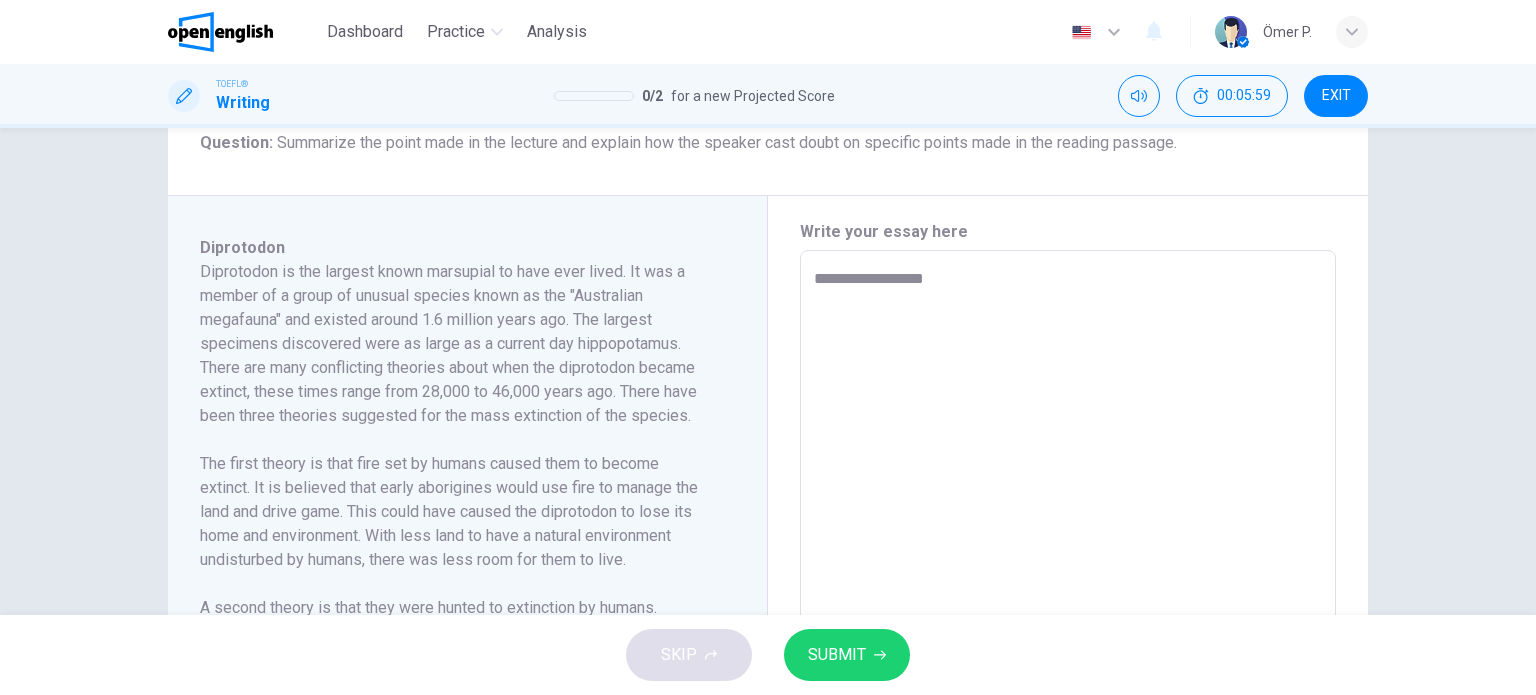 type on "**" 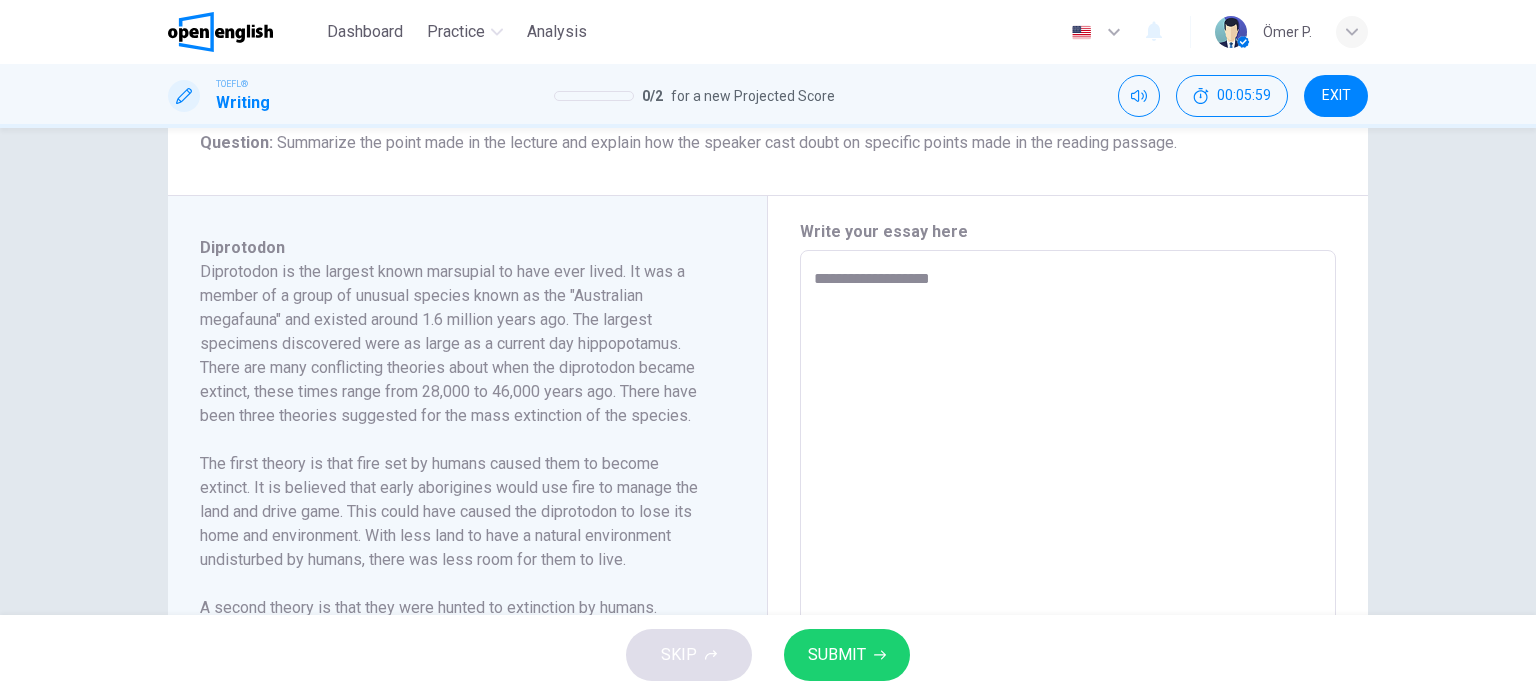 type on "**********" 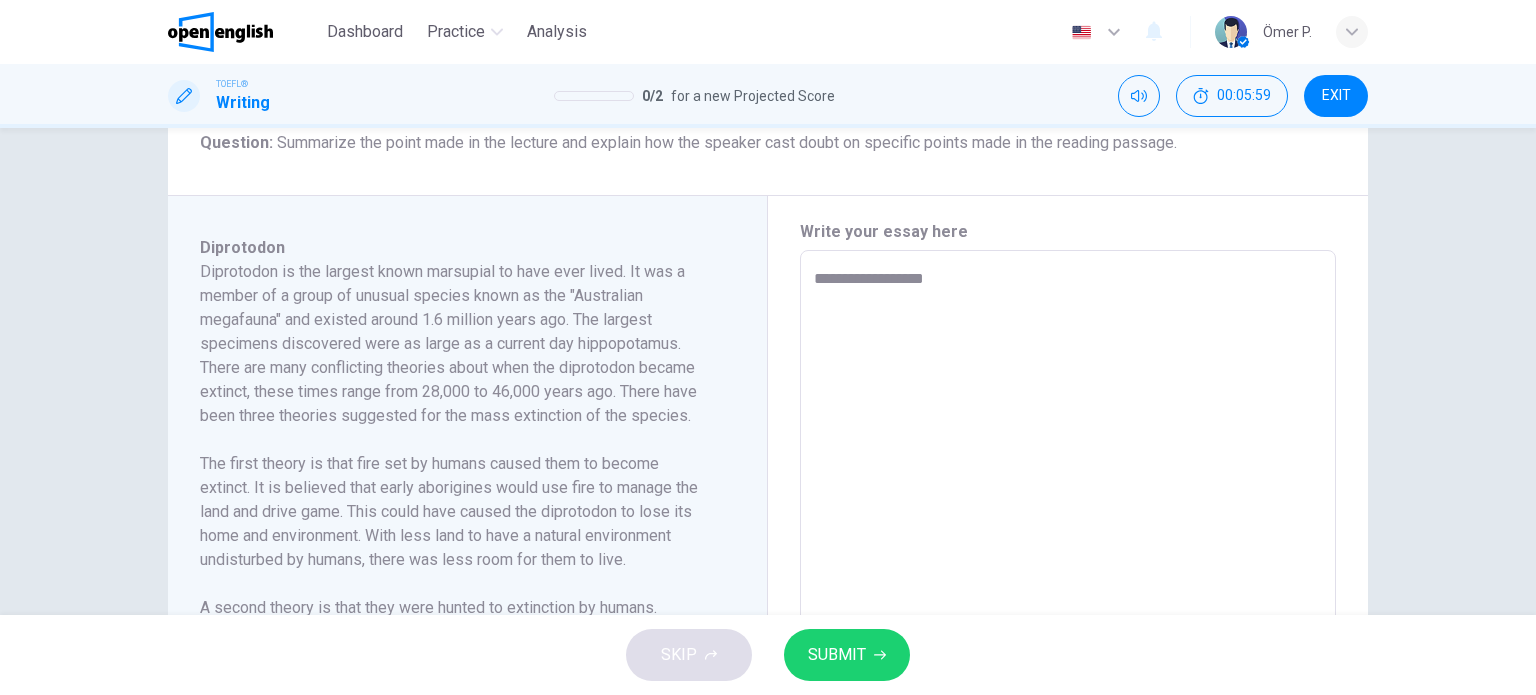 type on "**" 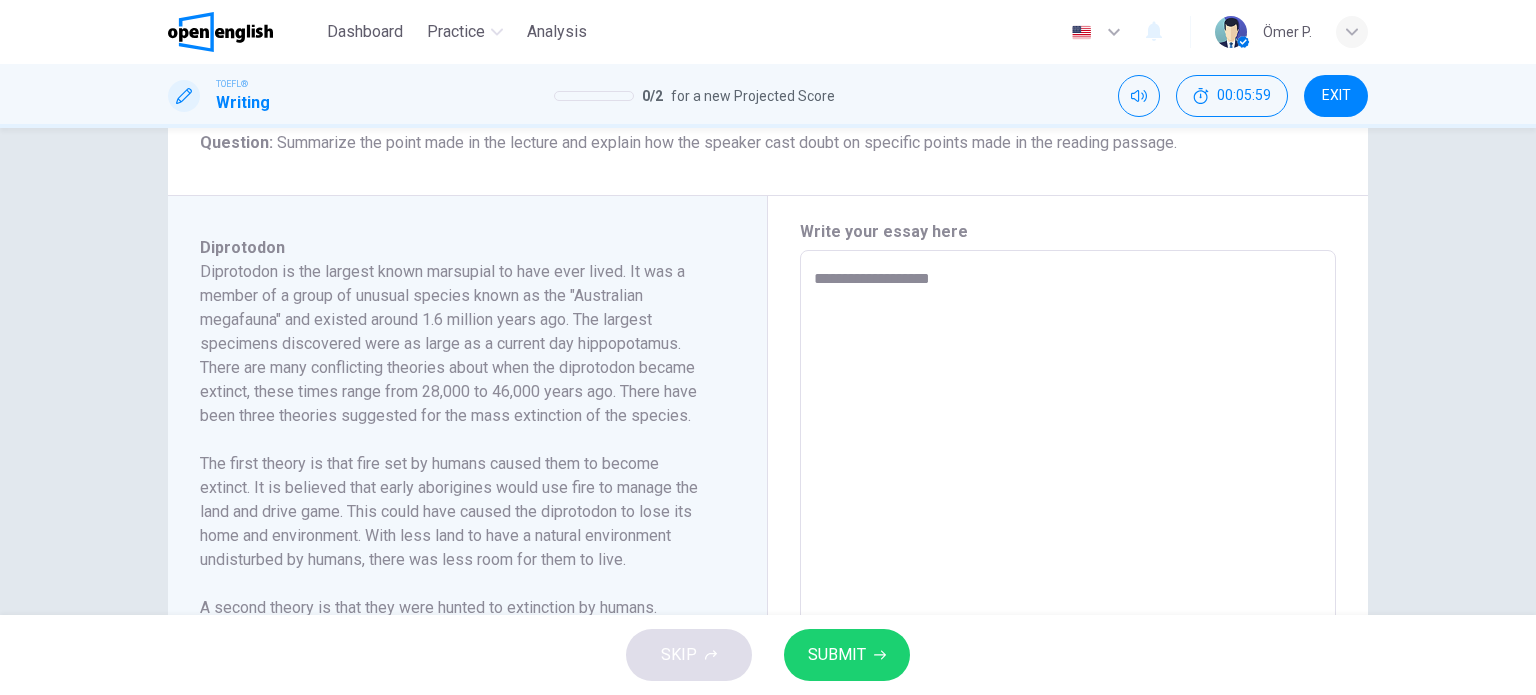 type on "**" 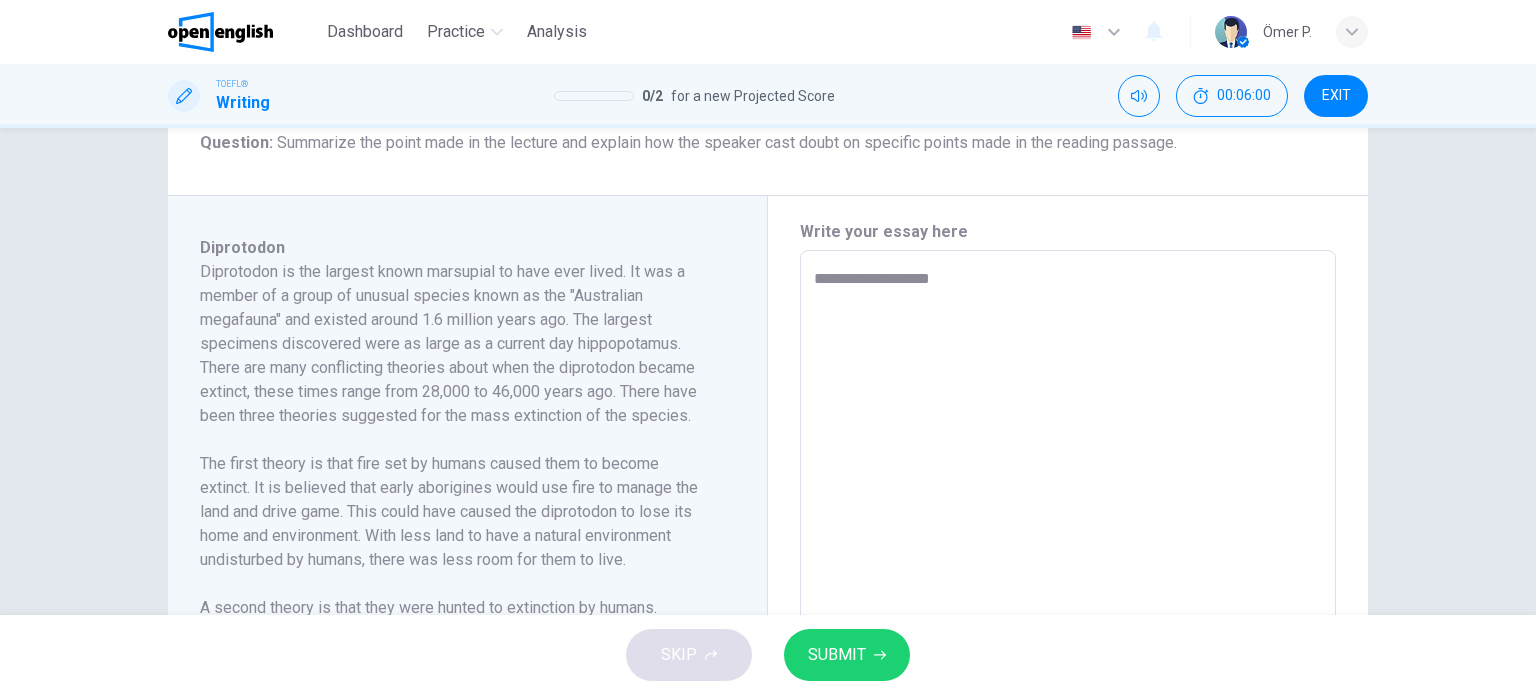 type on "**" 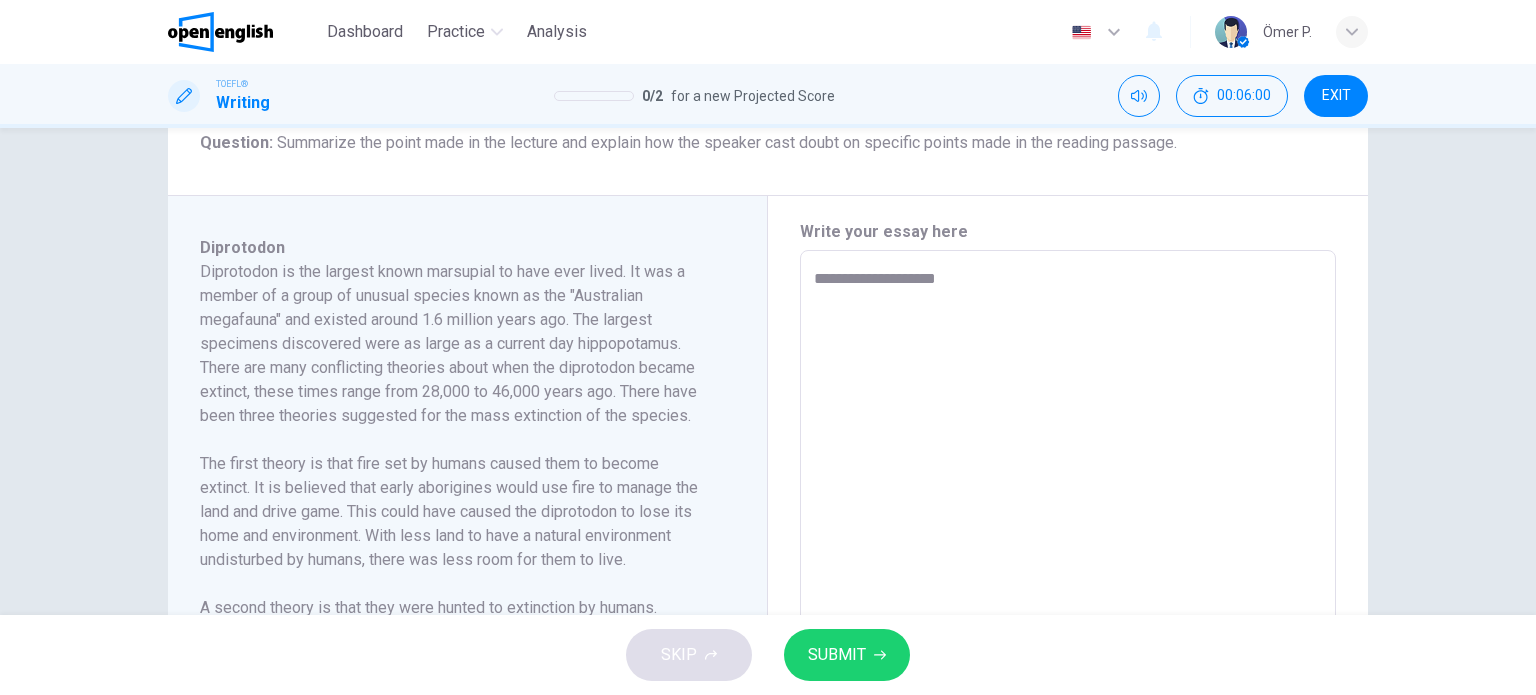 type on "**********" 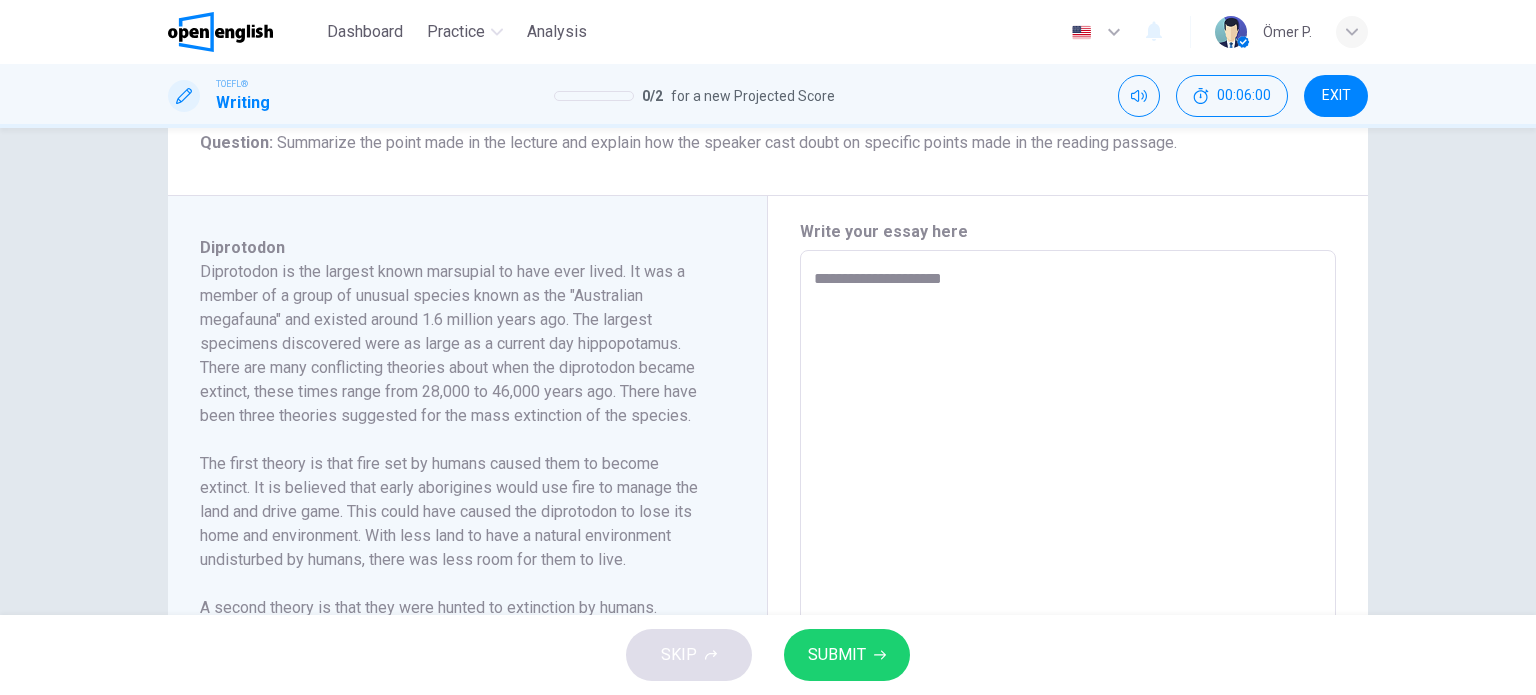 type on "**" 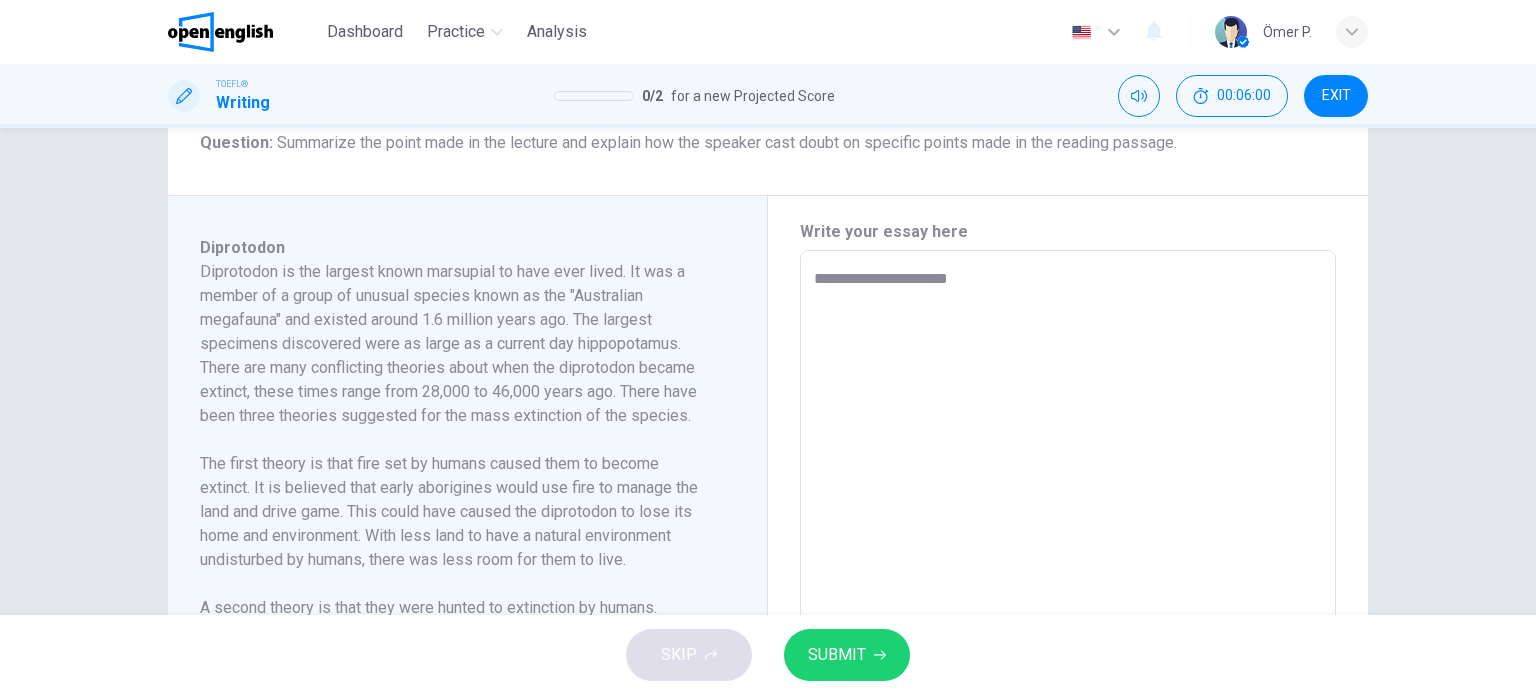 type on "**" 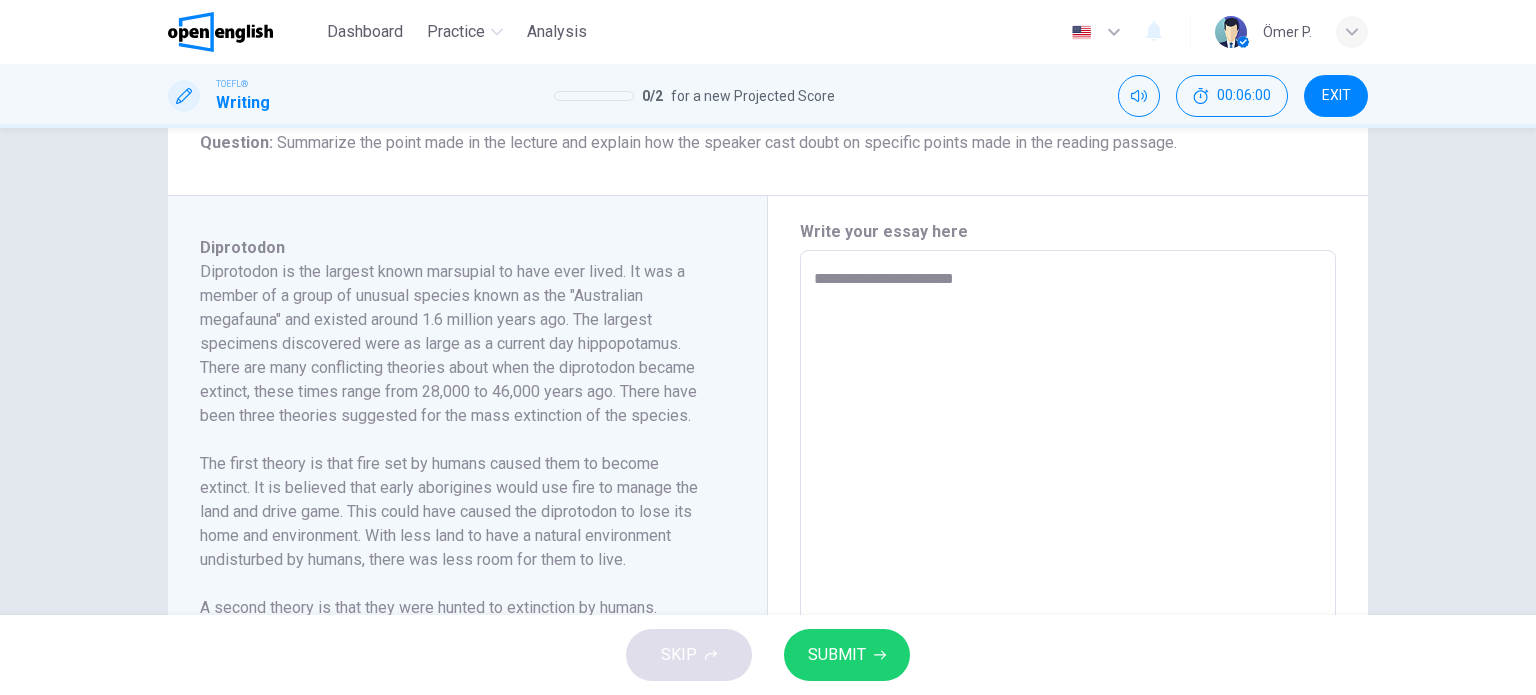 type on "**" 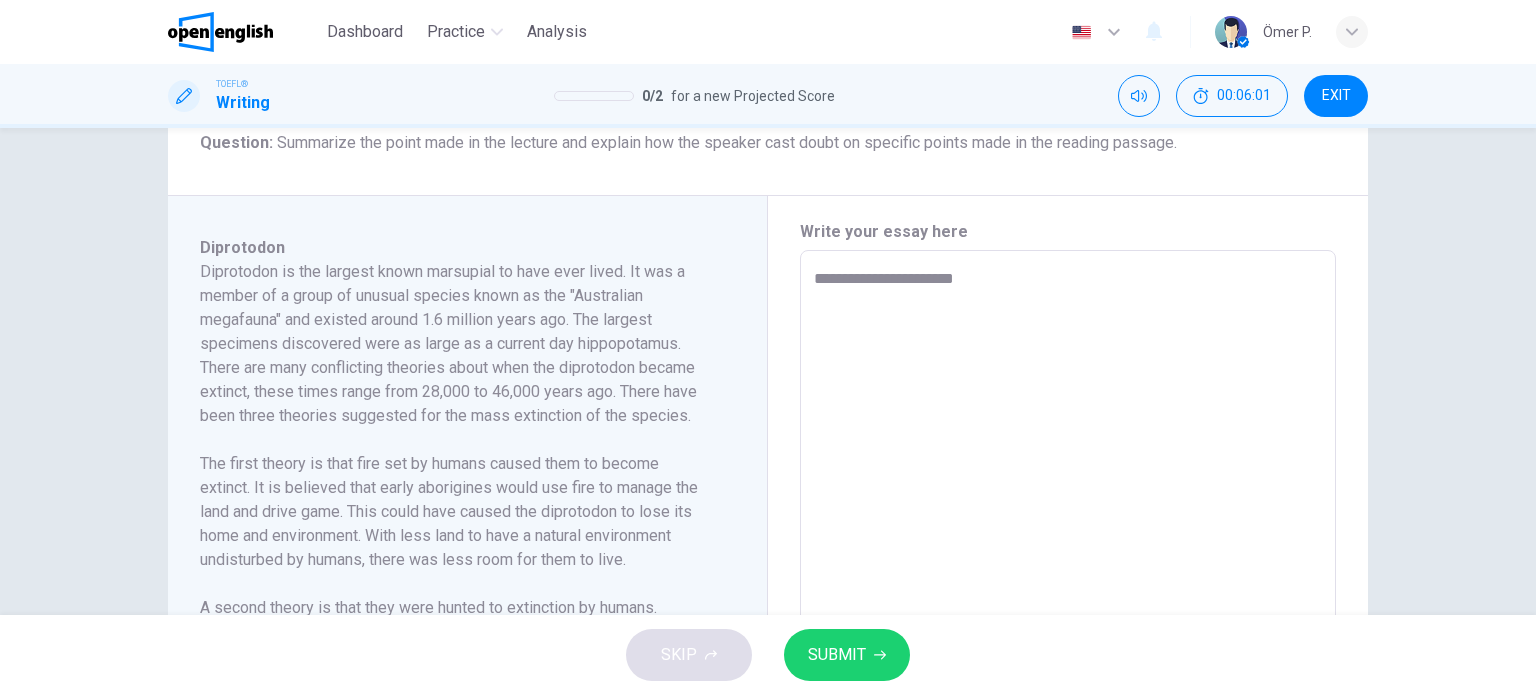 type on "**" 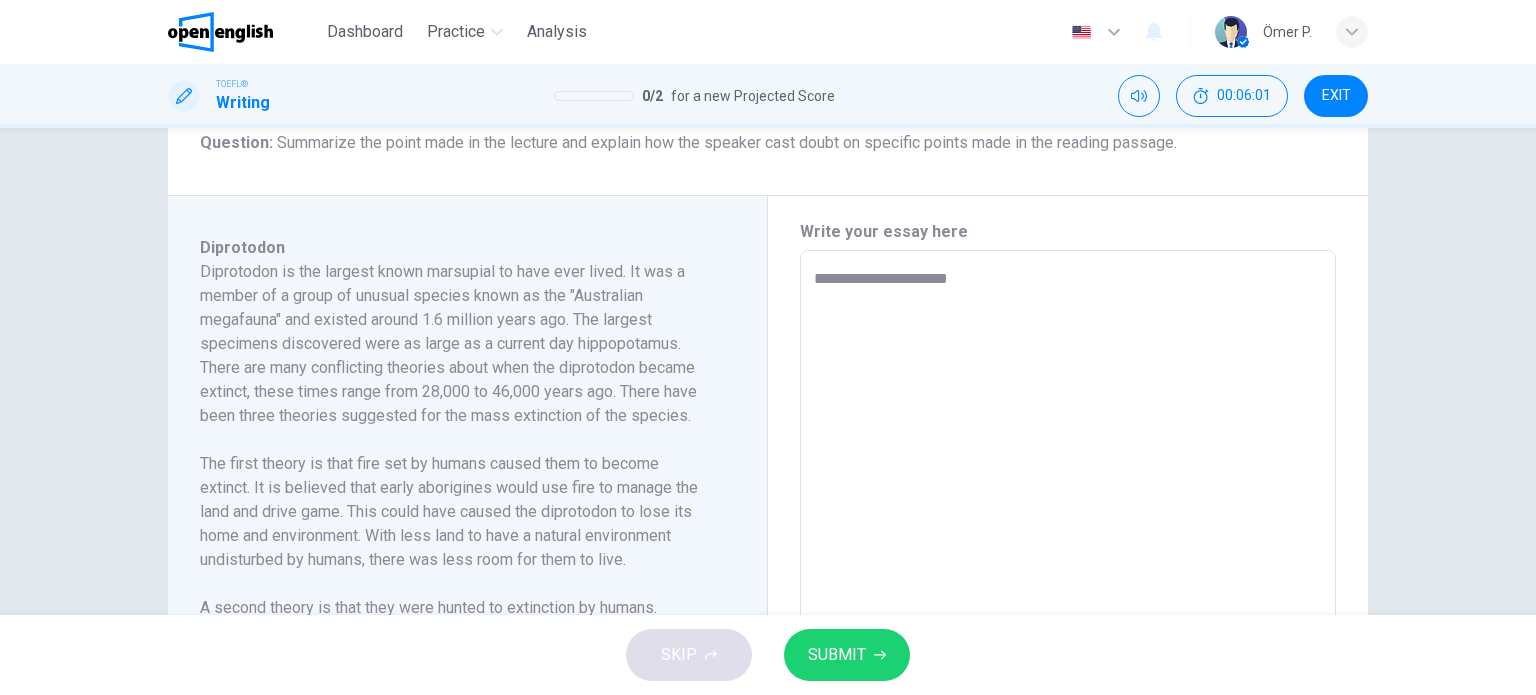 type on "**********" 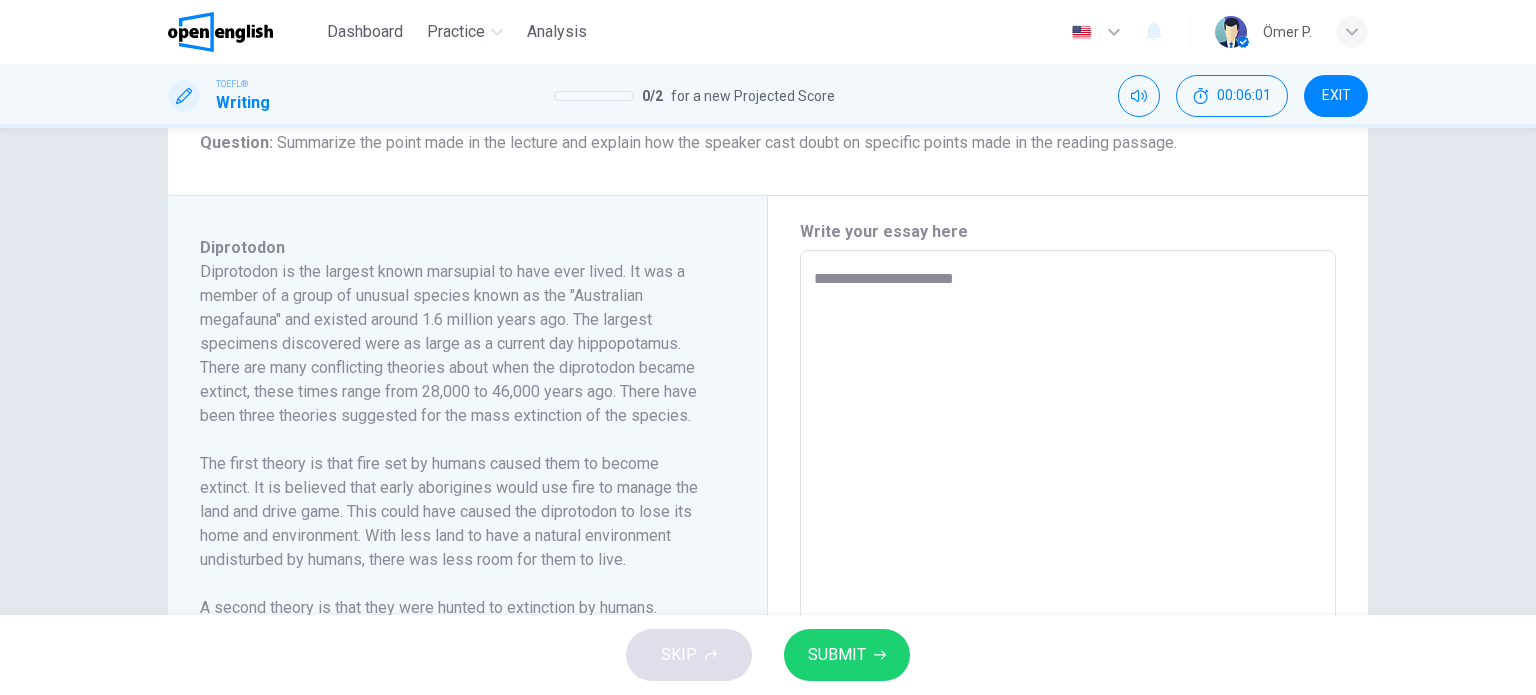 type on "**" 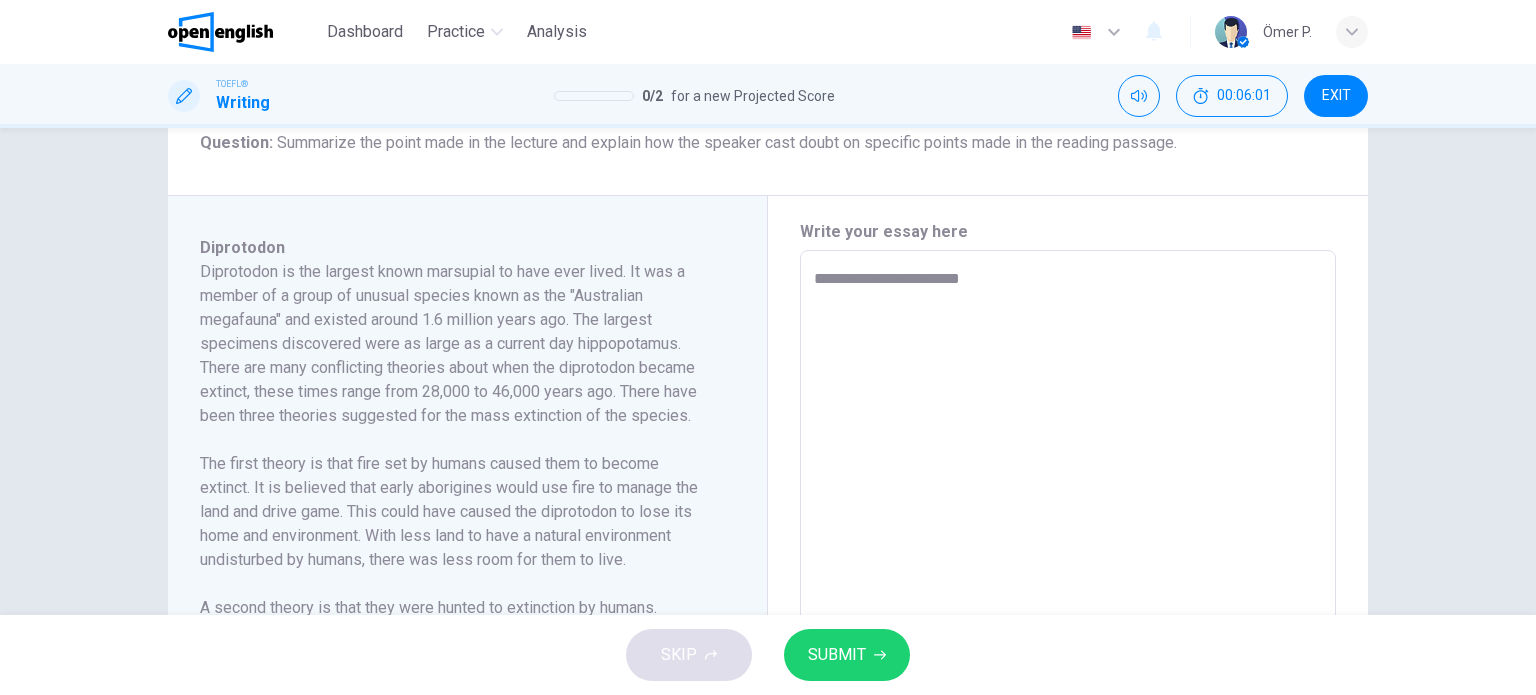 type on "**" 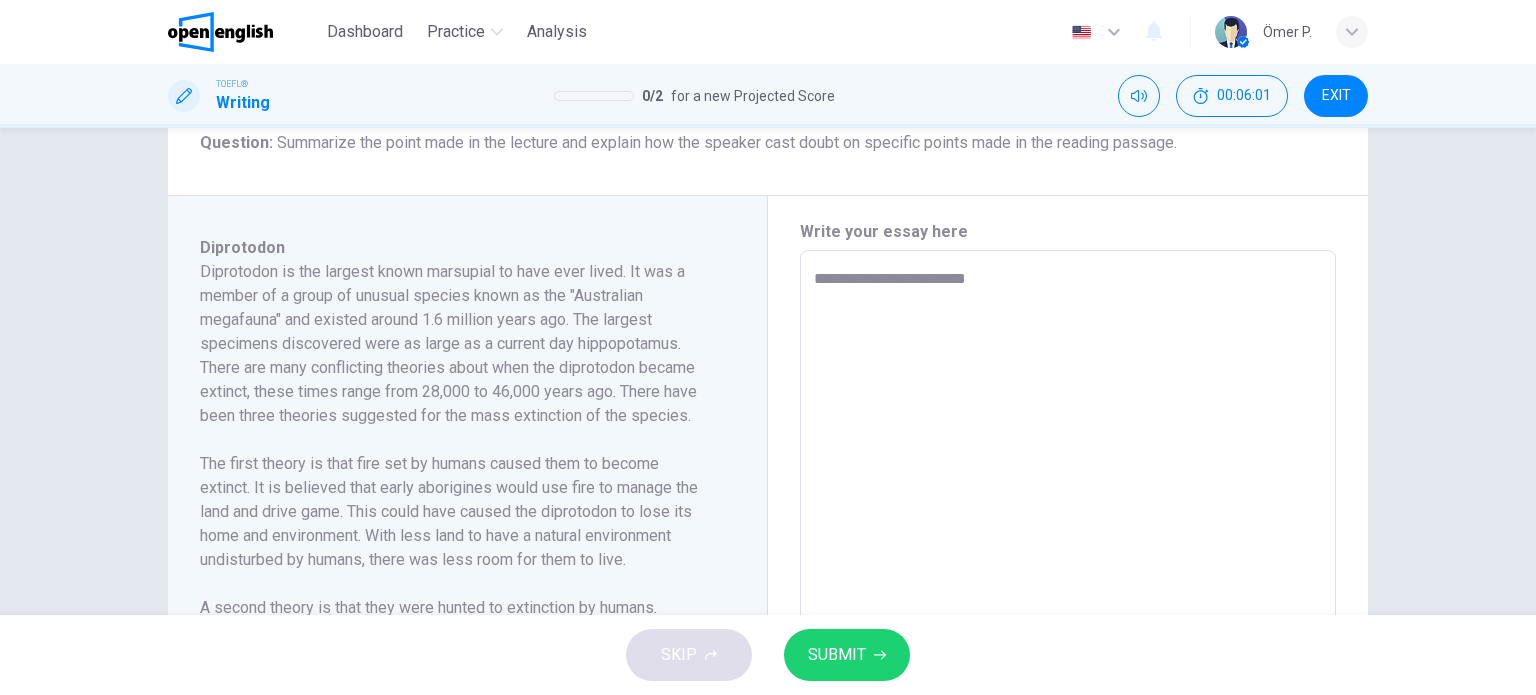 type on "**" 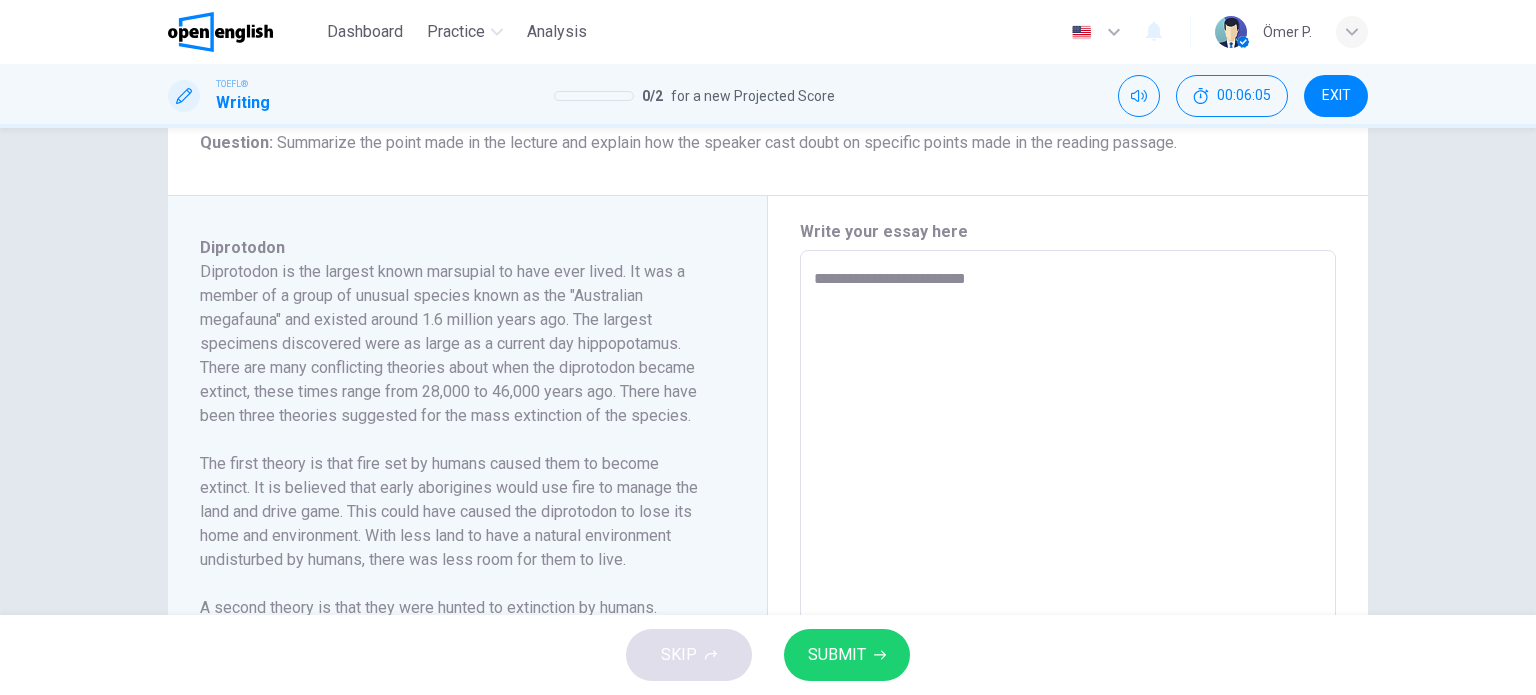 type on "**" 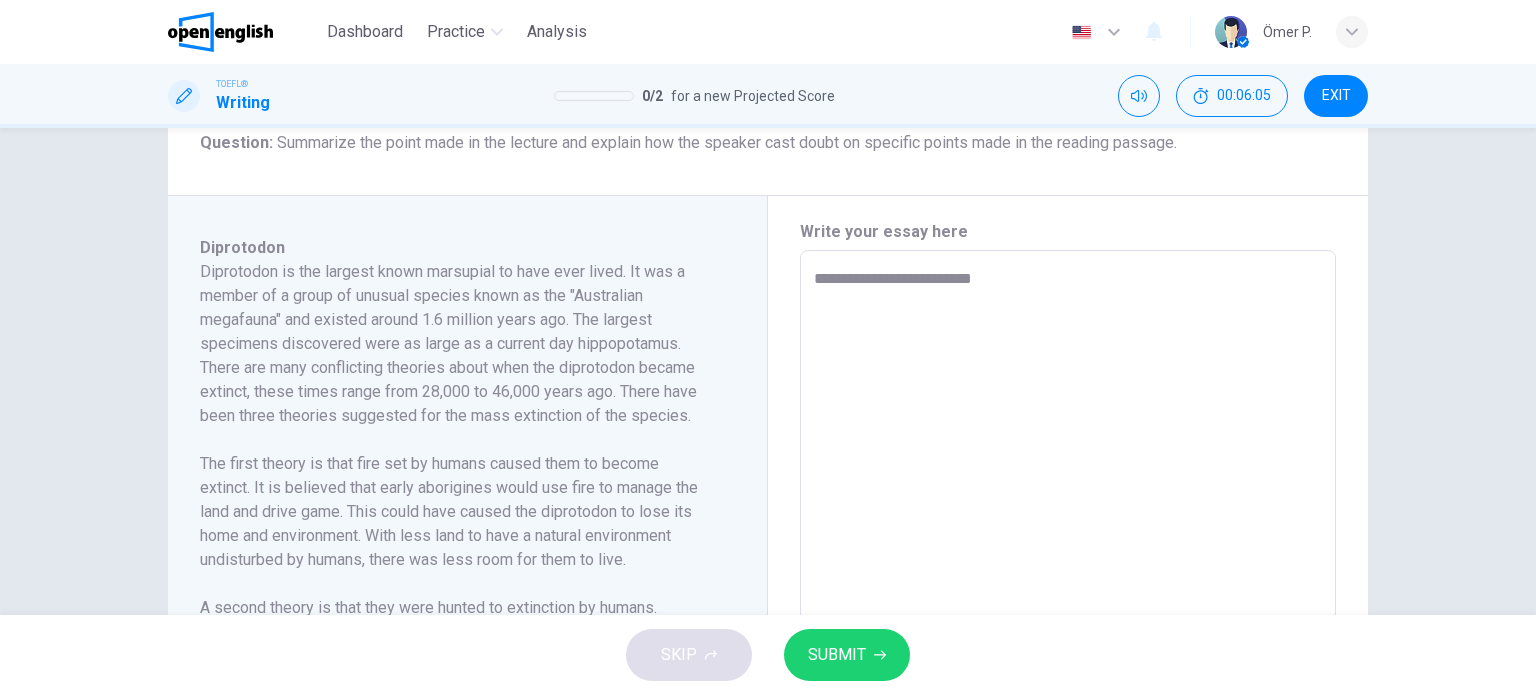 type on "**********" 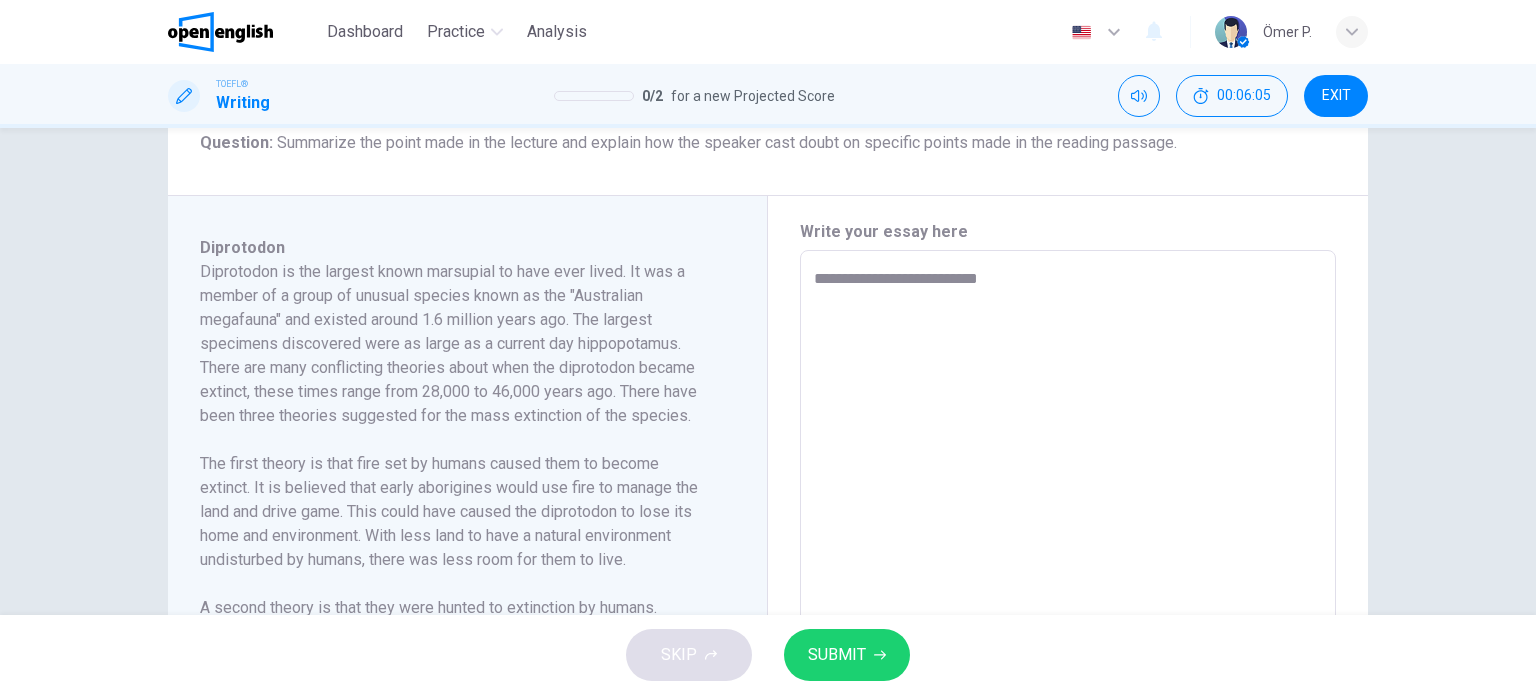 type on "**" 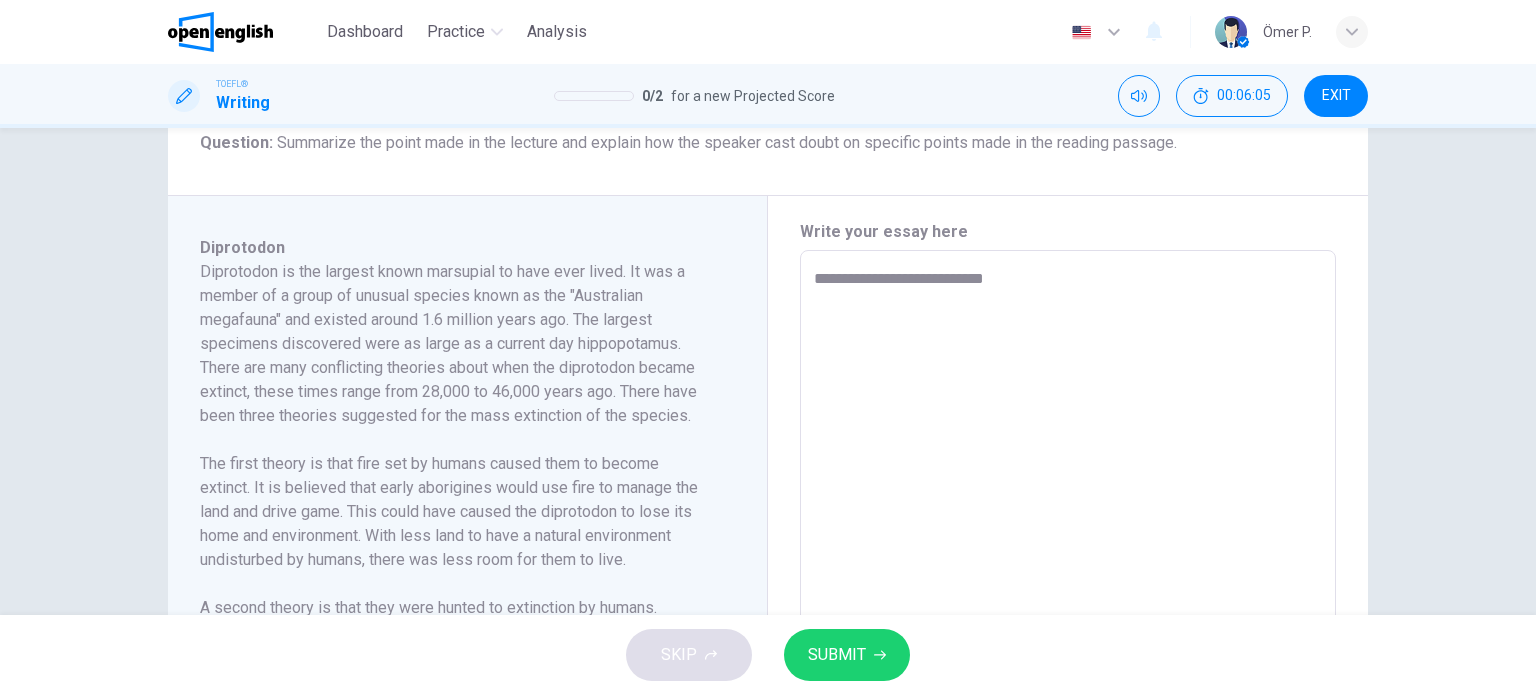 type on "**" 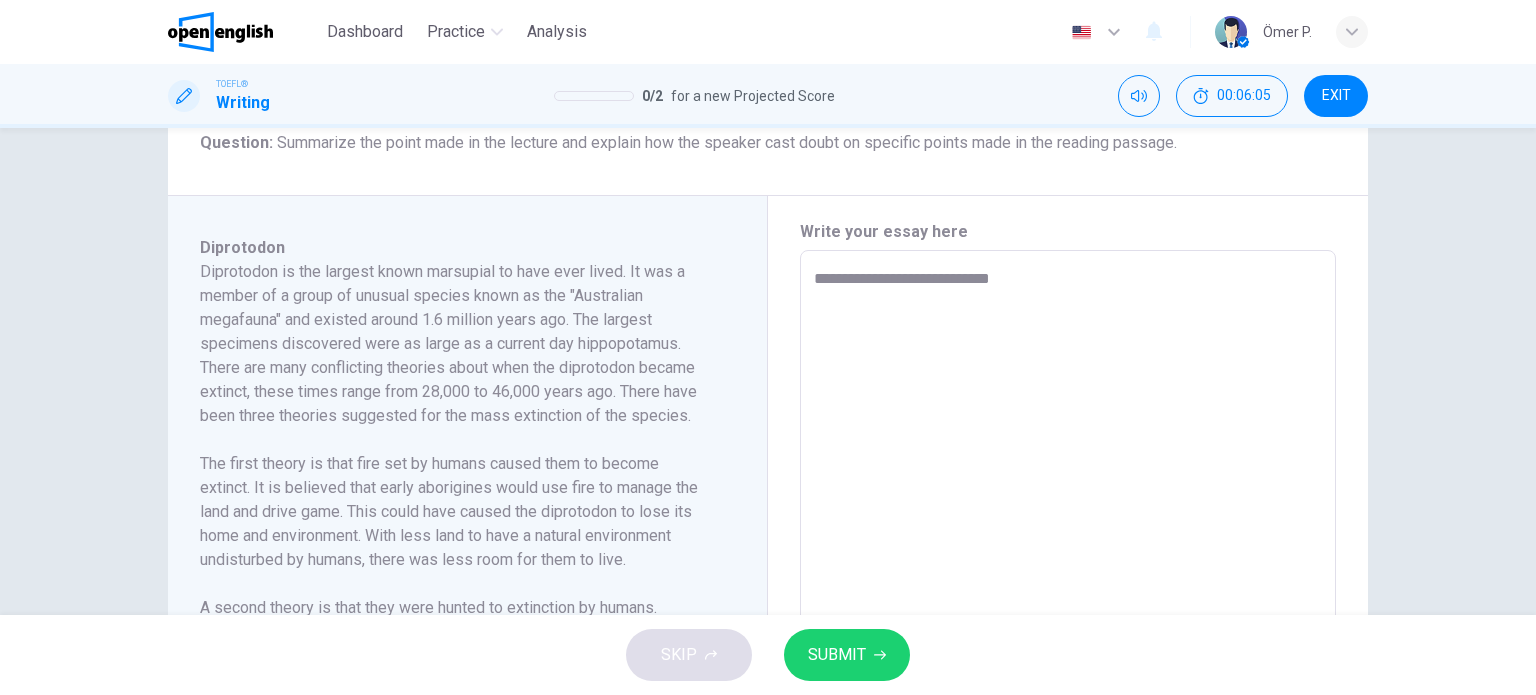 type on "**" 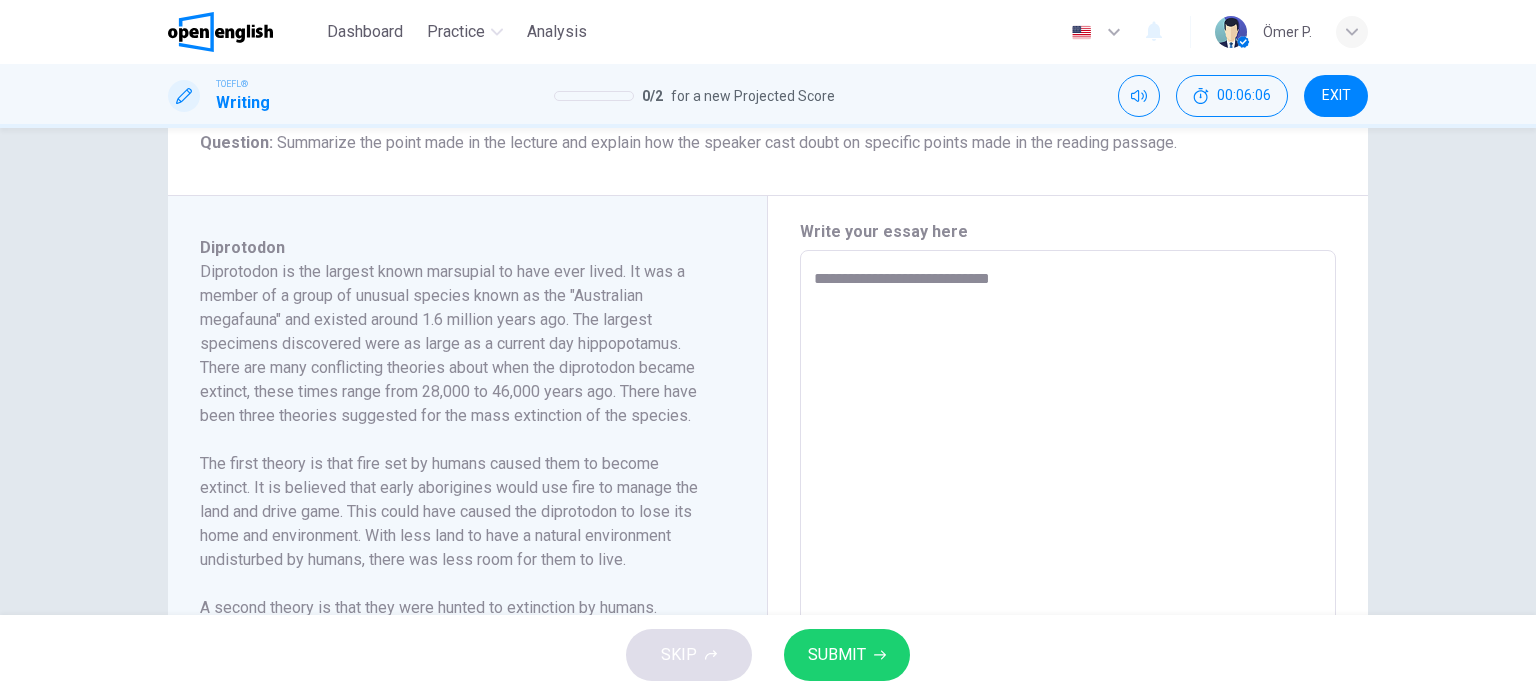 type on "**" 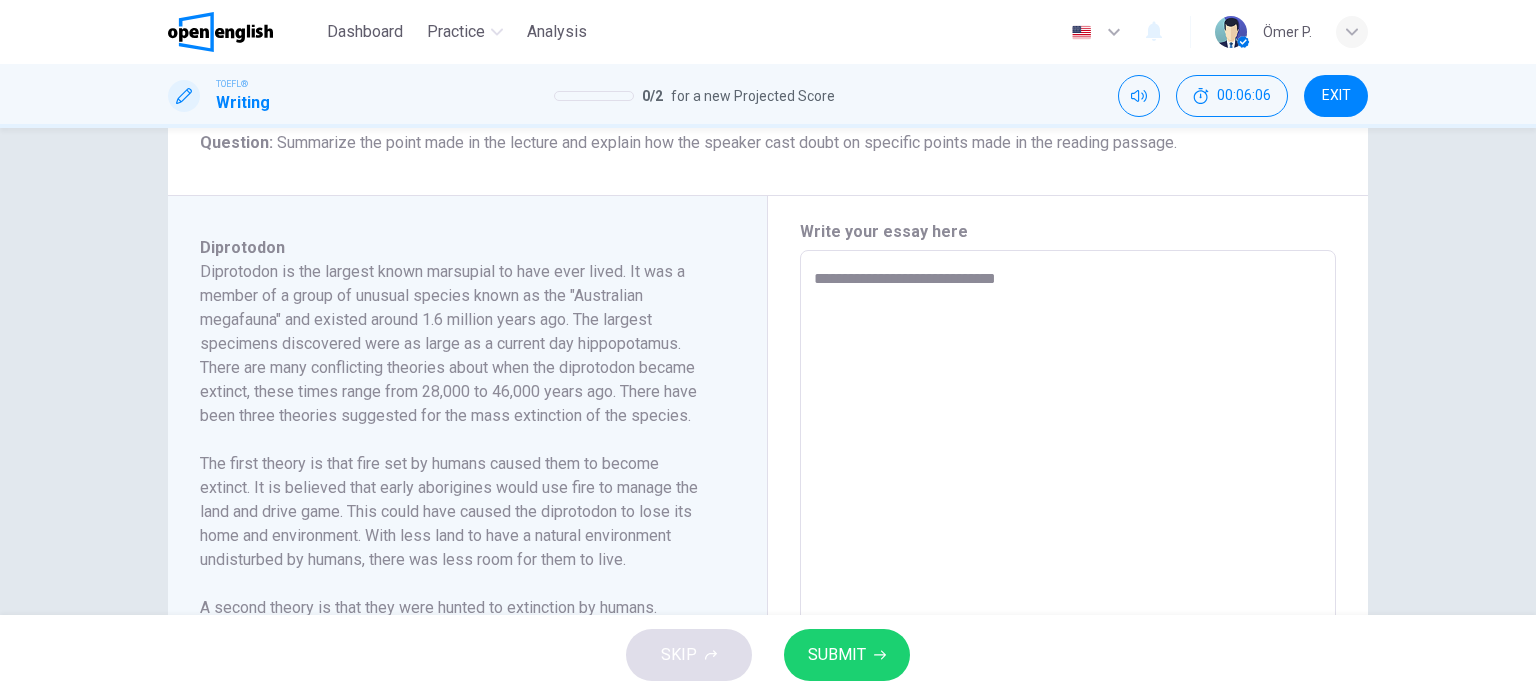 type on "**********" 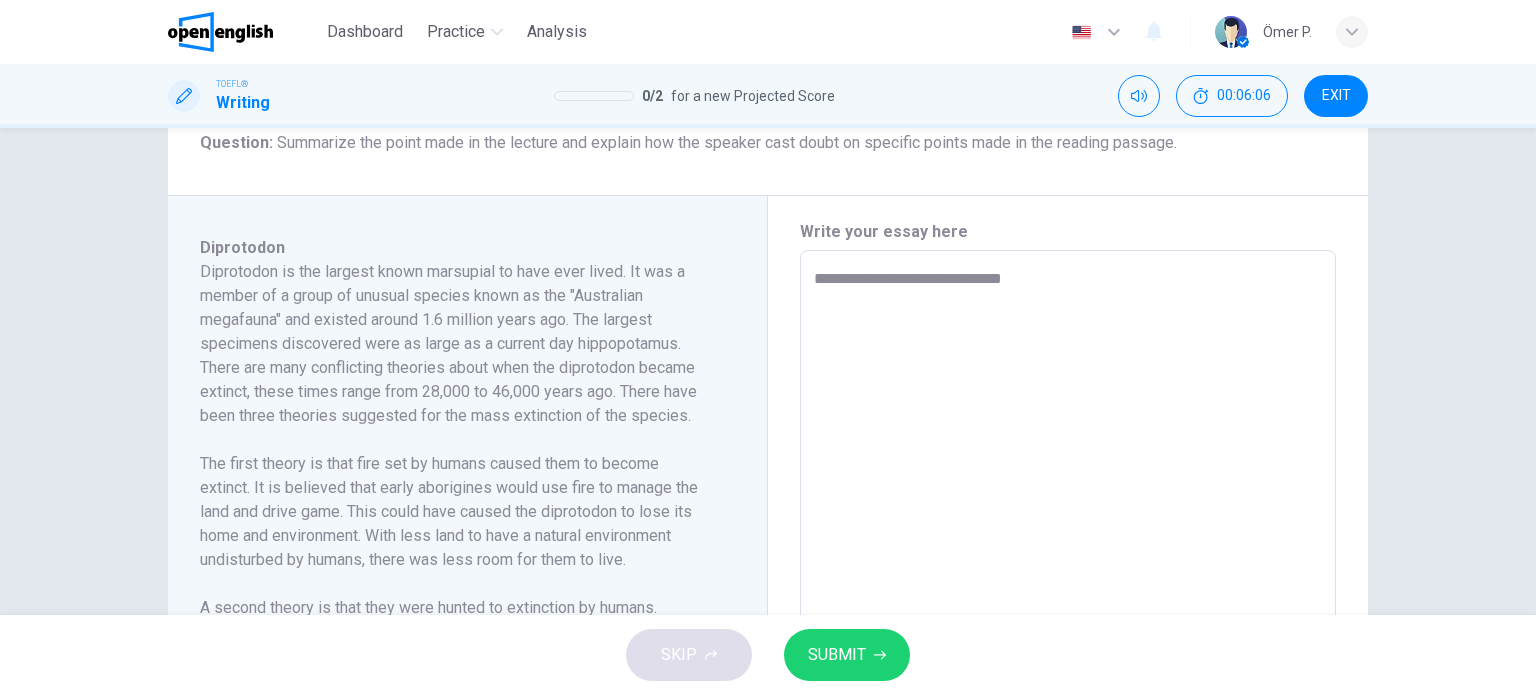 type on "**" 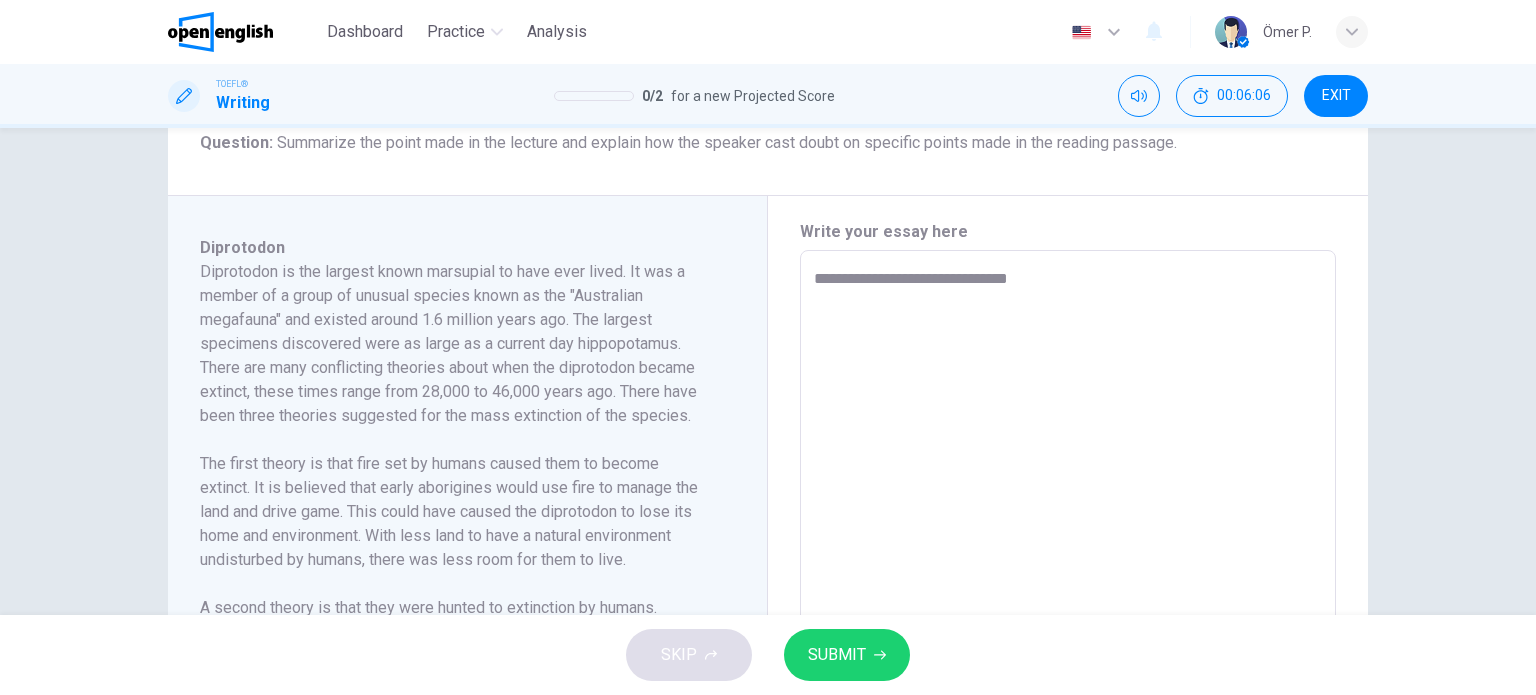type 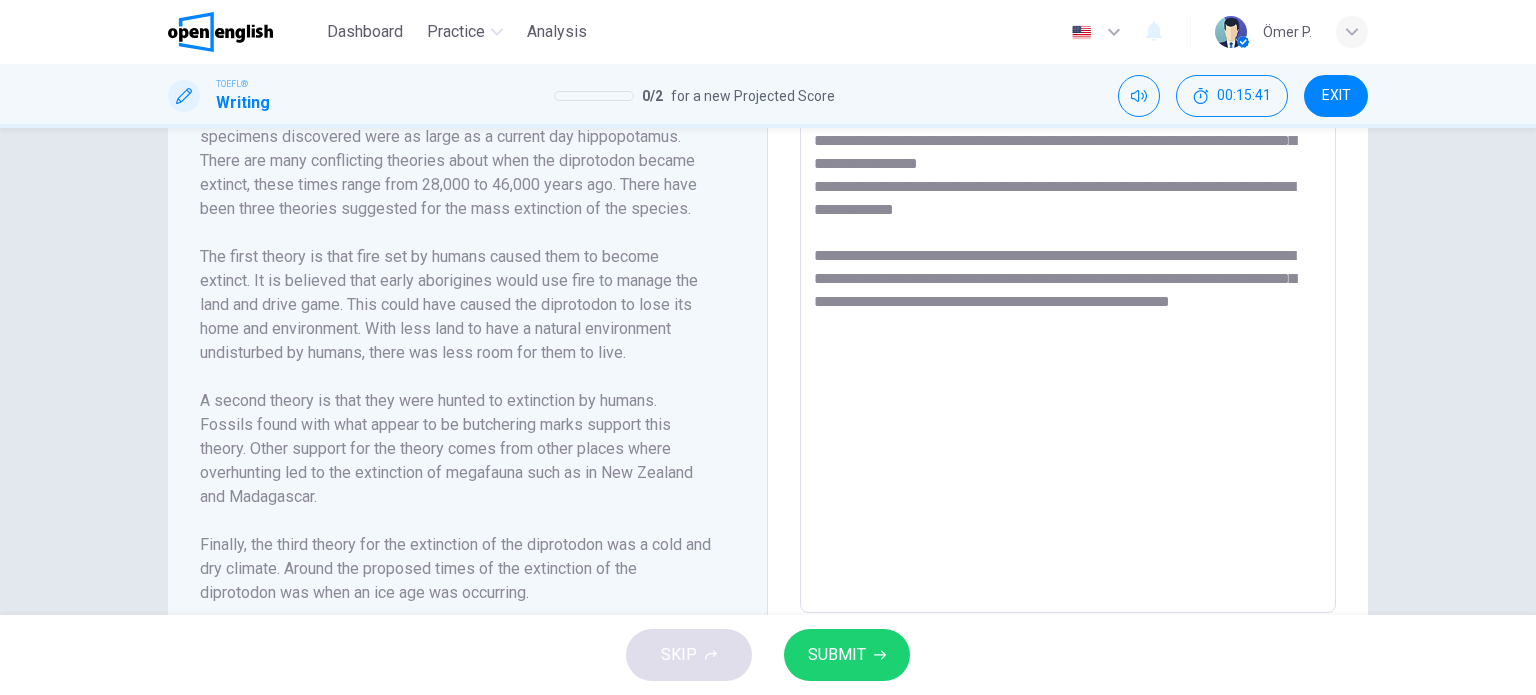 scroll, scrollTop: 557, scrollLeft: 0, axis: vertical 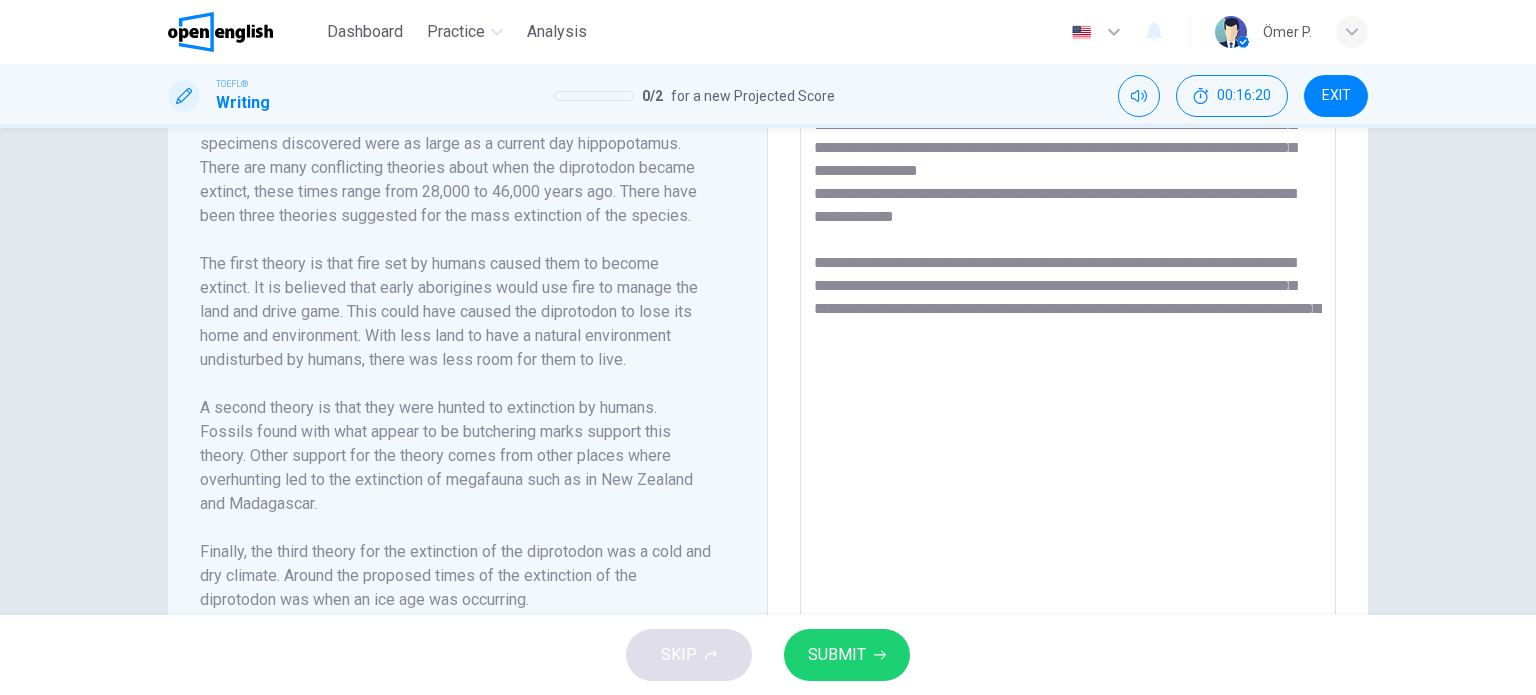 click at bounding box center (1068, 335) 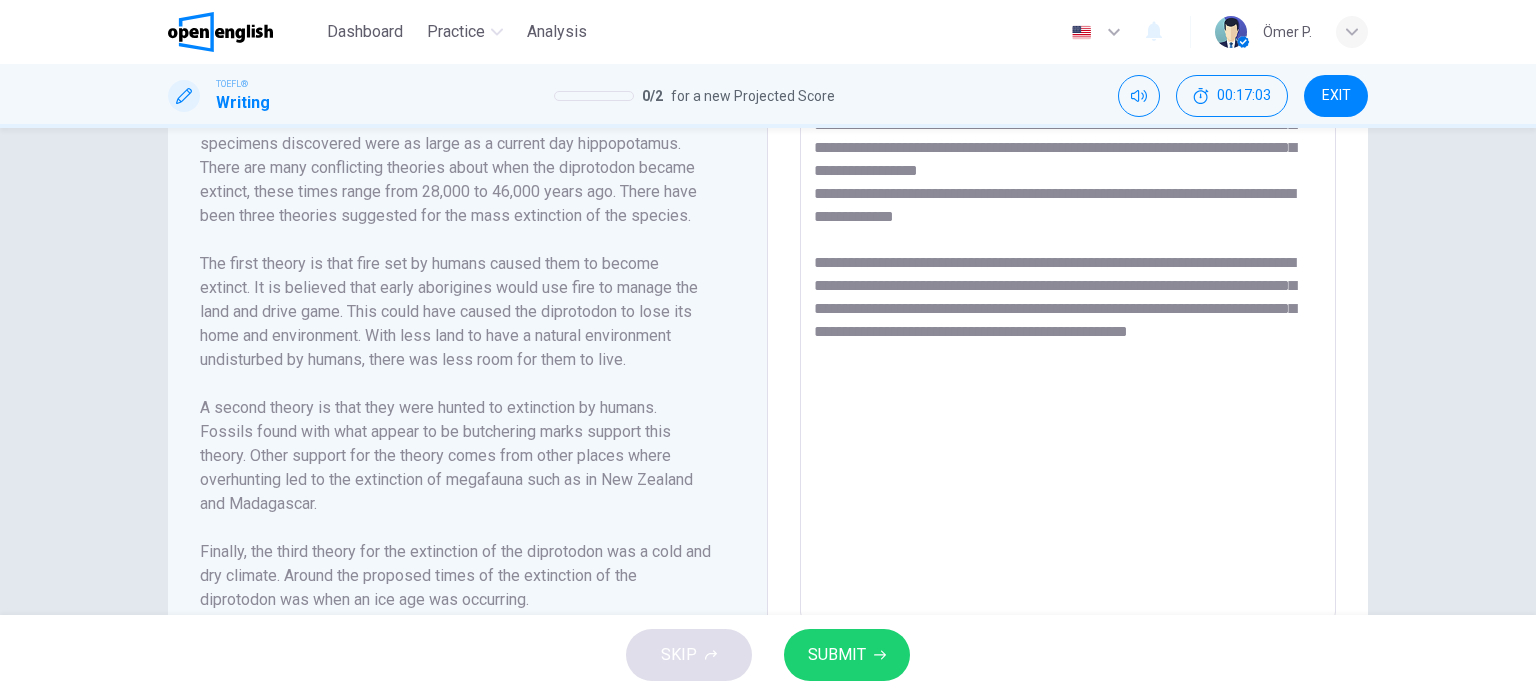click at bounding box center [1068, 335] 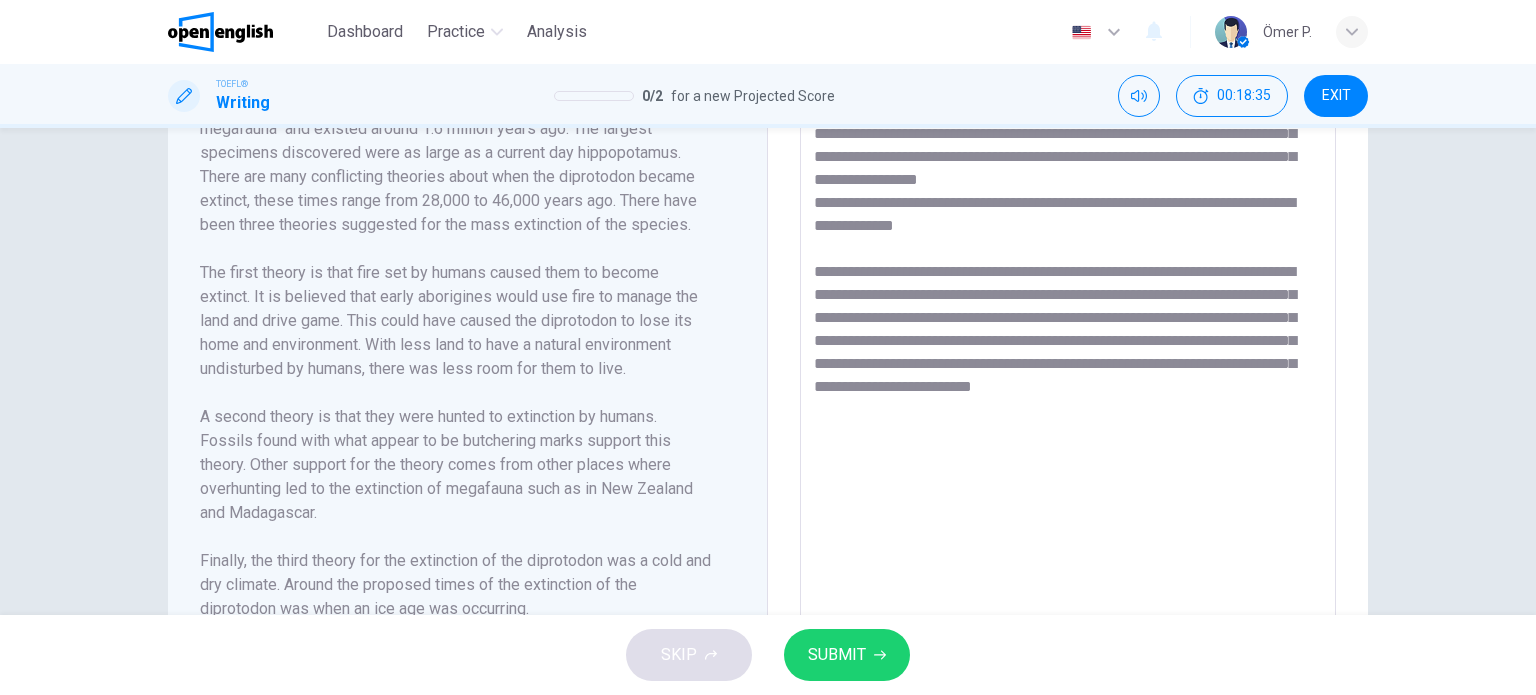 scroll, scrollTop: 400, scrollLeft: 0, axis: vertical 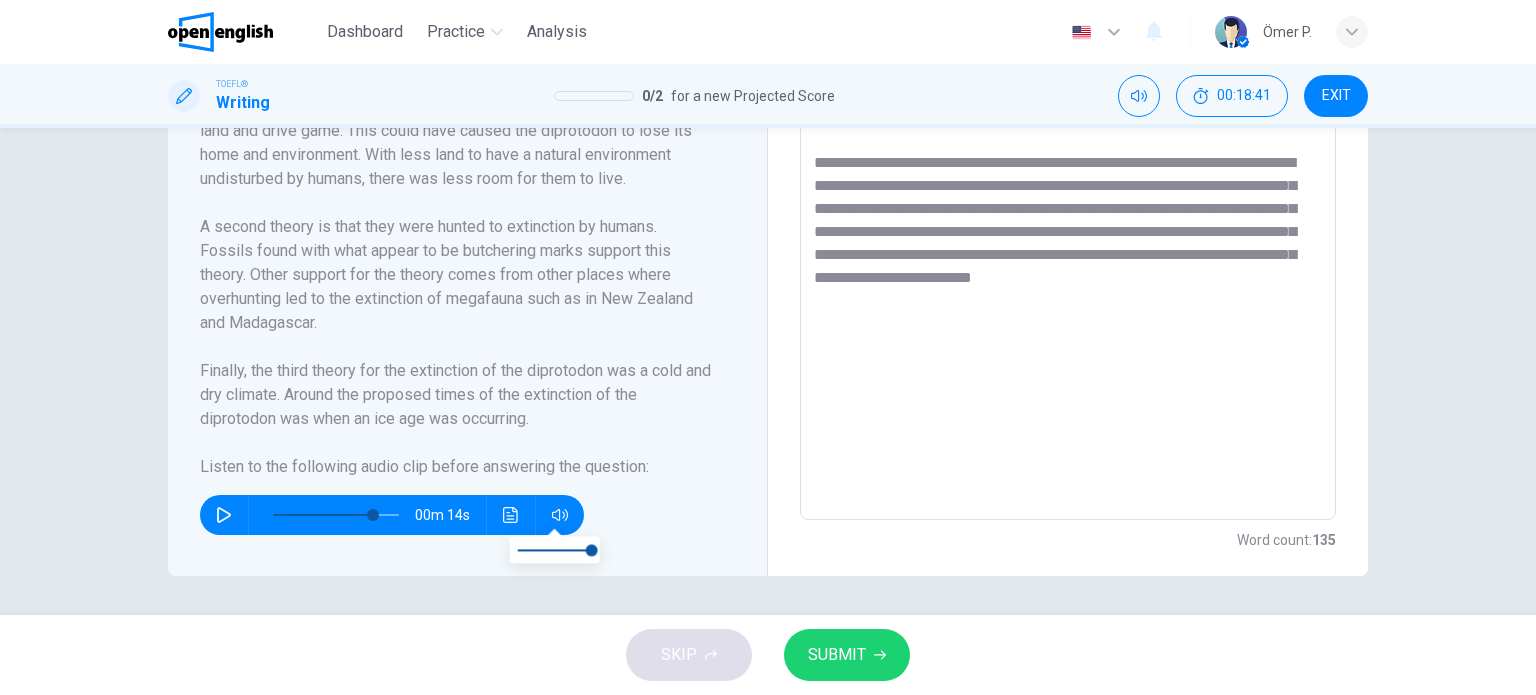 click 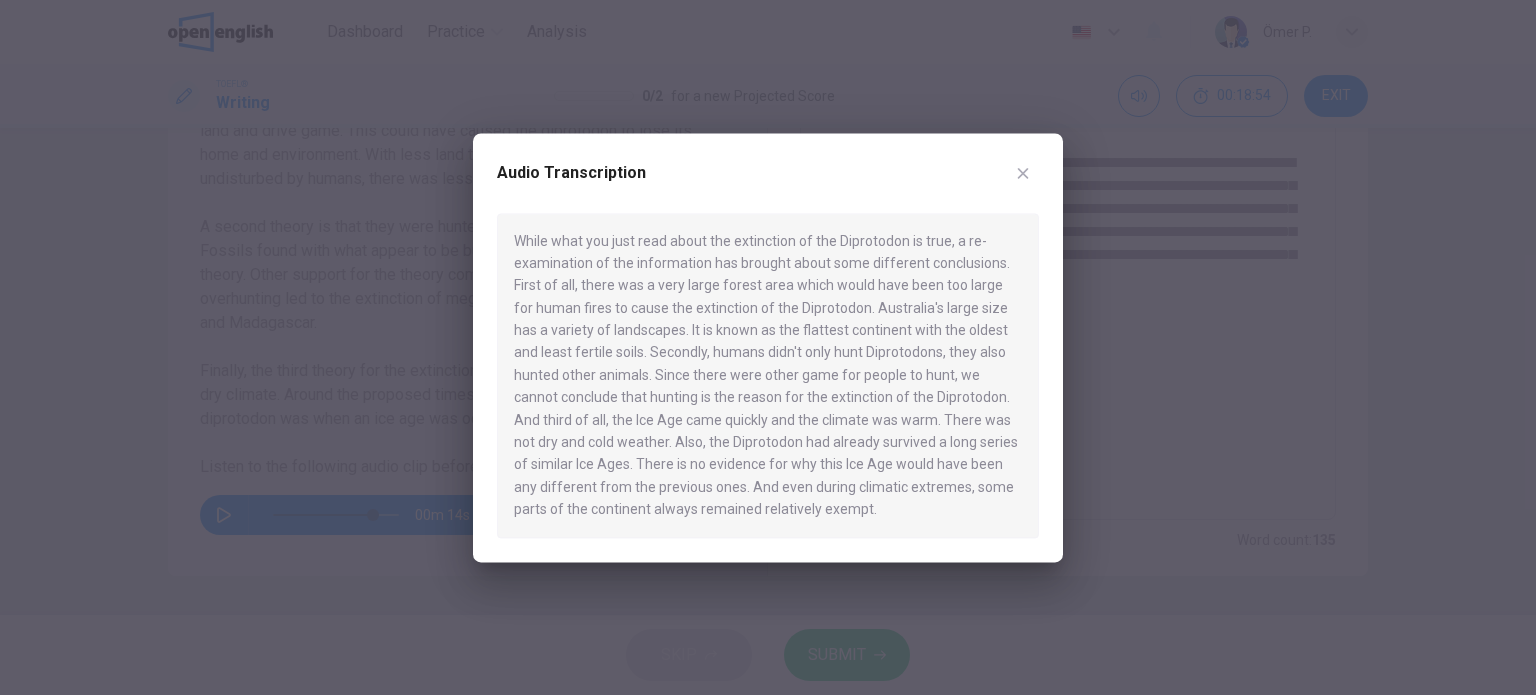 click at bounding box center [1023, 173] 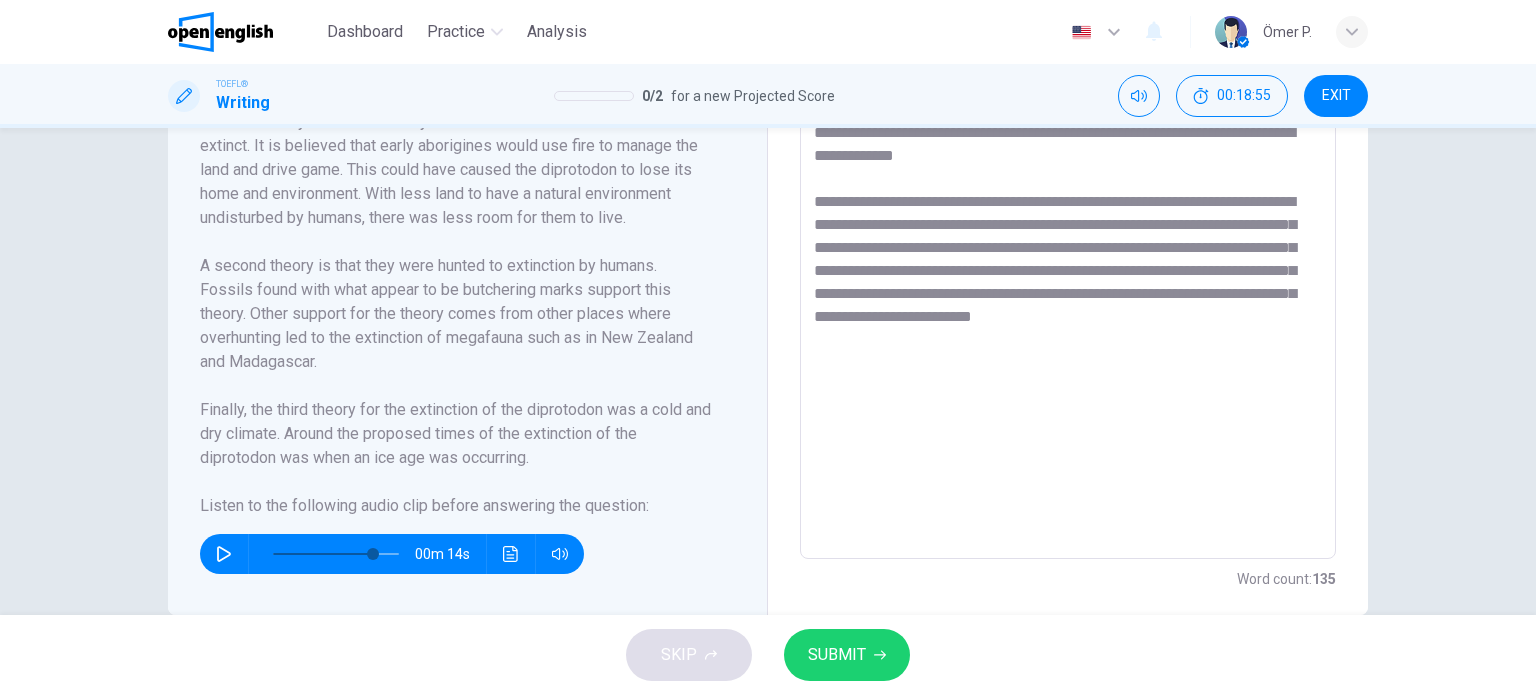 scroll, scrollTop: 557, scrollLeft: 0, axis: vertical 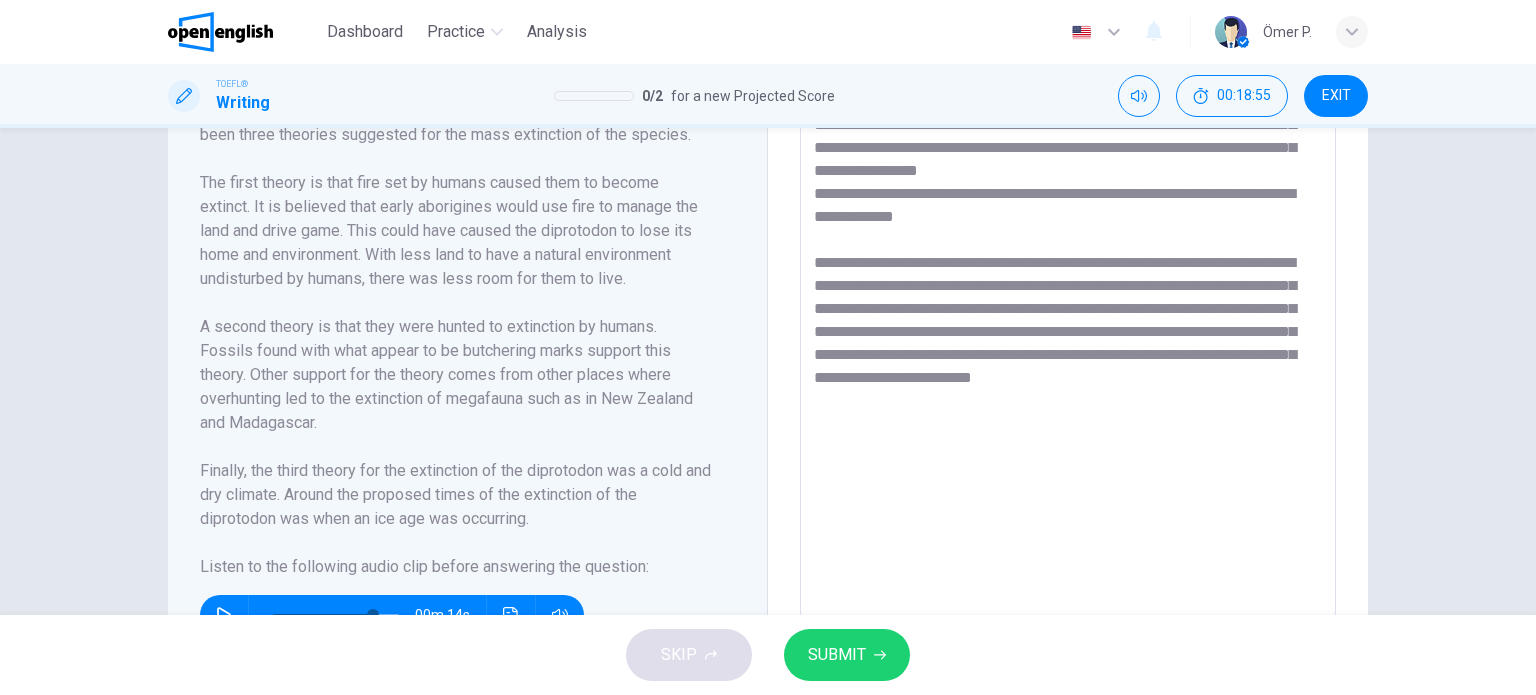 click at bounding box center (1068, 335) 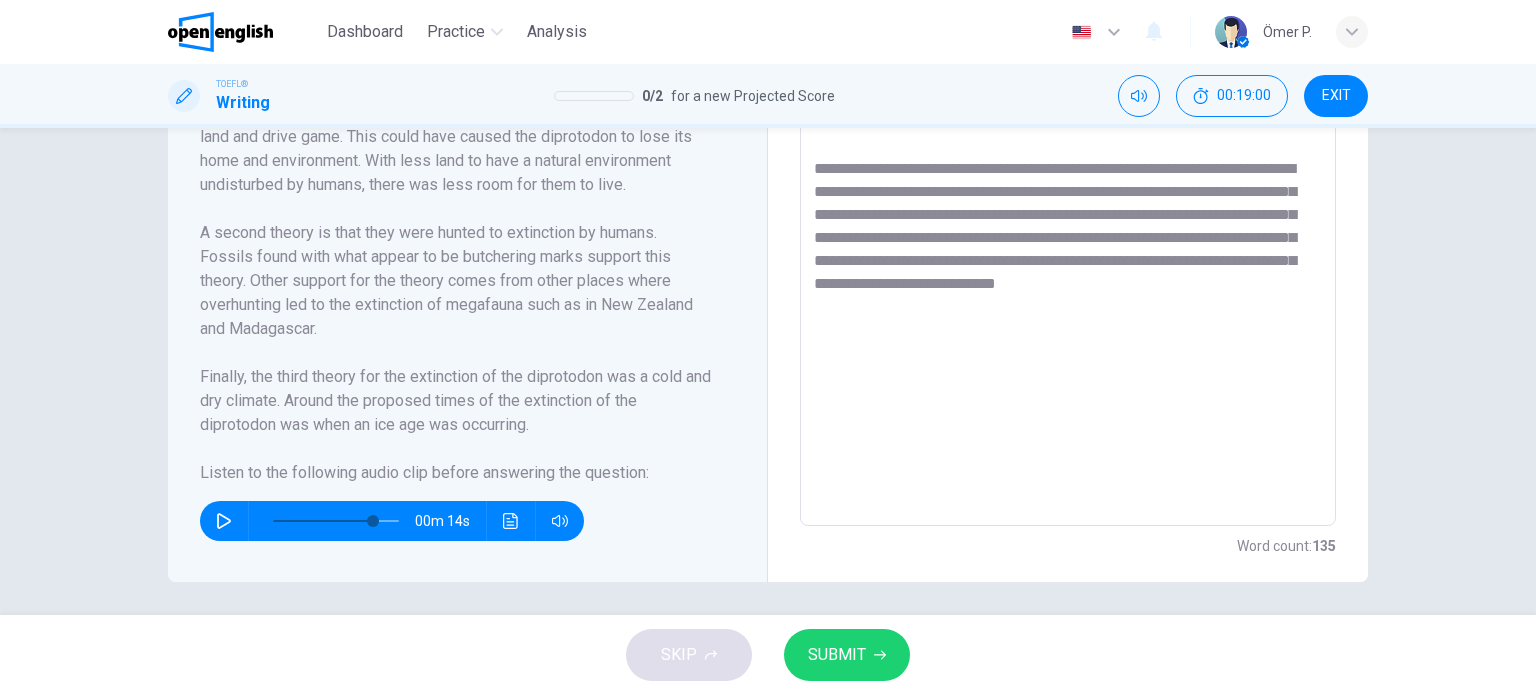 scroll, scrollTop: 657, scrollLeft: 0, axis: vertical 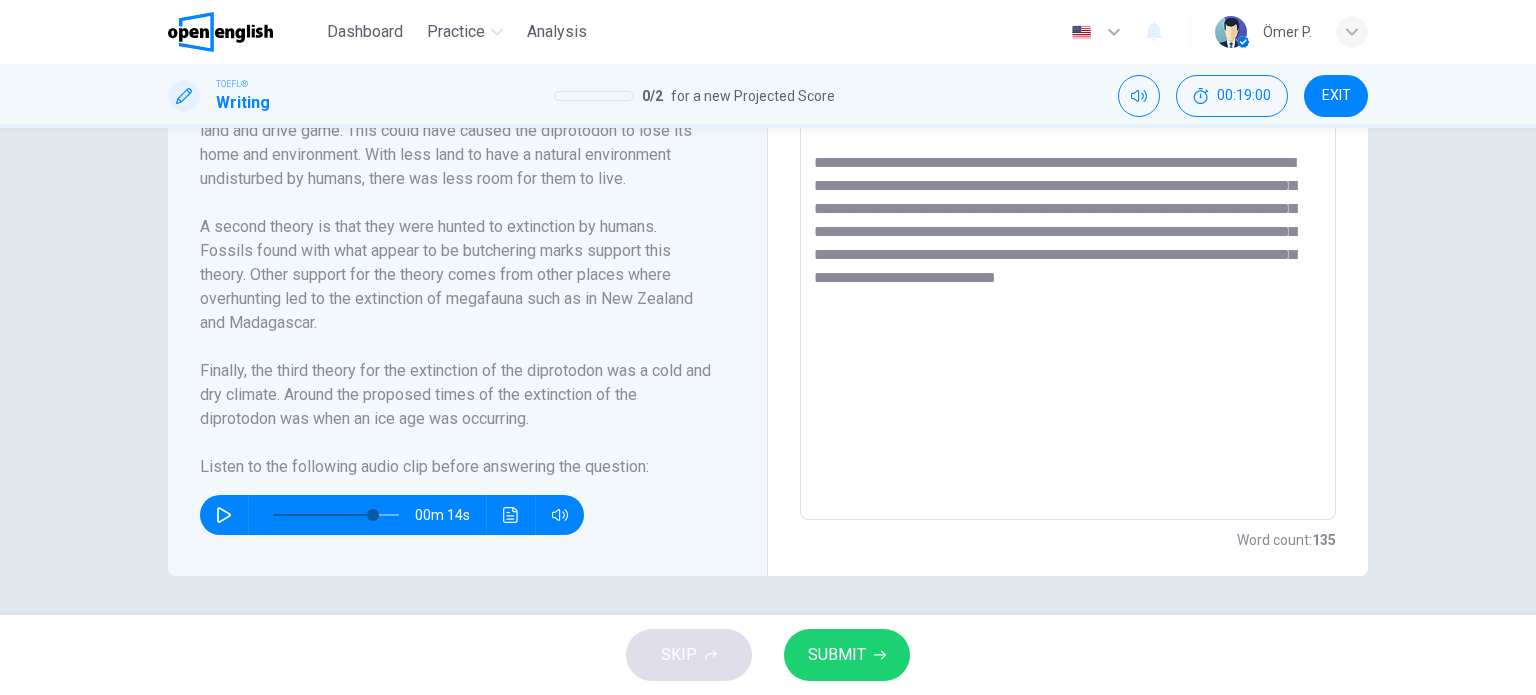 click at bounding box center (511, 515) 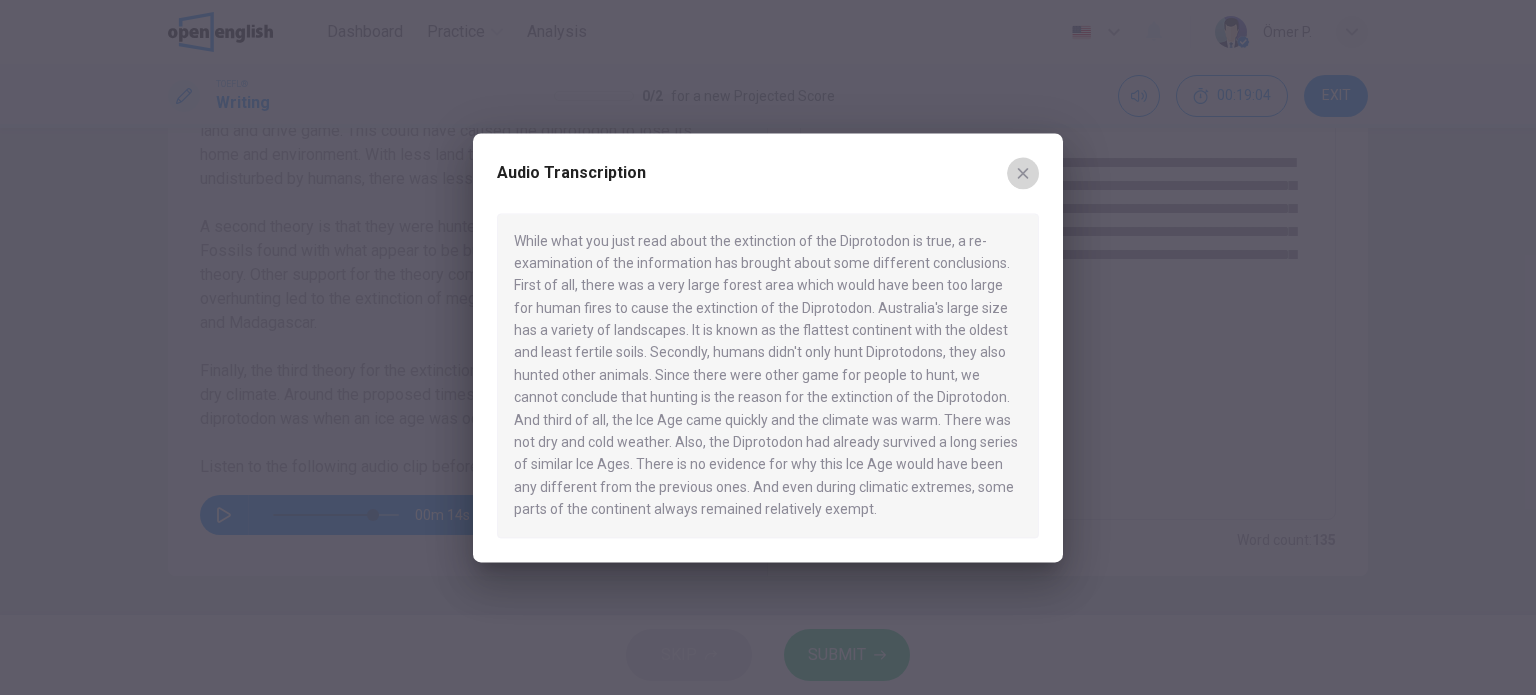 click 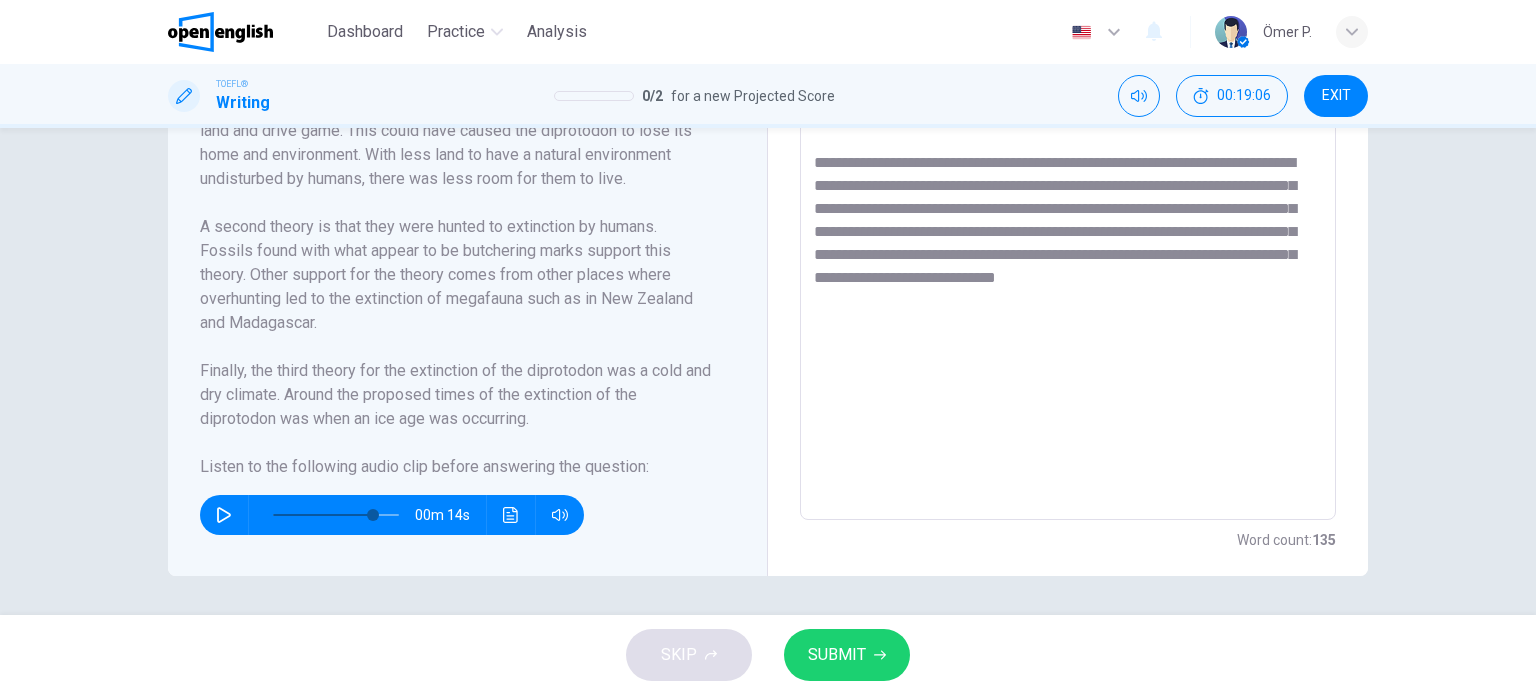 click at bounding box center [1068, 235] 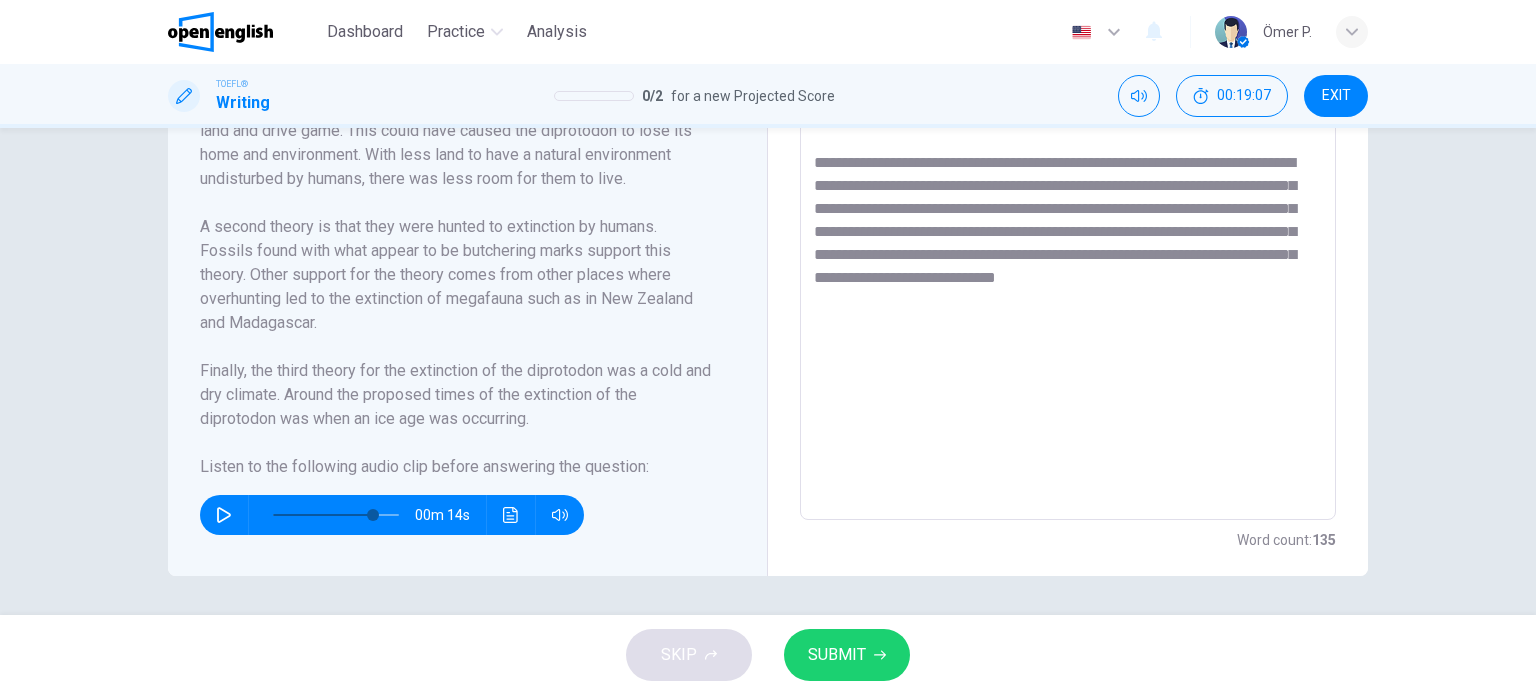 click at bounding box center (1068, 235) 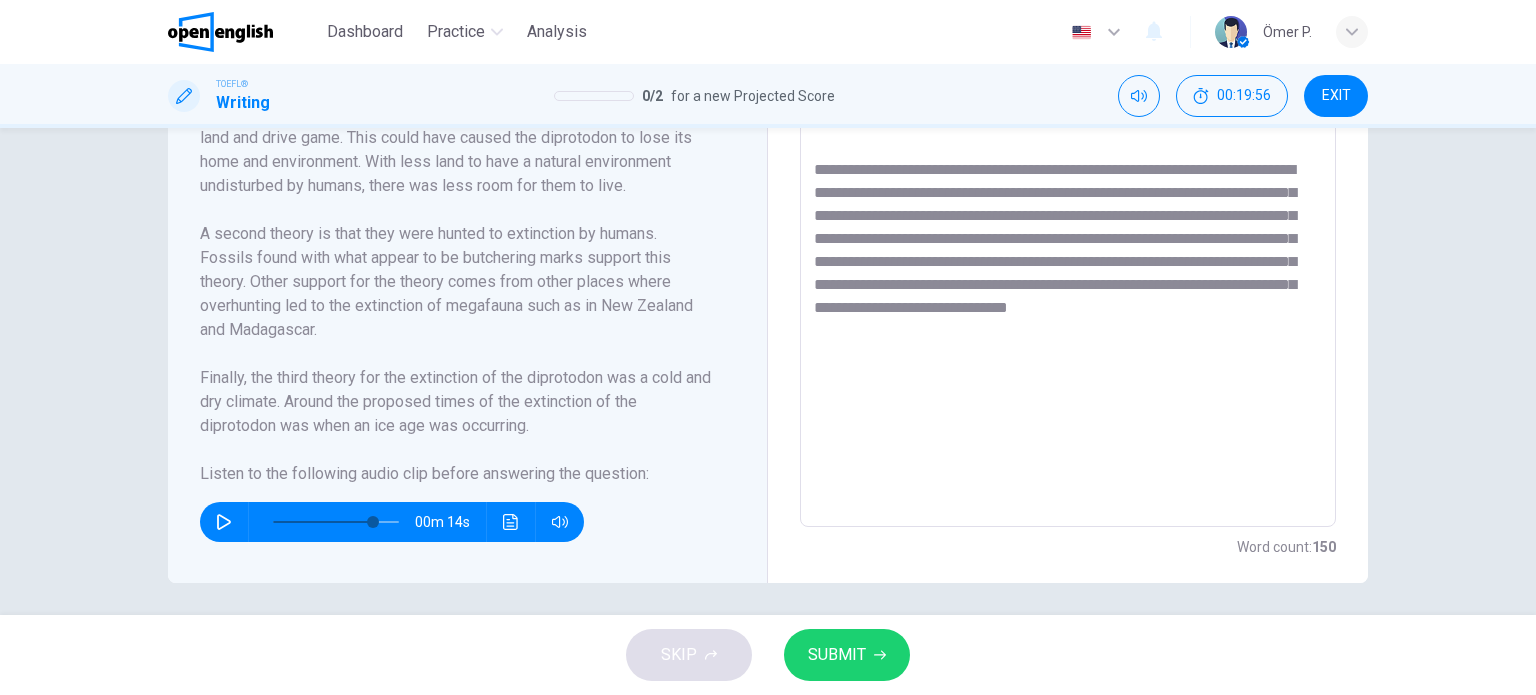 scroll, scrollTop: 657, scrollLeft: 0, axis: vertical 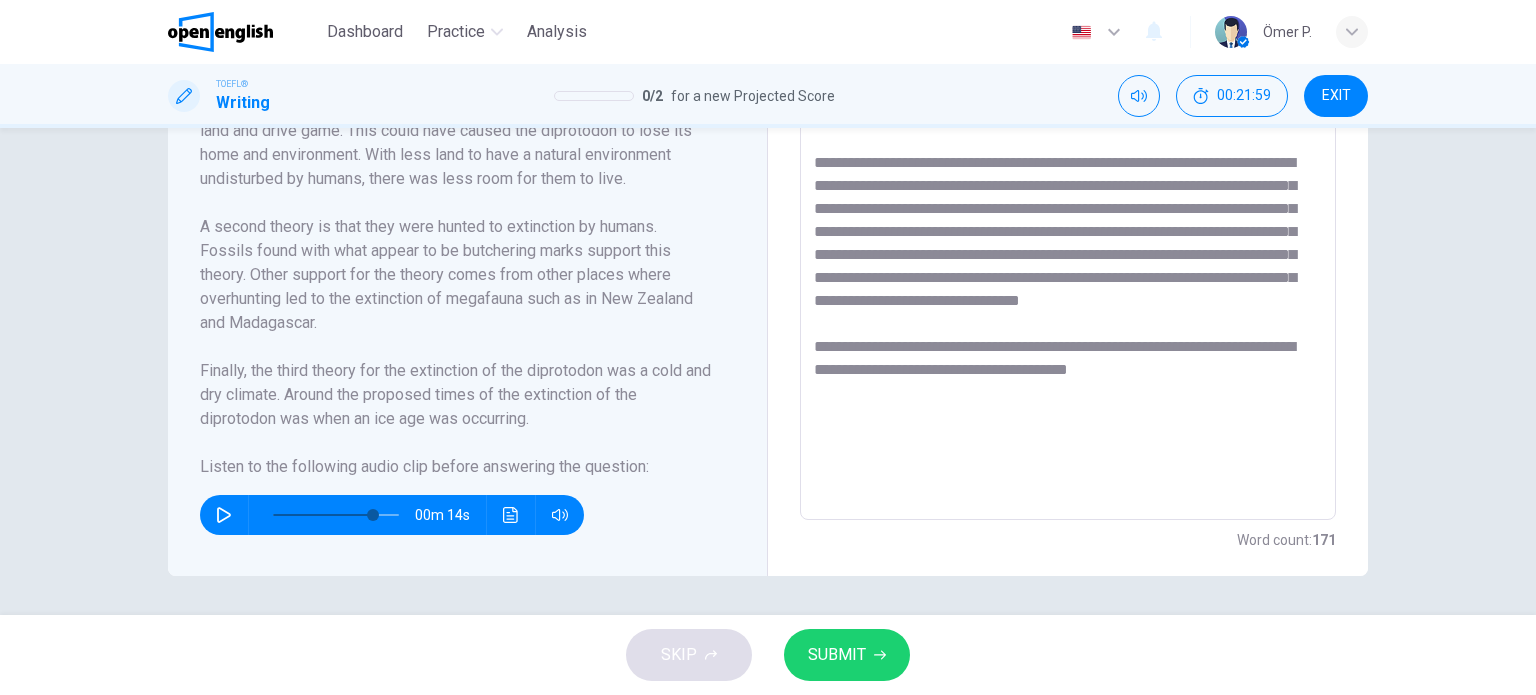 click at bounding box center (1068, 235) 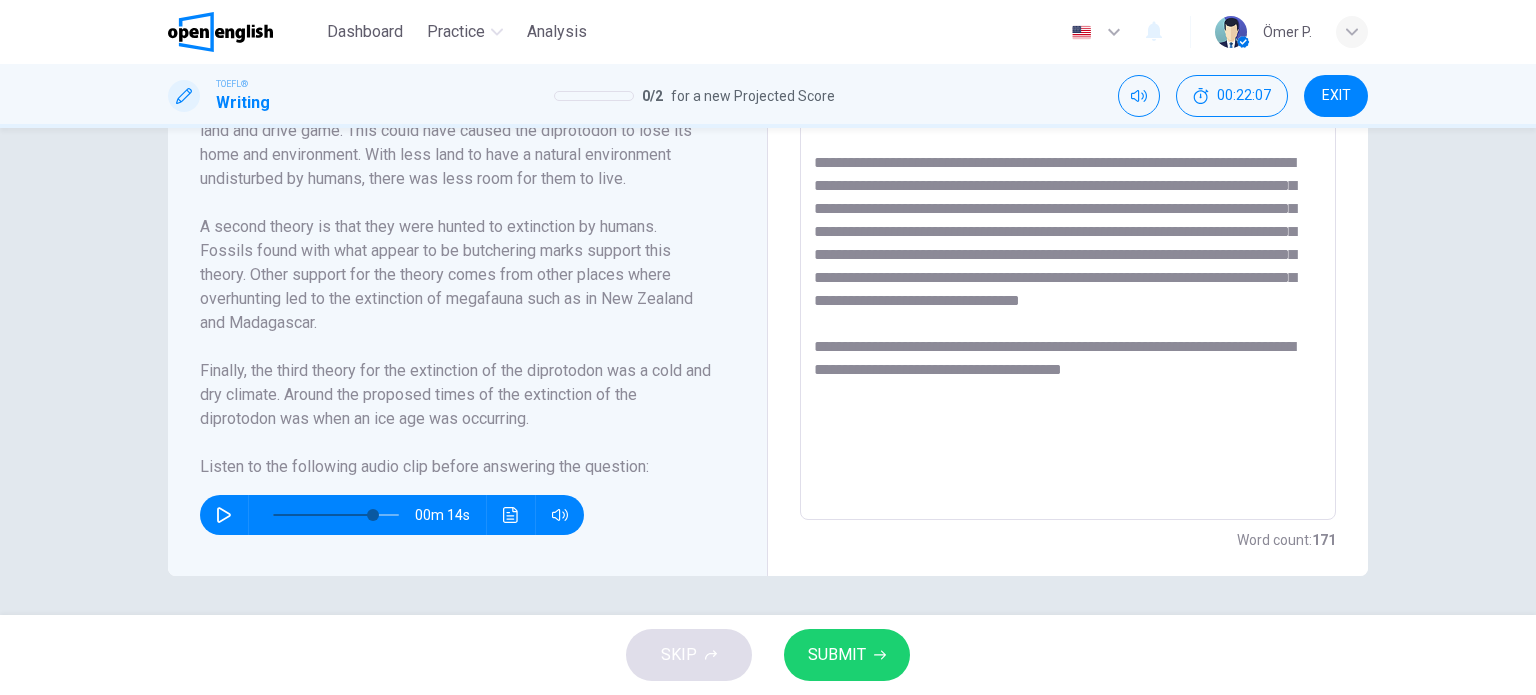 click at bounding box center (1068, 235) 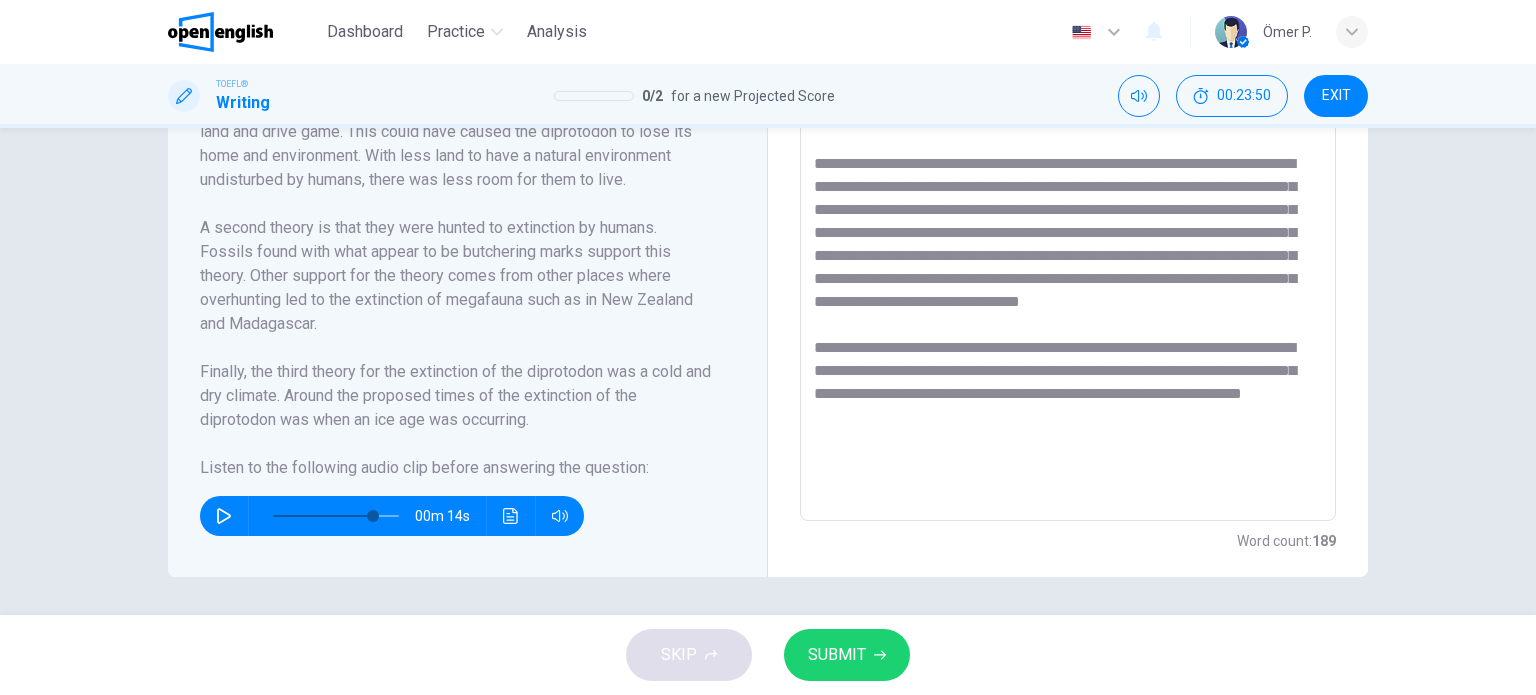 scroll, scrollTop: 657, scrollLeft: 0, axis: vertical 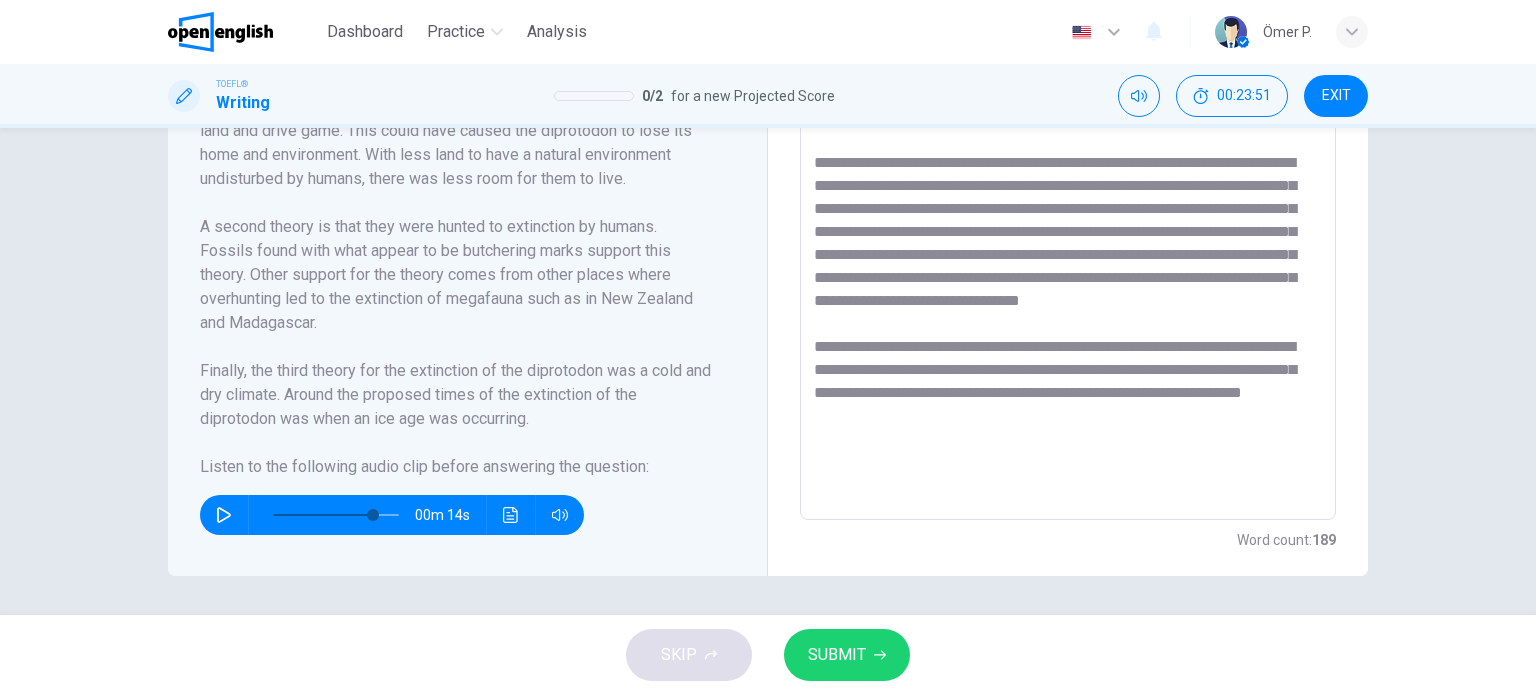 click at bounding box center [1068, 235] 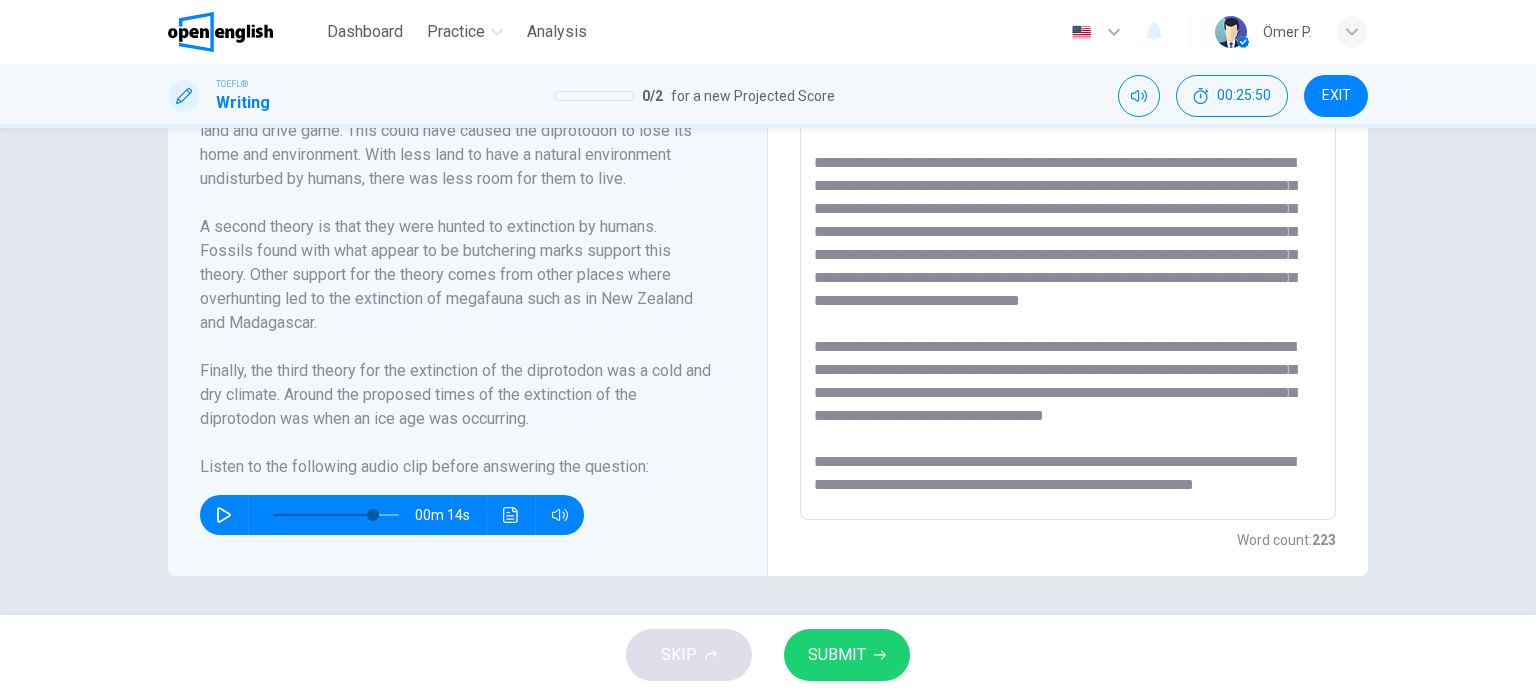 scroll, scrollTop: 83, scrollLeft: 0, axis: vertical 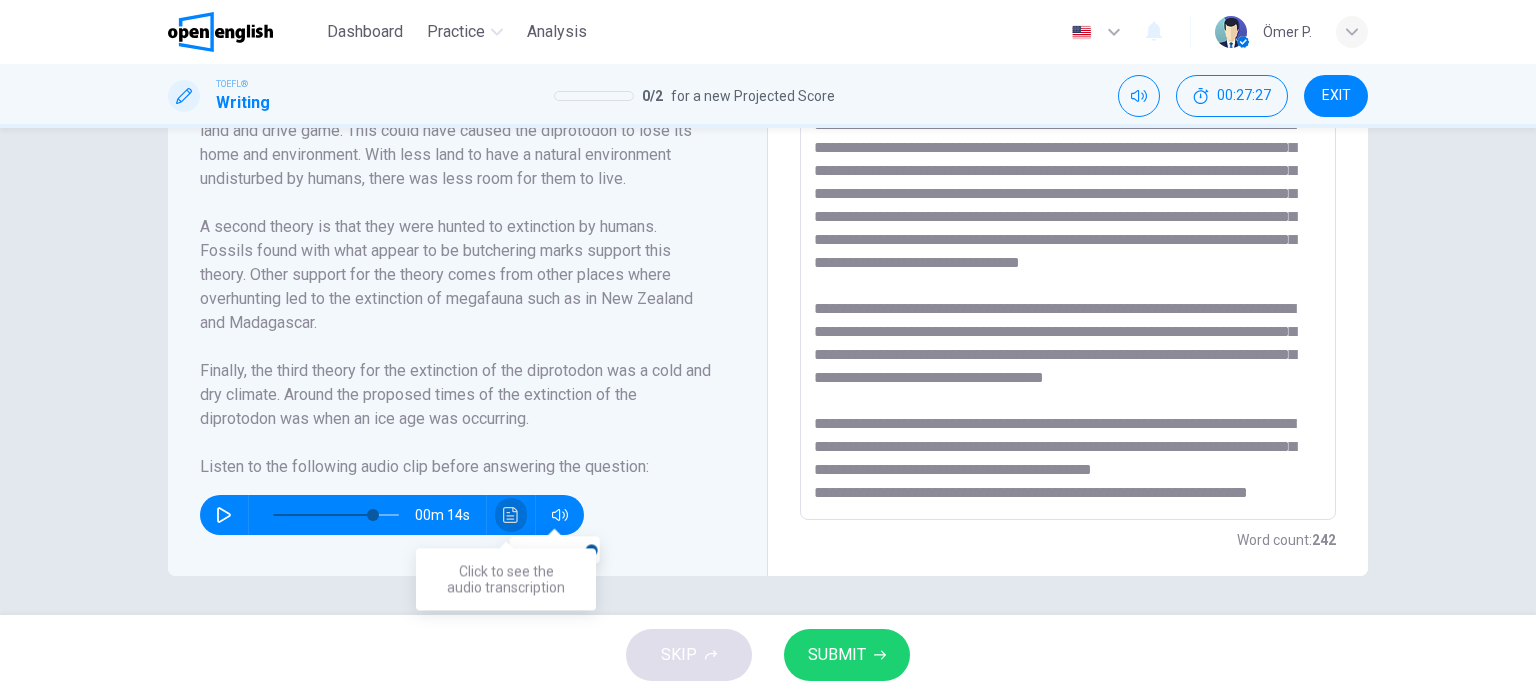 click 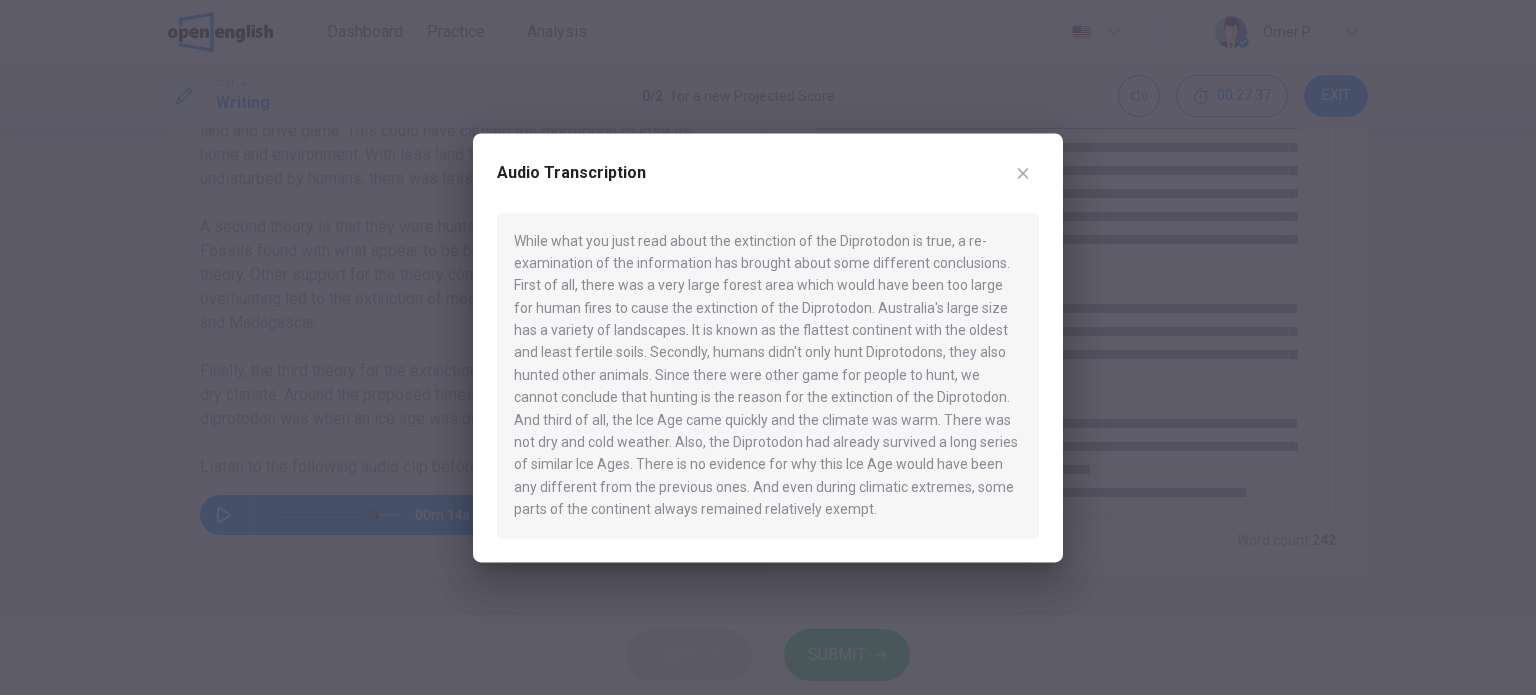 click on "Audio Transcription" at bounding box center [768, 347] 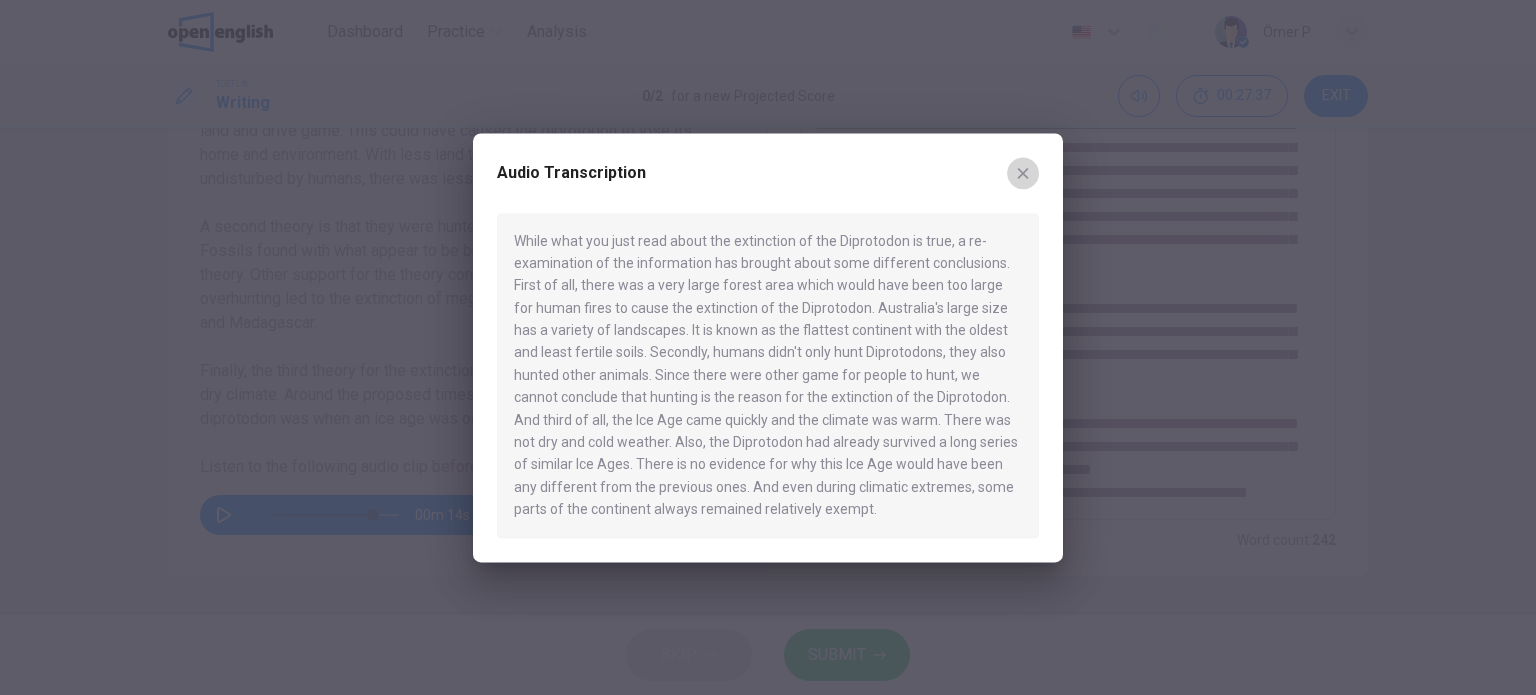 click 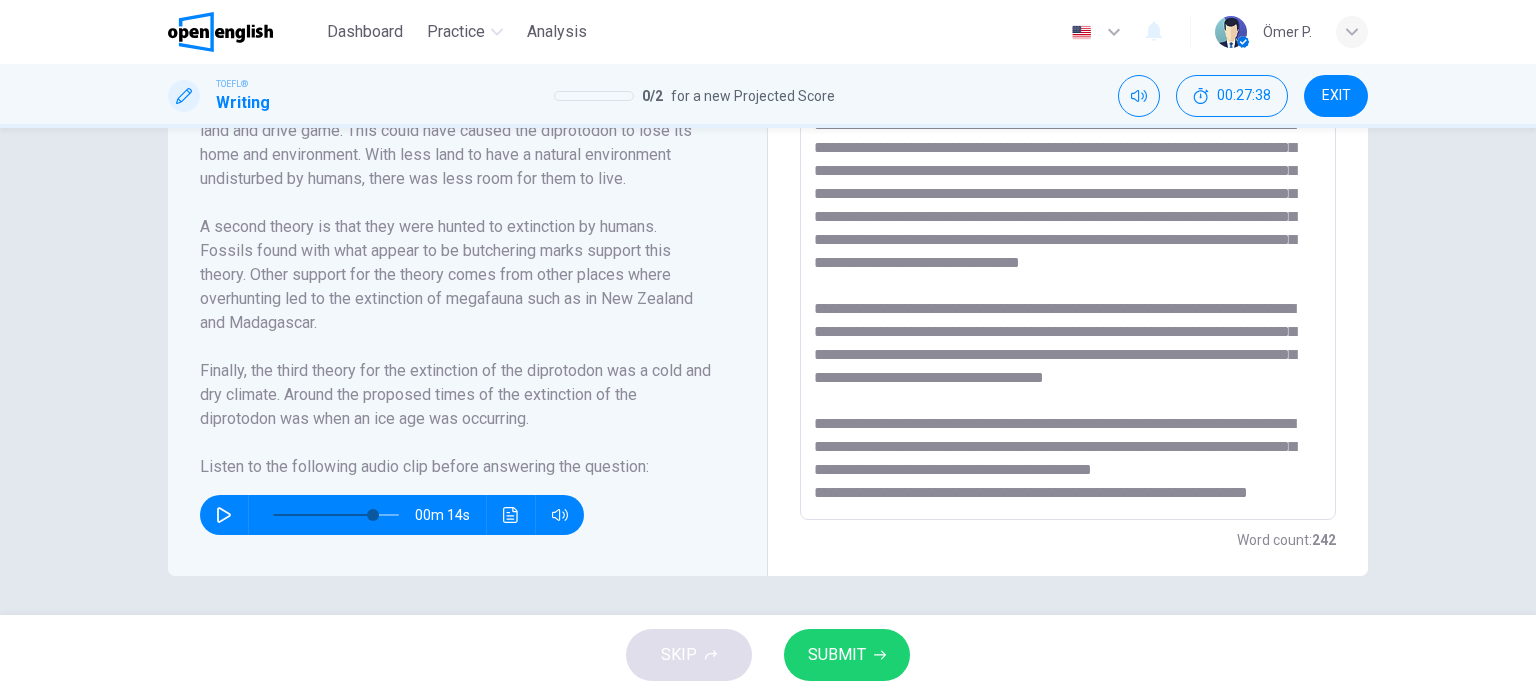 click at bounding box center [1068, 235] 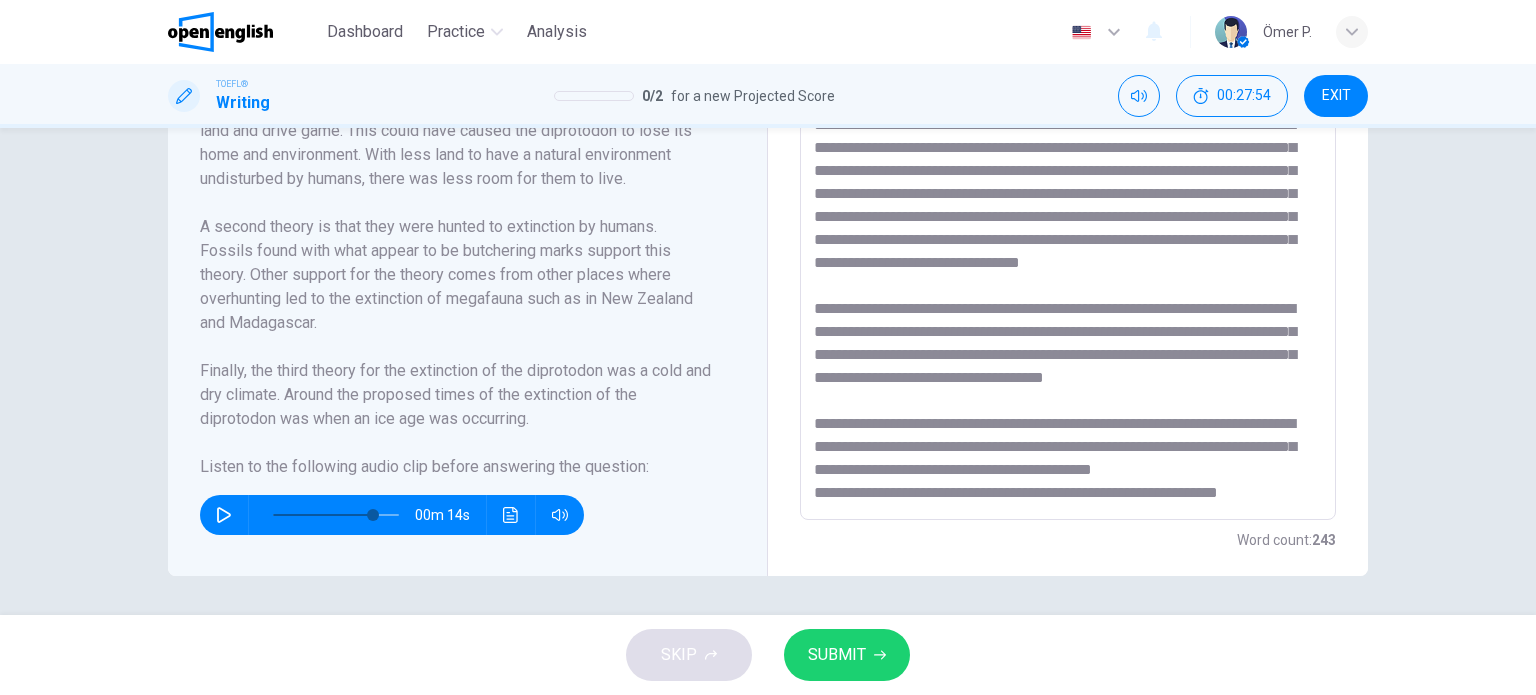 scroll, scrollTop: 128, scrollLeft: 0, axis: vertical 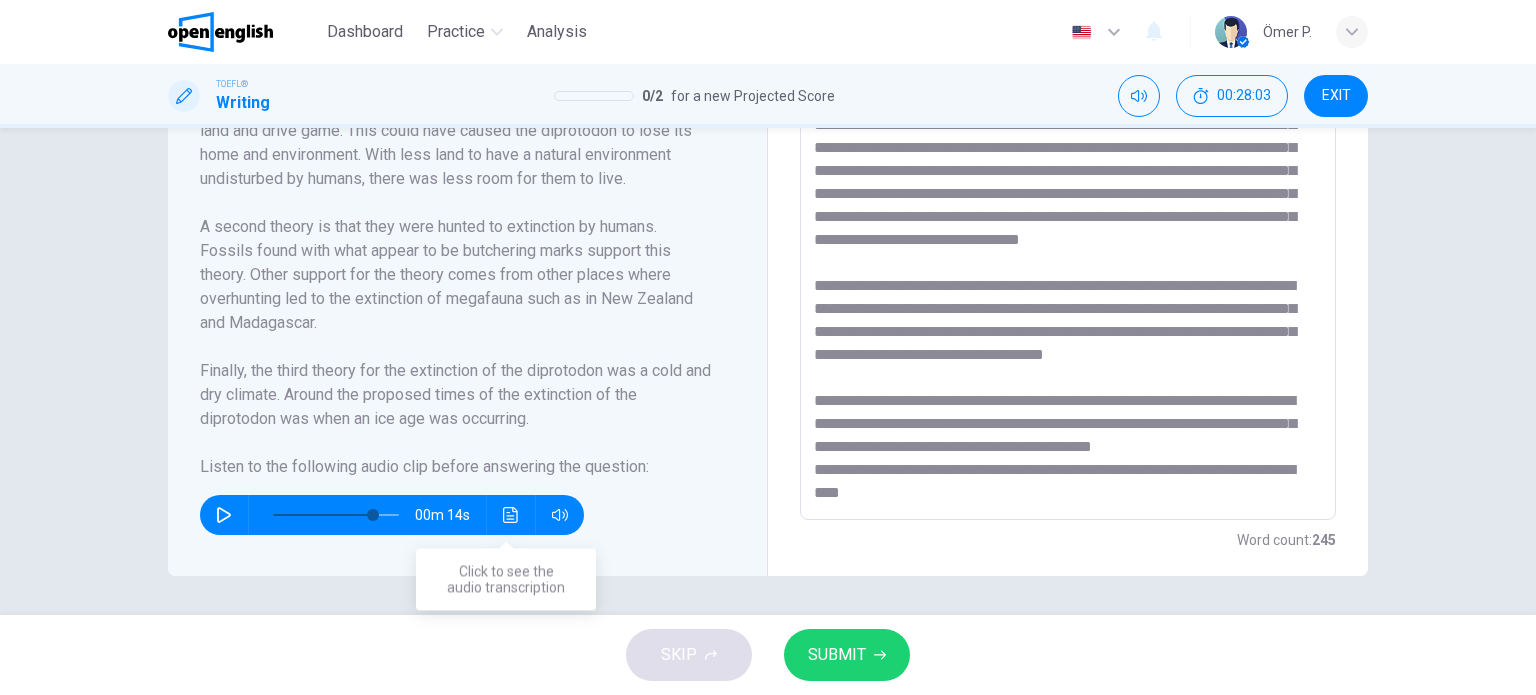 click 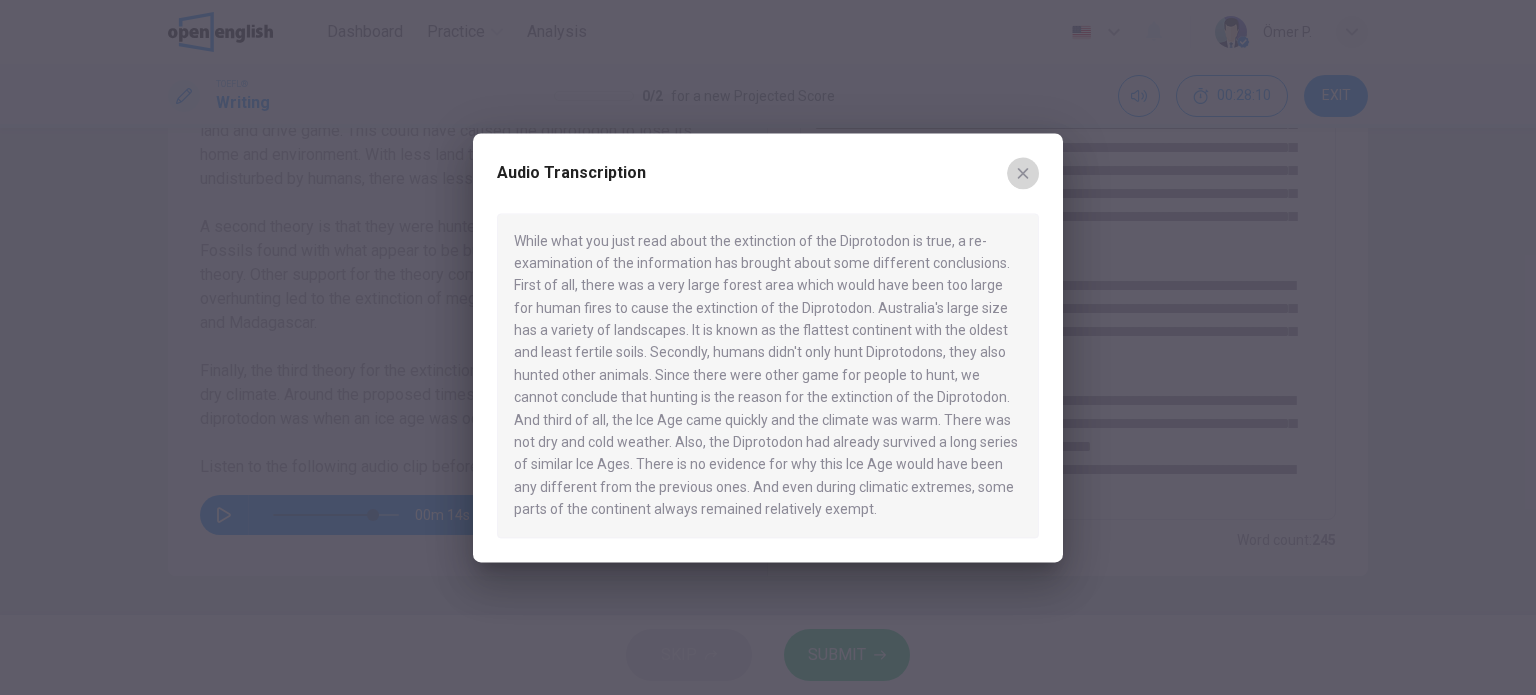 click 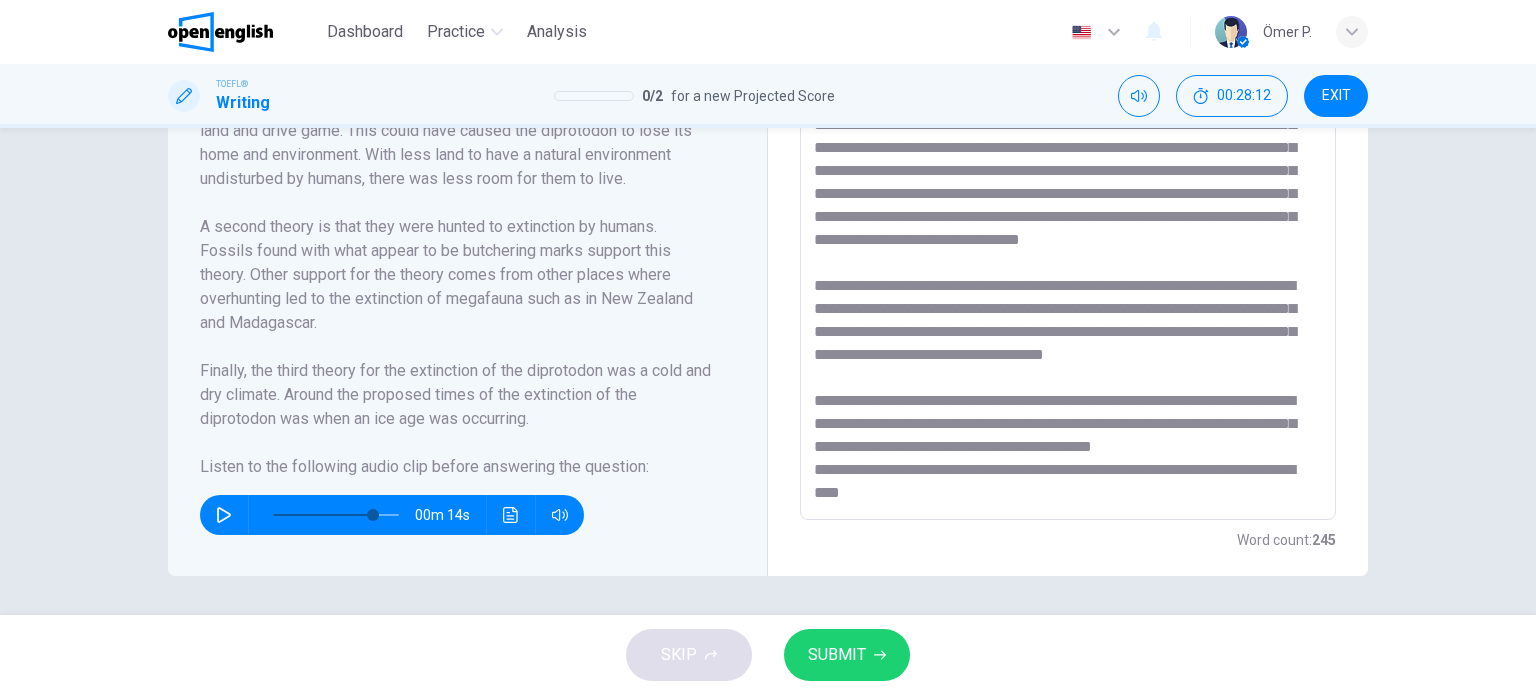 click at bounding box center [1068, 235] 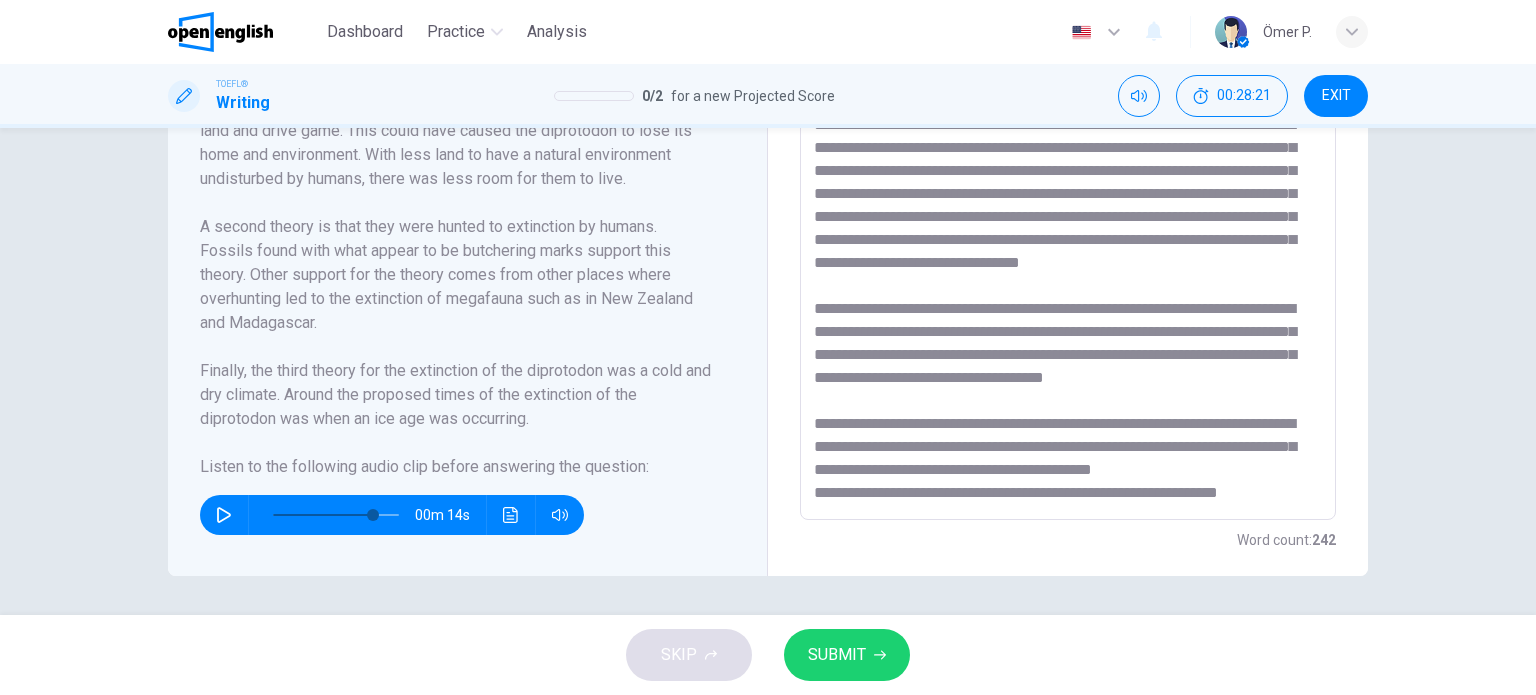 scroll, scrollTop: 128, scrollLeft: 0, axis: vertical 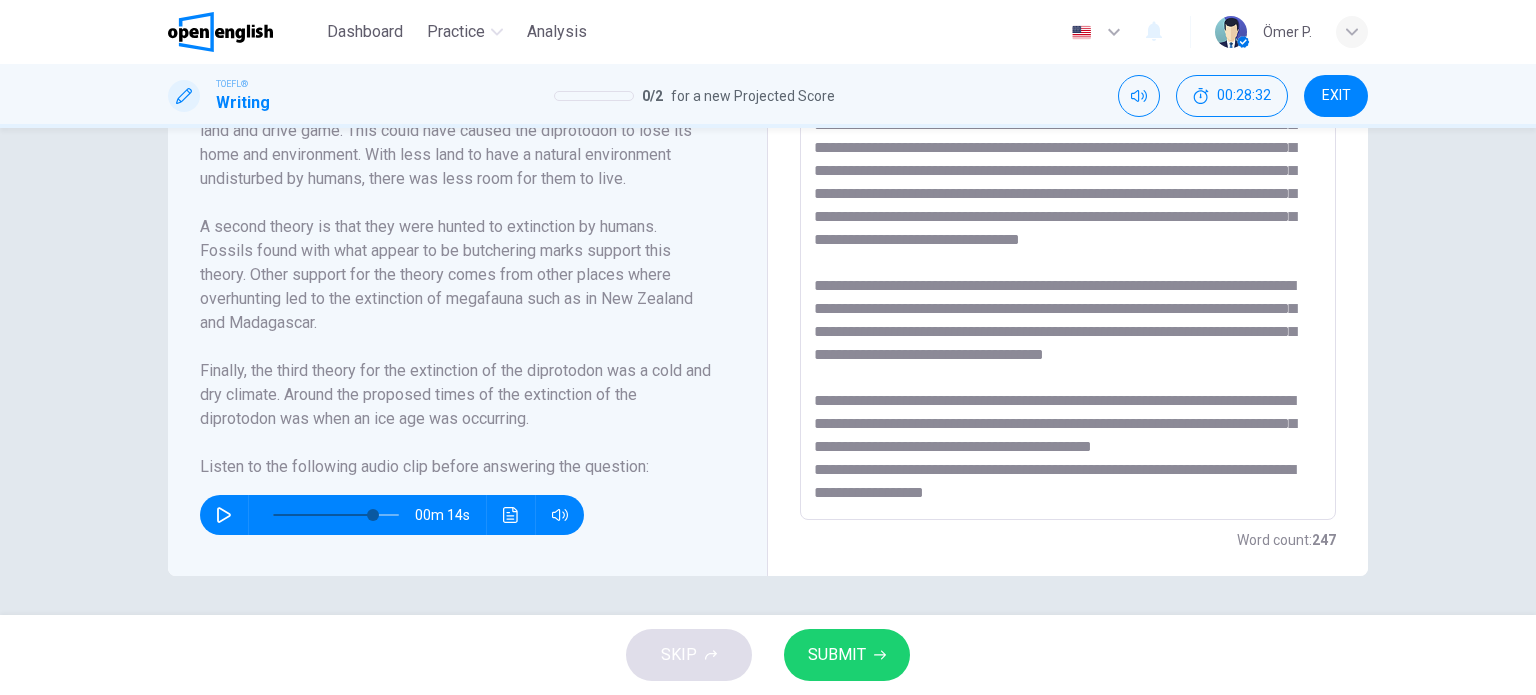 click on "00m 14s" at bounding box center [392, 515] 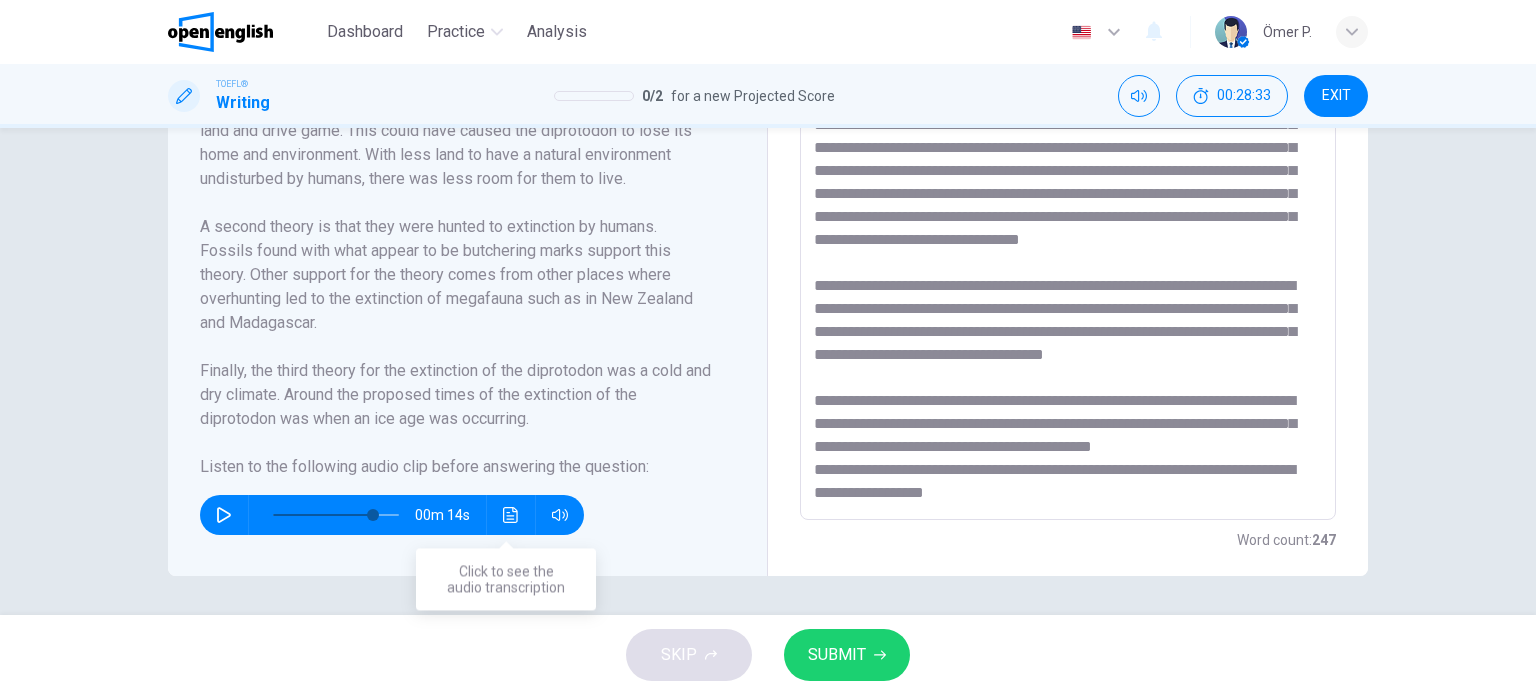 click at bounding box center (511, 515) 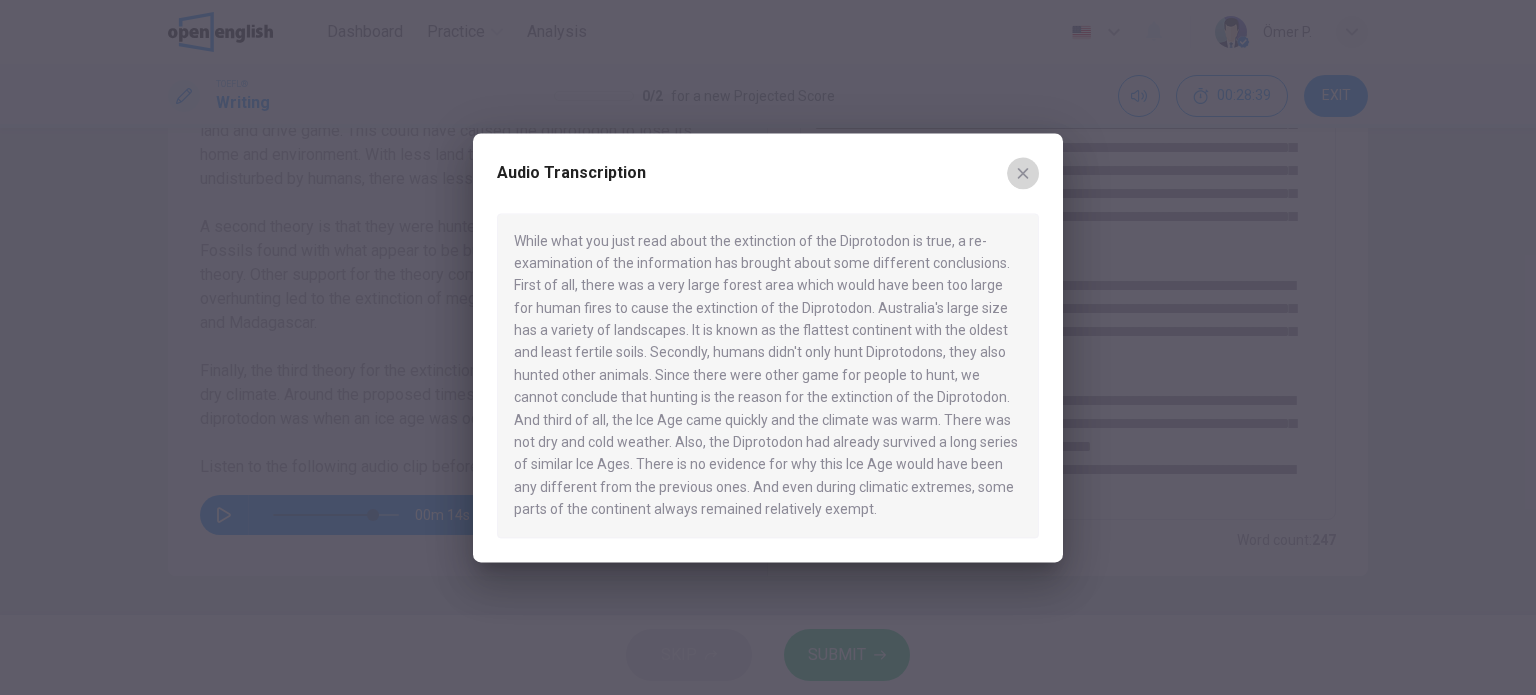click 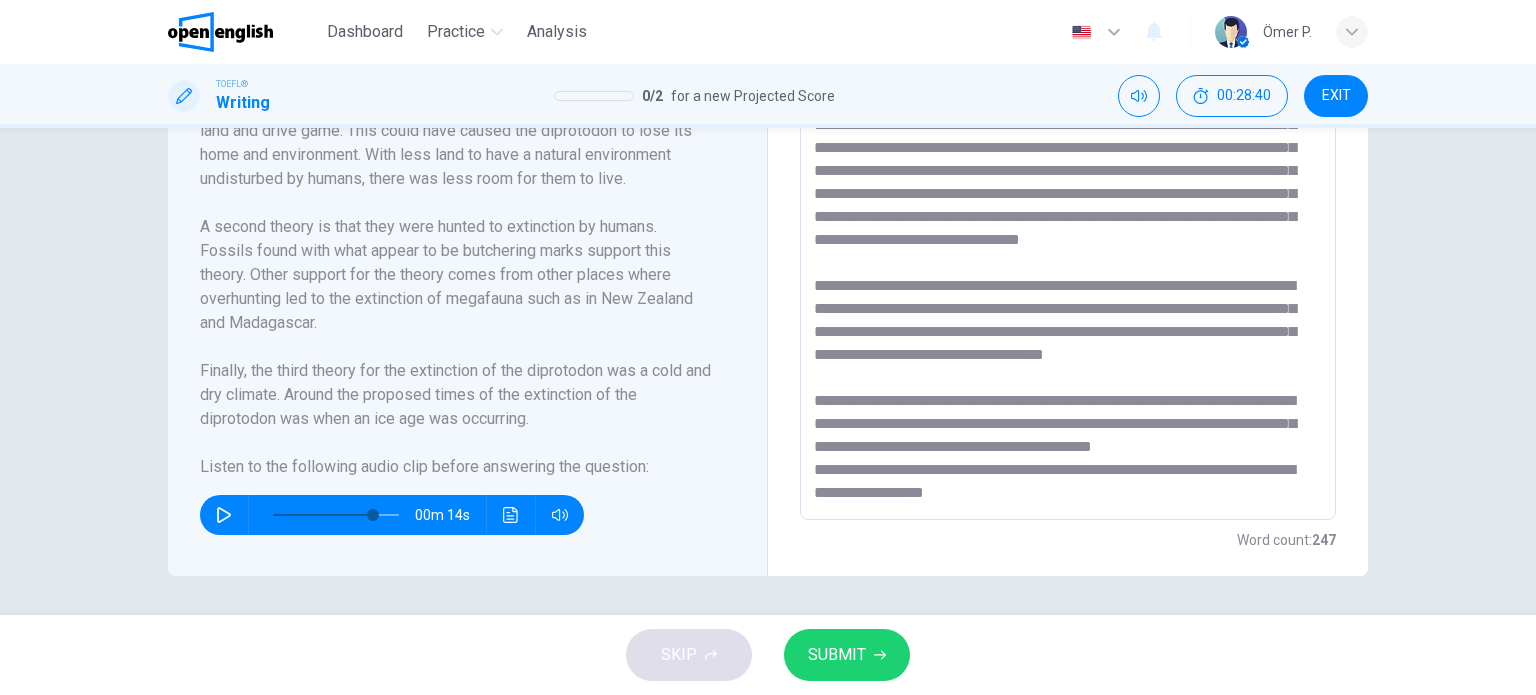 click at bounding box center (1068, 235) 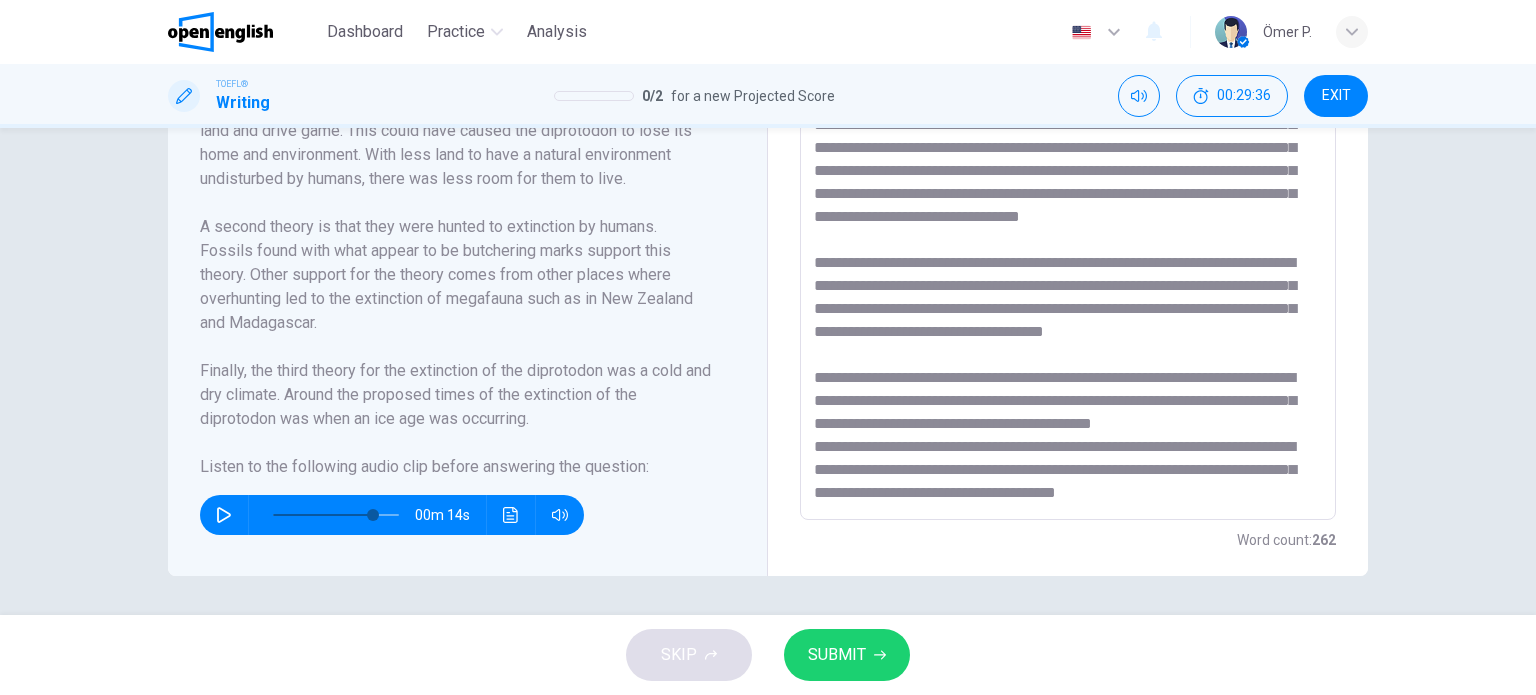 scroll, scrollTop: 175, scrollLeft: 0, axis: vertical 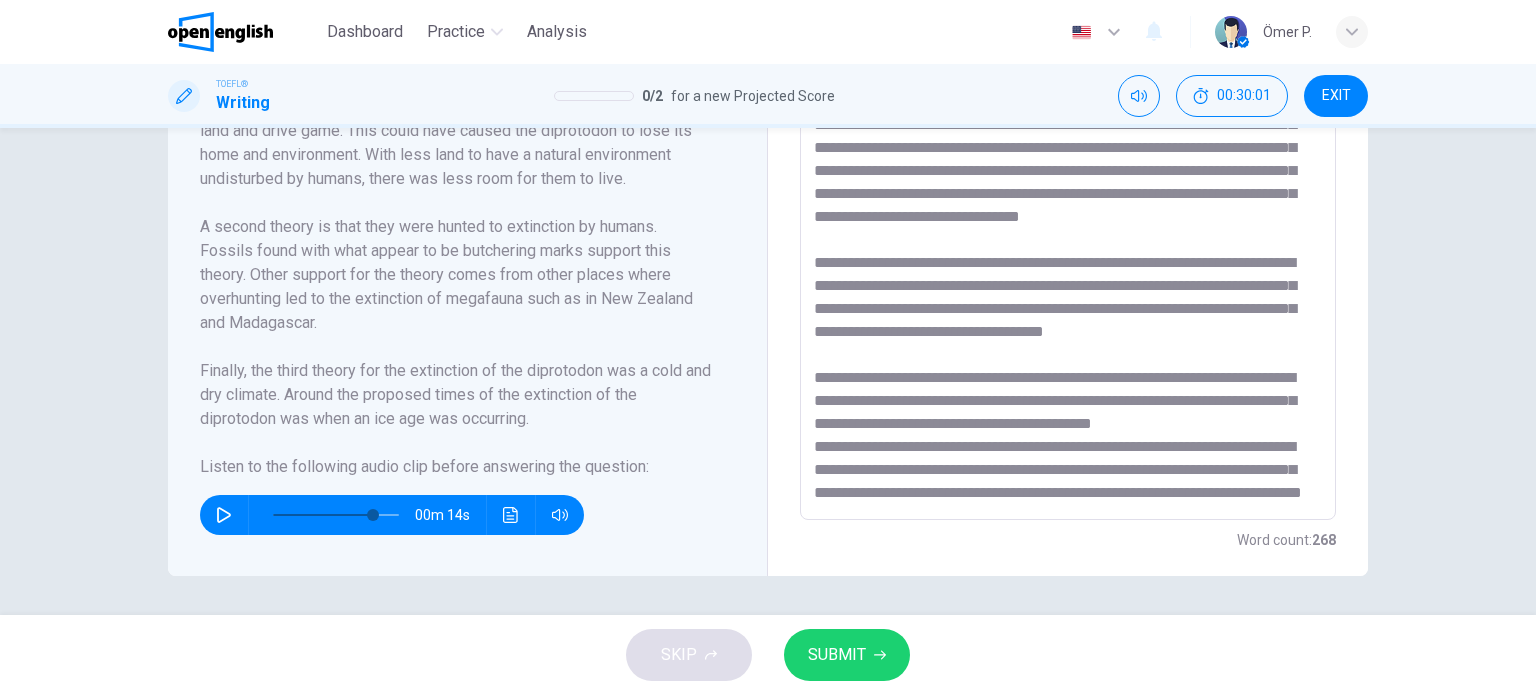 click on "SUBMIT" at bounding box center [847, 655] 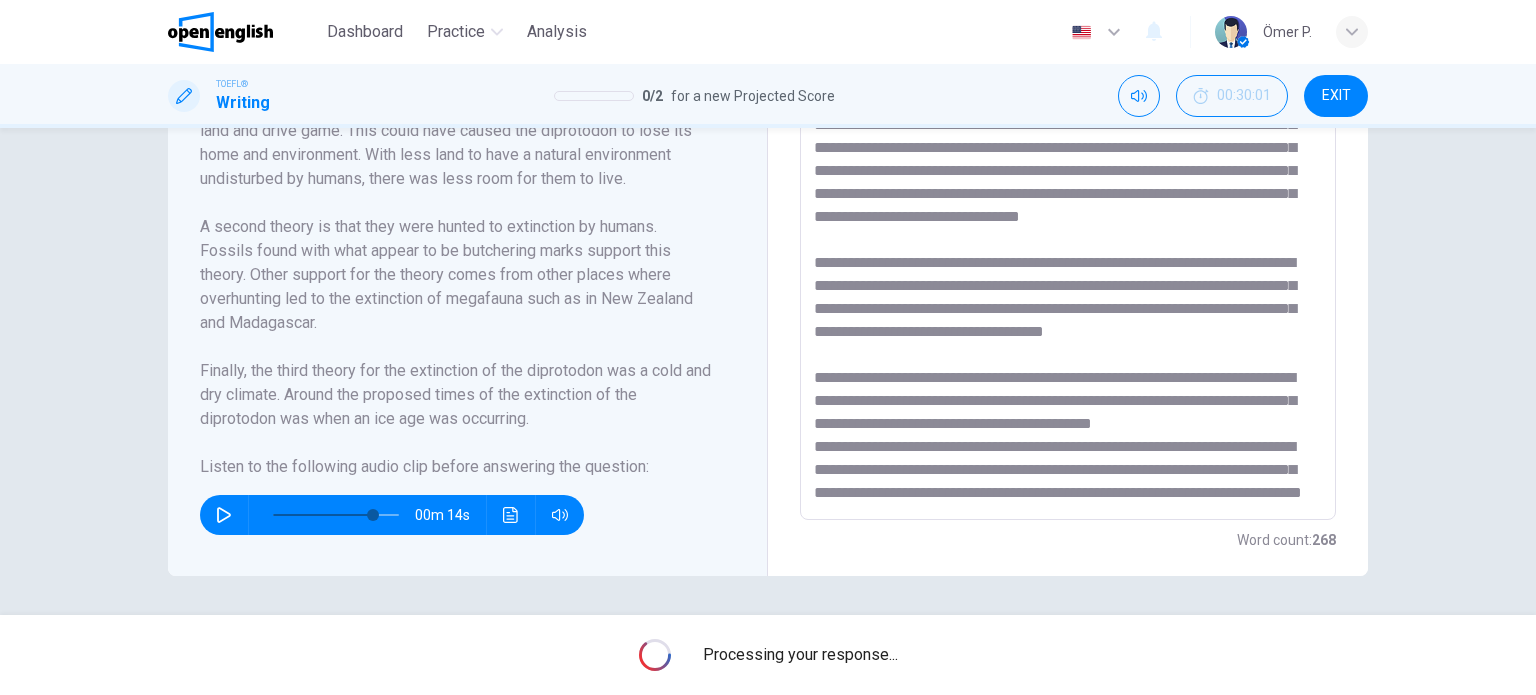 scroll, scrollTop: 176, scrollLeft: 0, axis: vertical 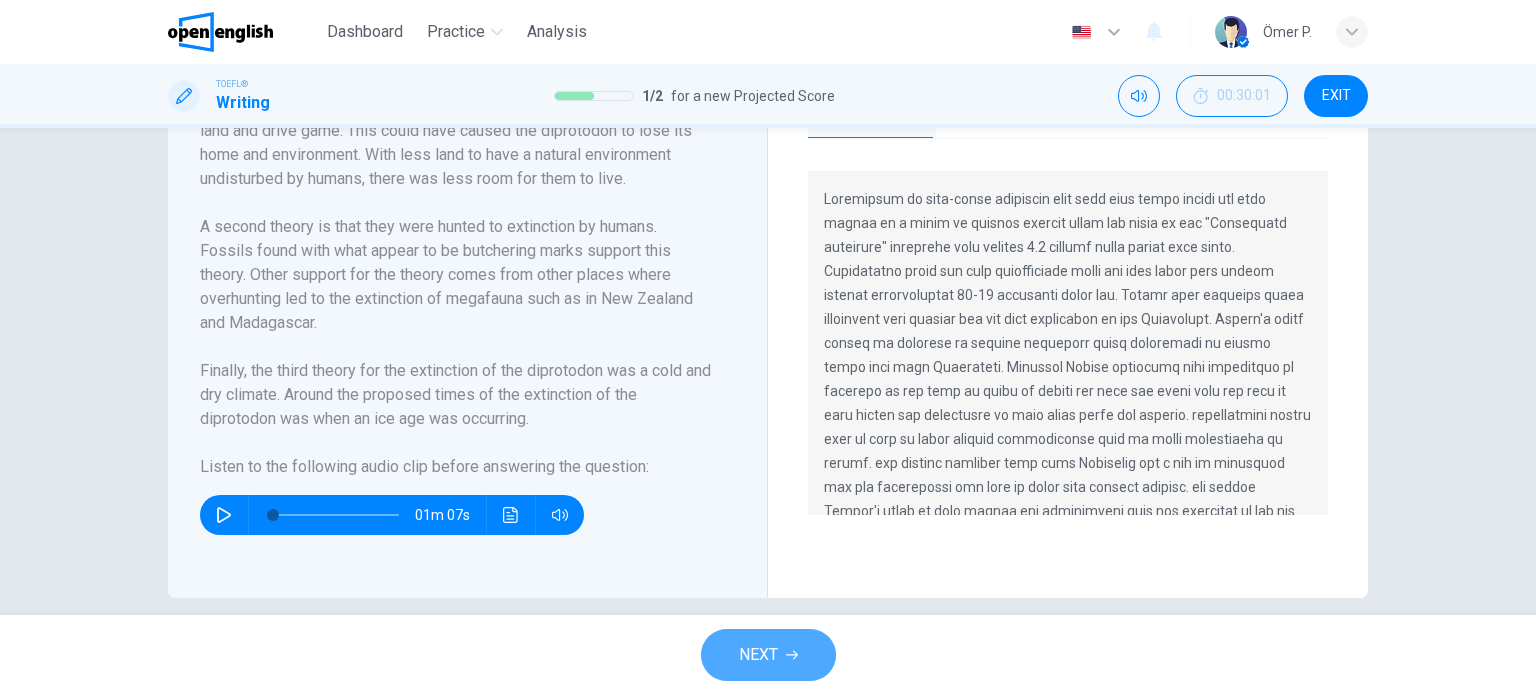 click on "NEXT" at bounding box center [768, 655] 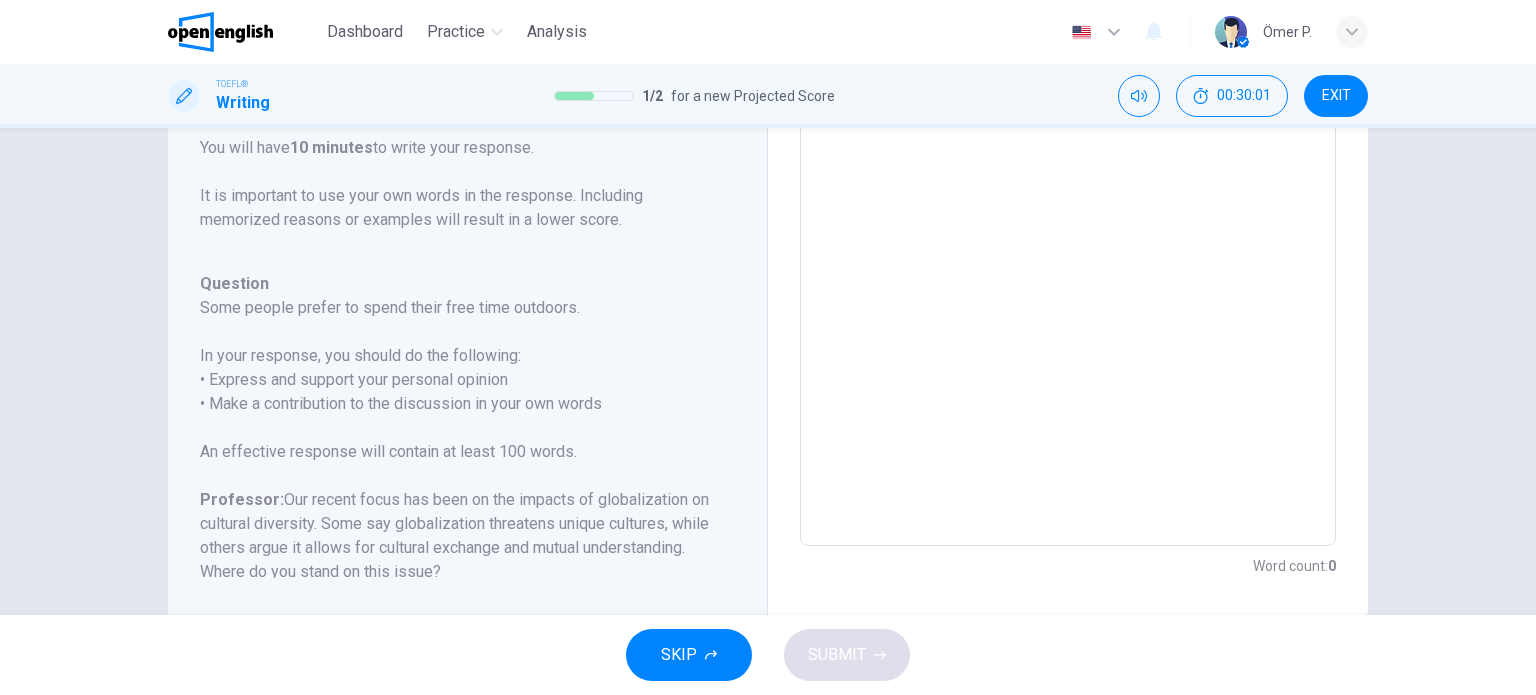 scroll, scrollTop: 403, scrollLeft: 0, axis: vertical 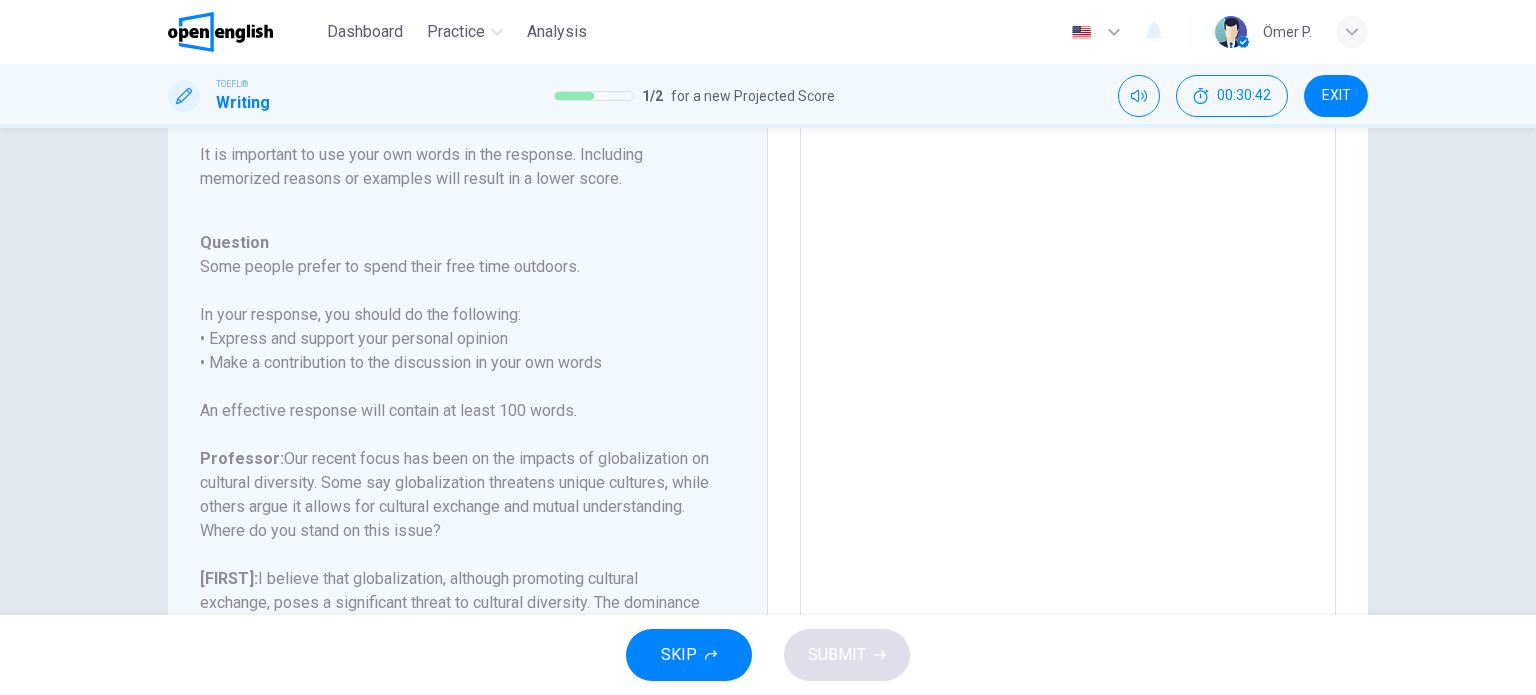click at bounding box center (1068, 369) 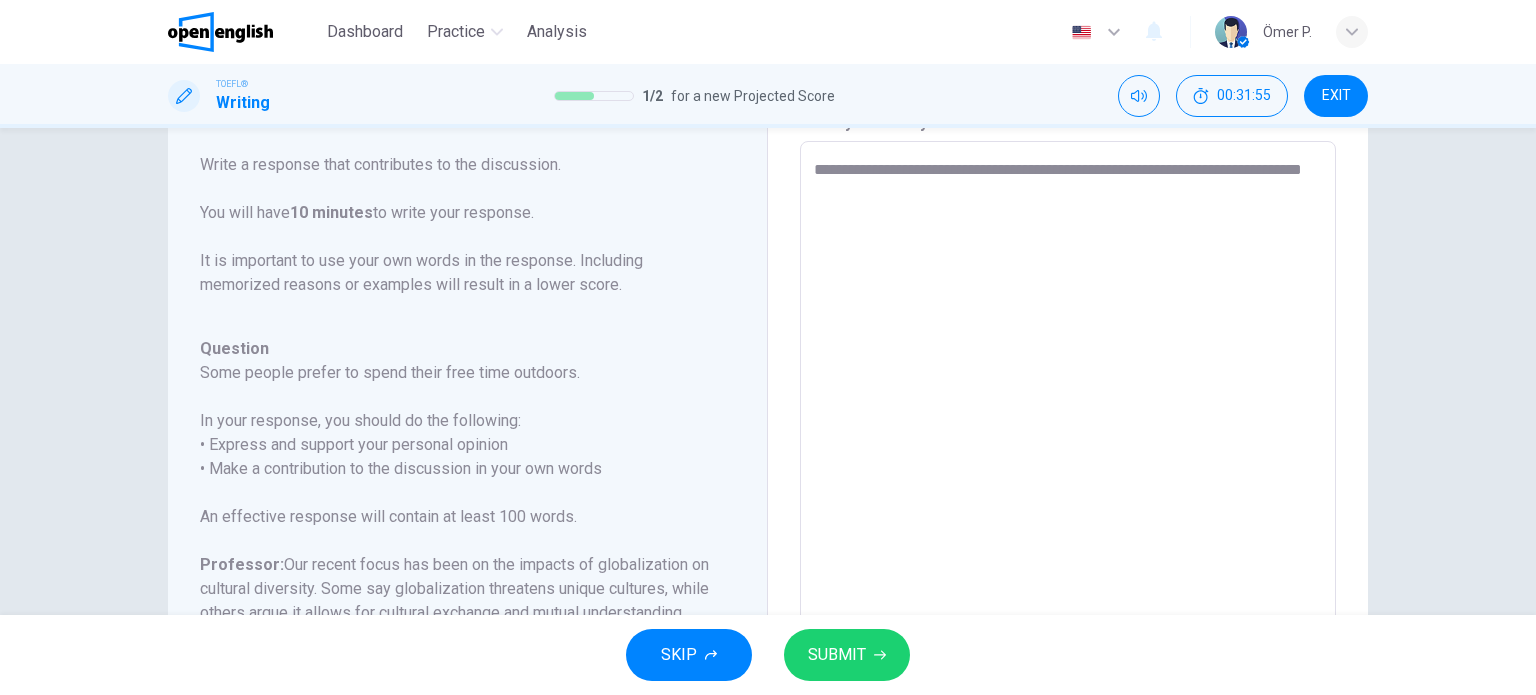 scroll, scrollTop: 103, scrollLeft: 0, axis: vertical 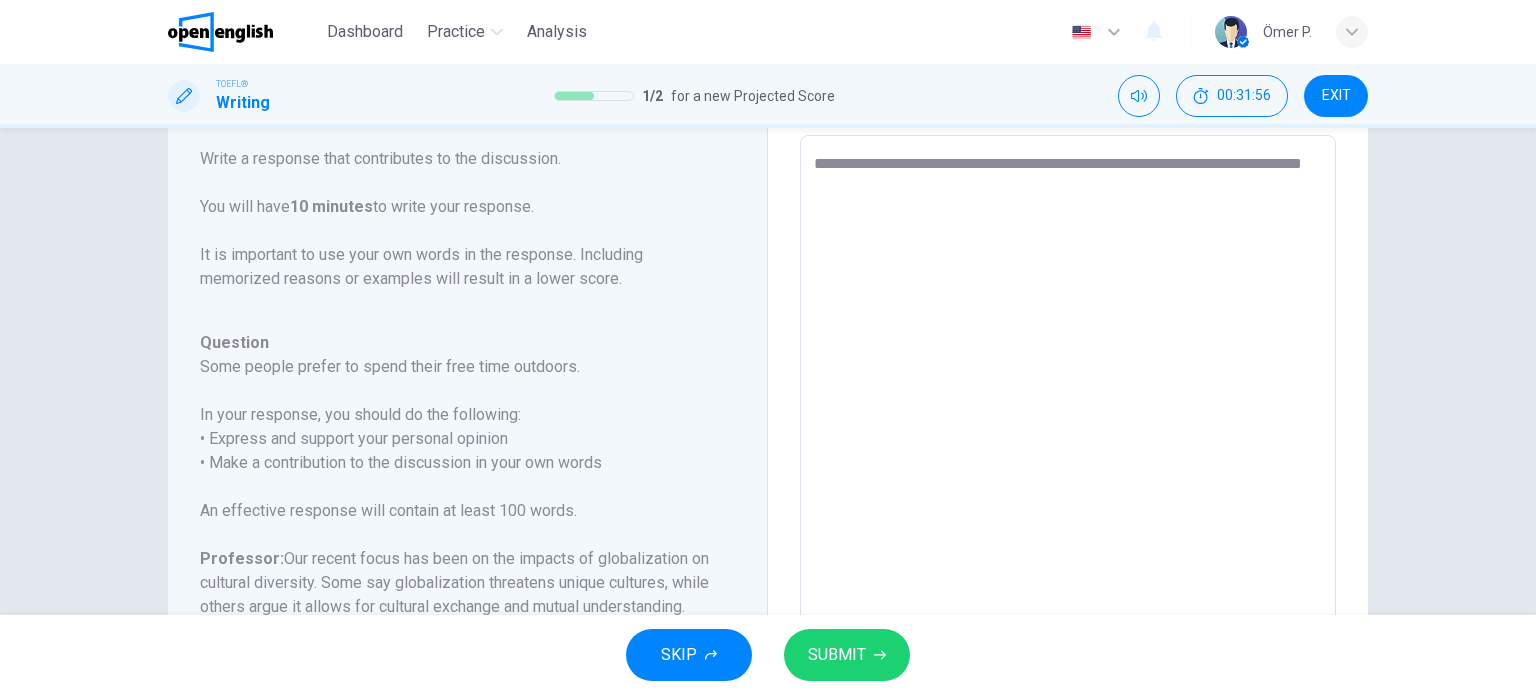 click on "**********" at bounding box center (1068, 469) 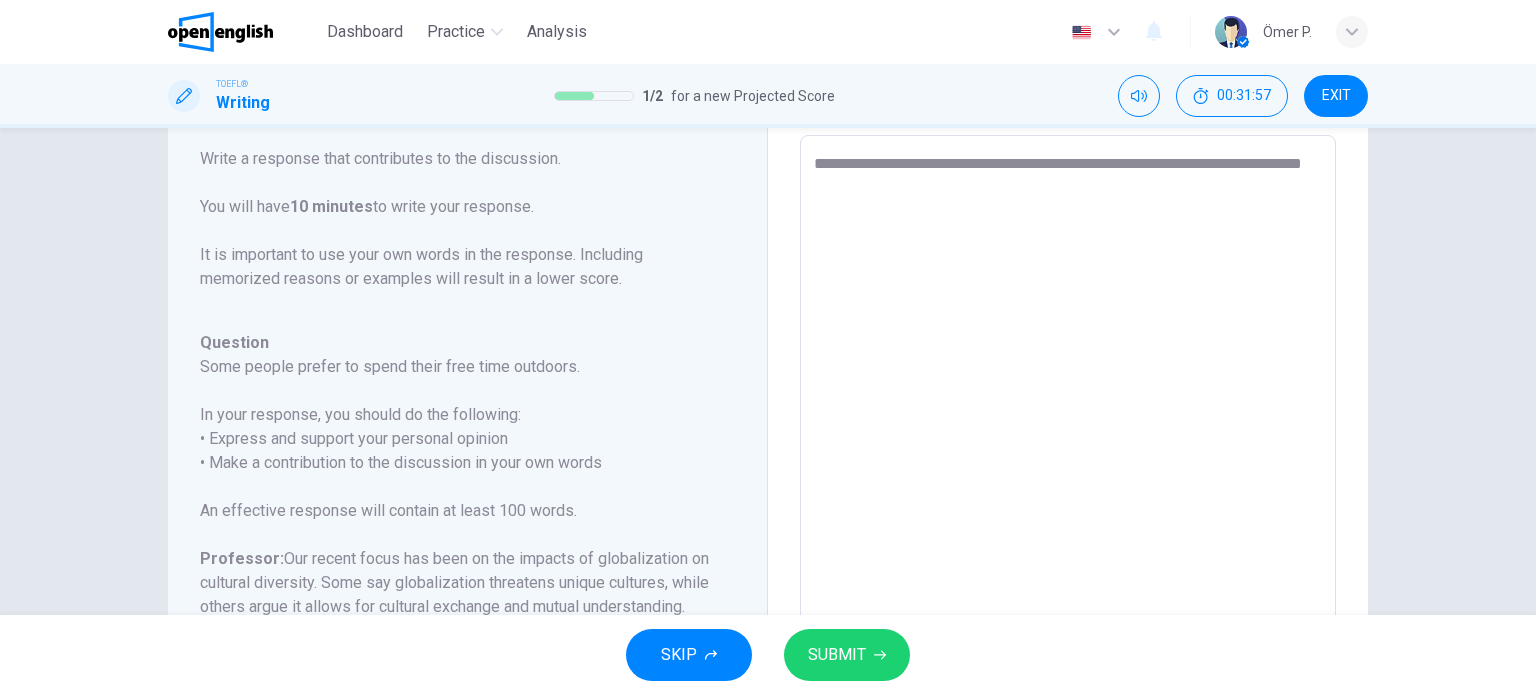 click on "**********" at bounding box center [1068, 469] 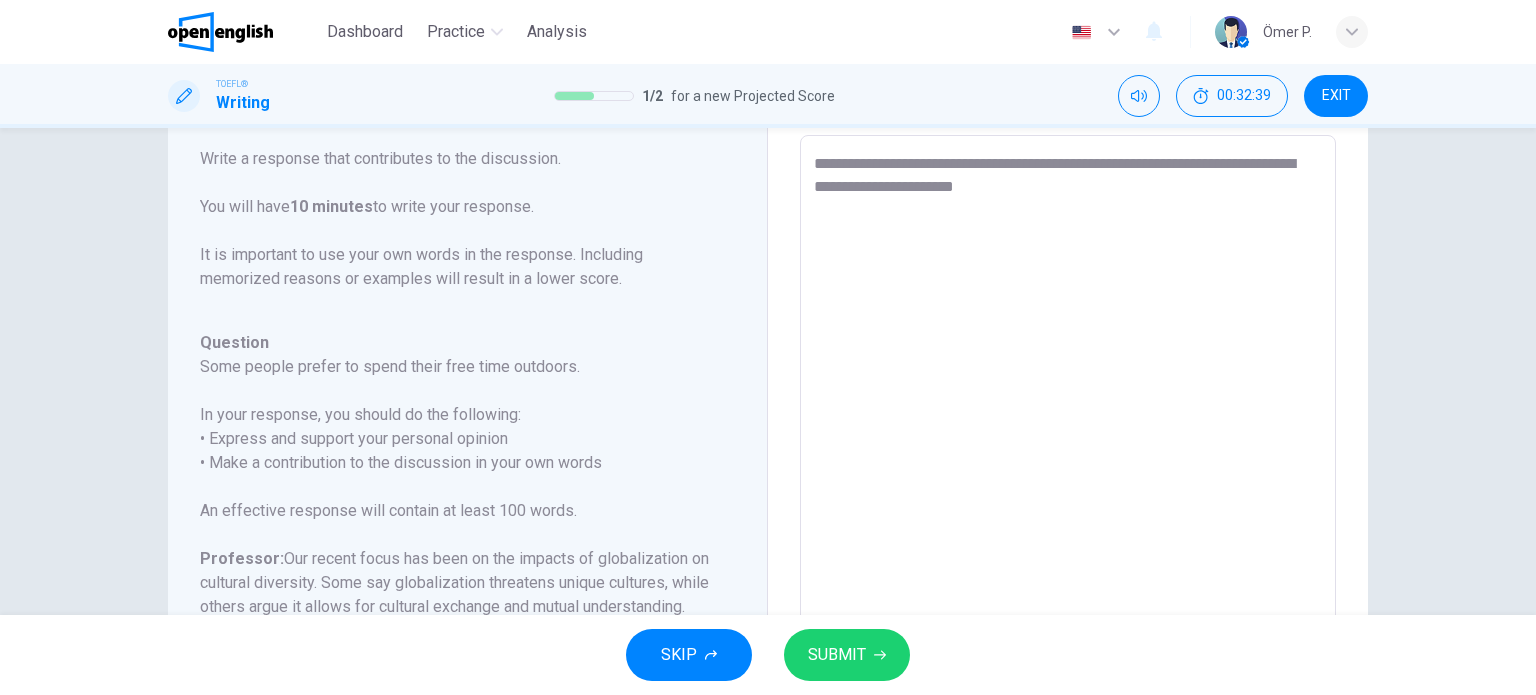 click on "**********" at bounding box center [1068, 469] 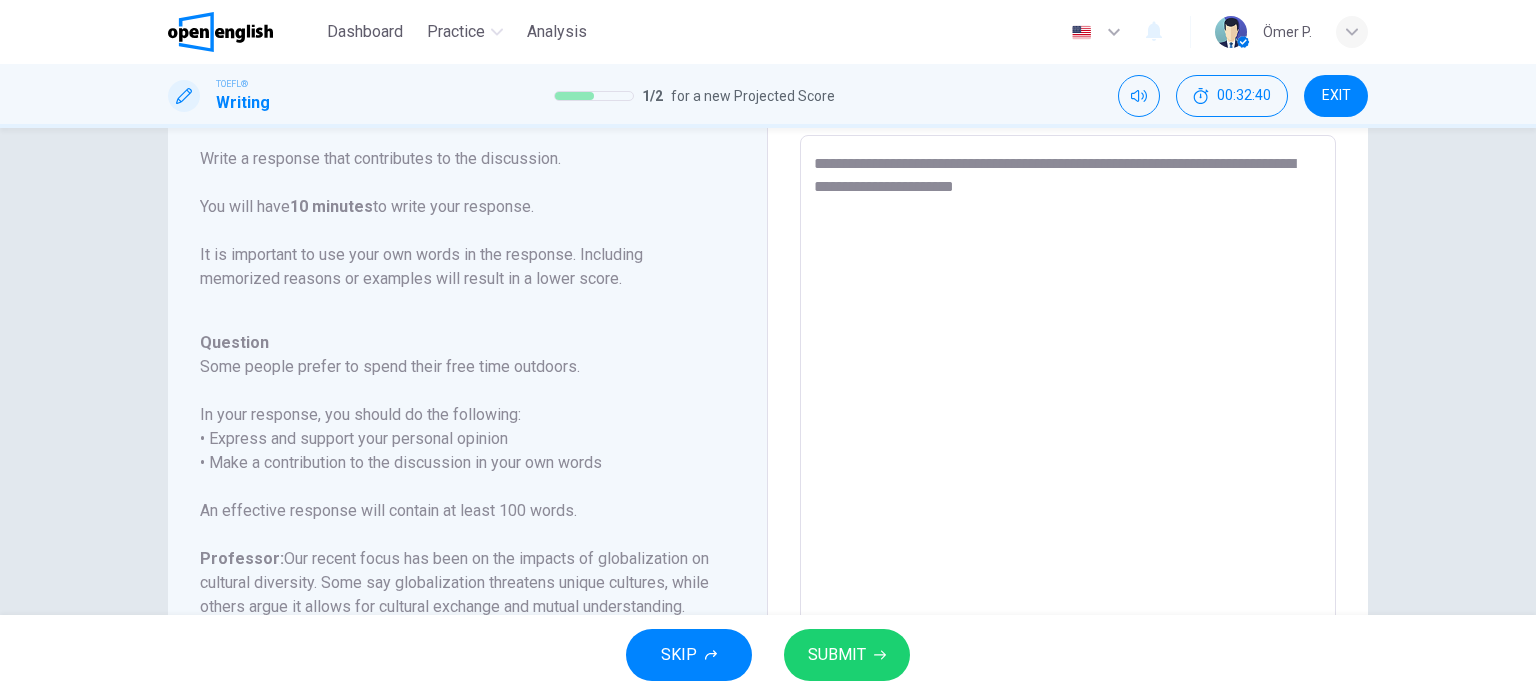click on "**********" at bounding box center (1068, 469) 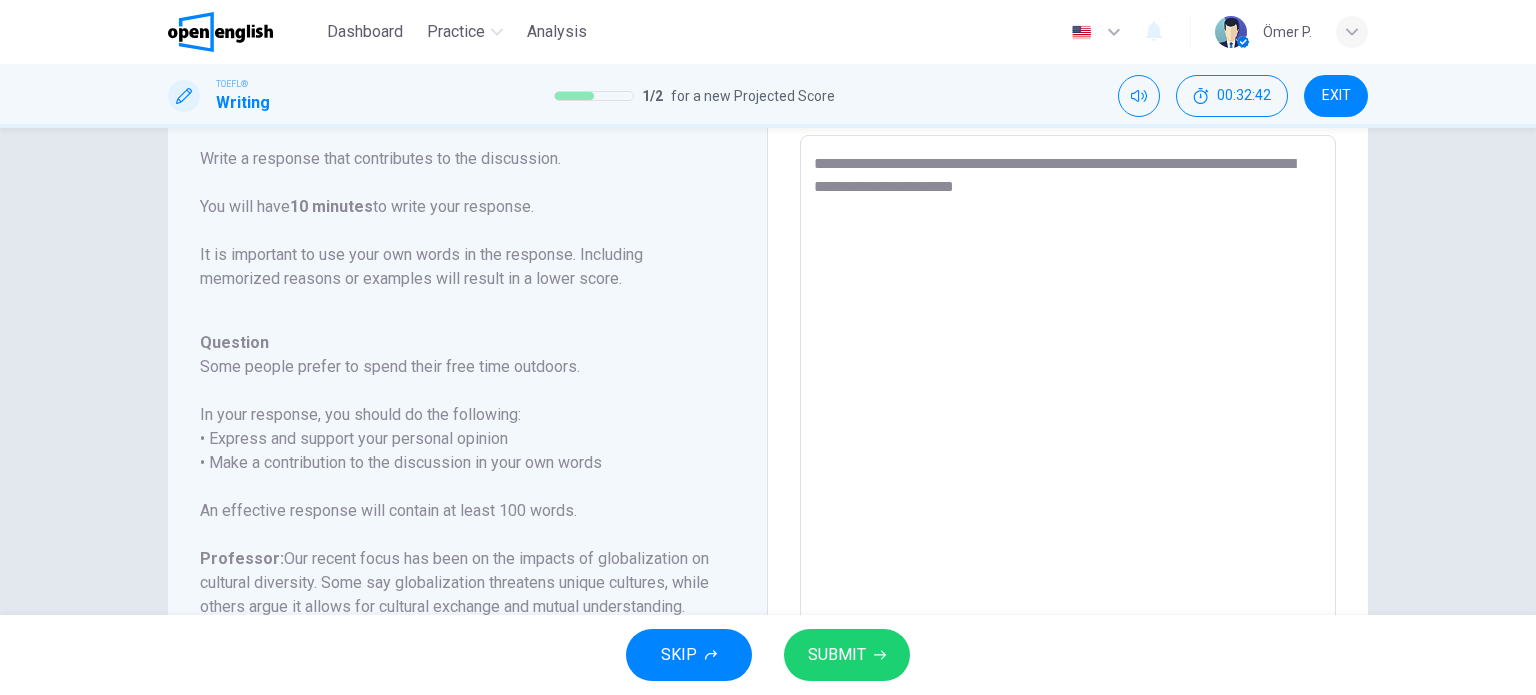 click on "**********" at bounding box center (1068, 469) 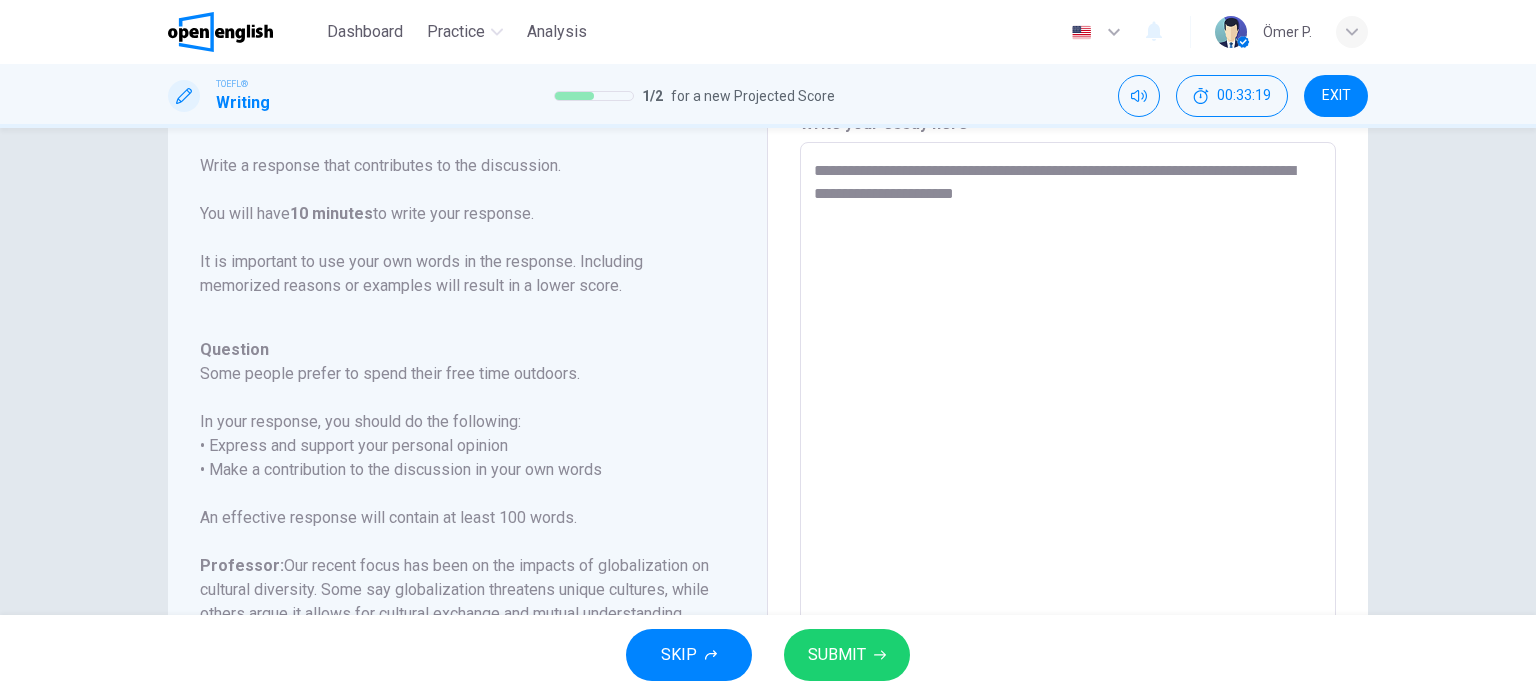 scroll, scrollTop: 103, scrollLeft: 0, axis: vertical 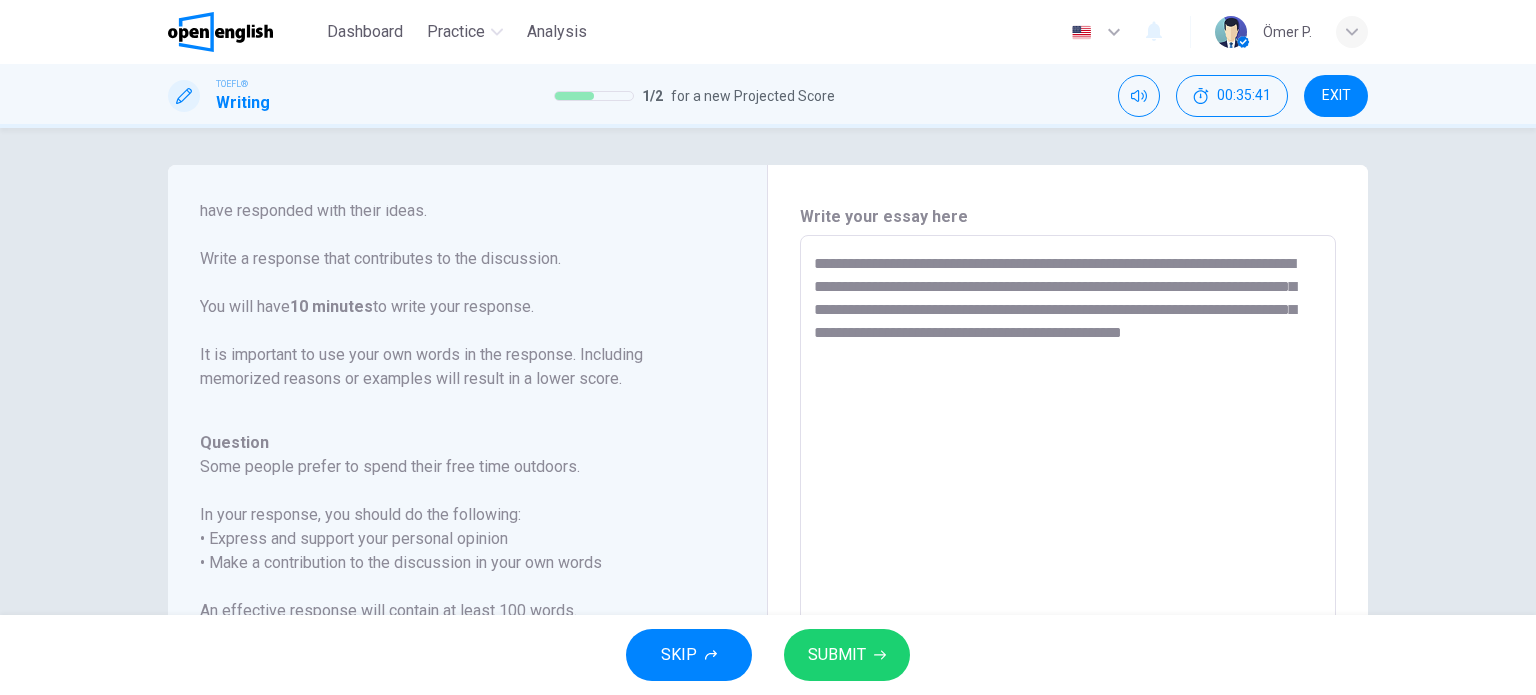 click on "**********" at bounding box center (1068, 569) 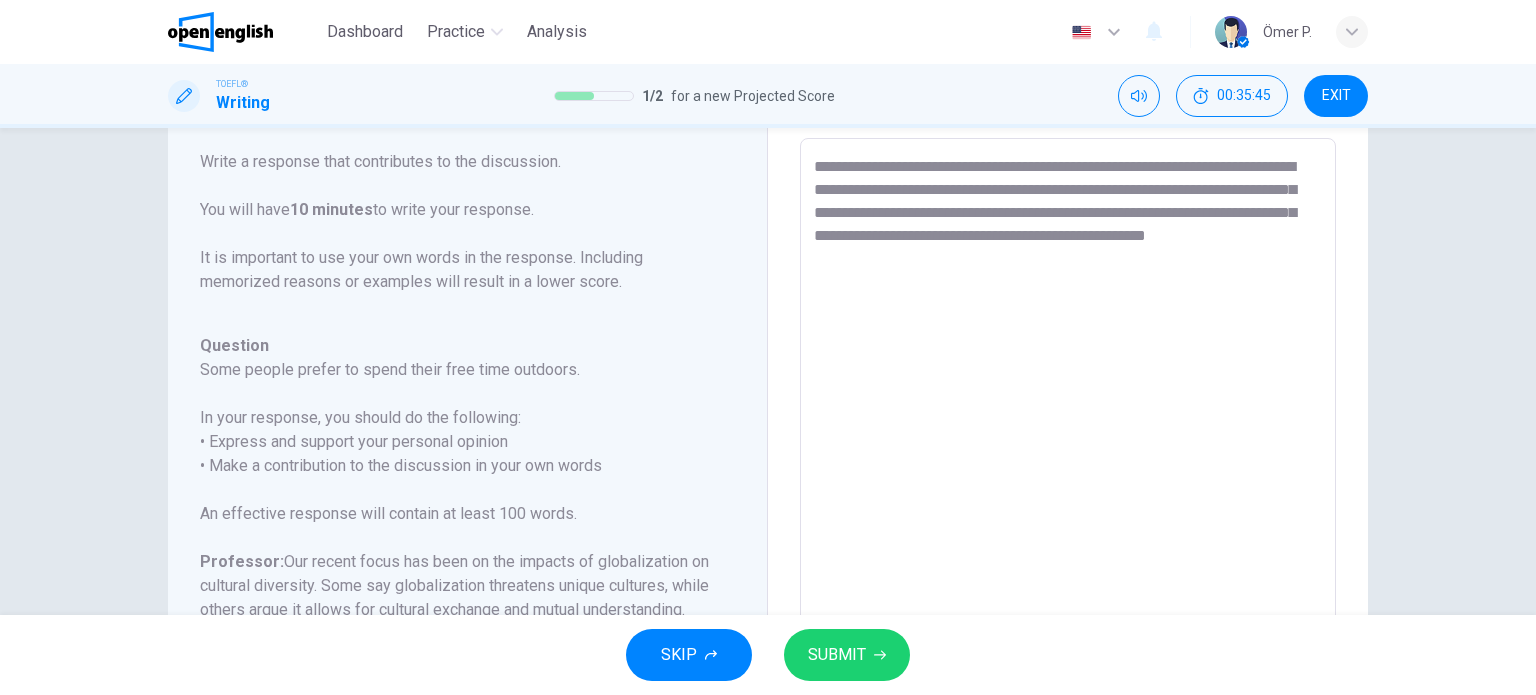 scroll, scrollTop: 103, scrollLeft: 0, axis: vertical 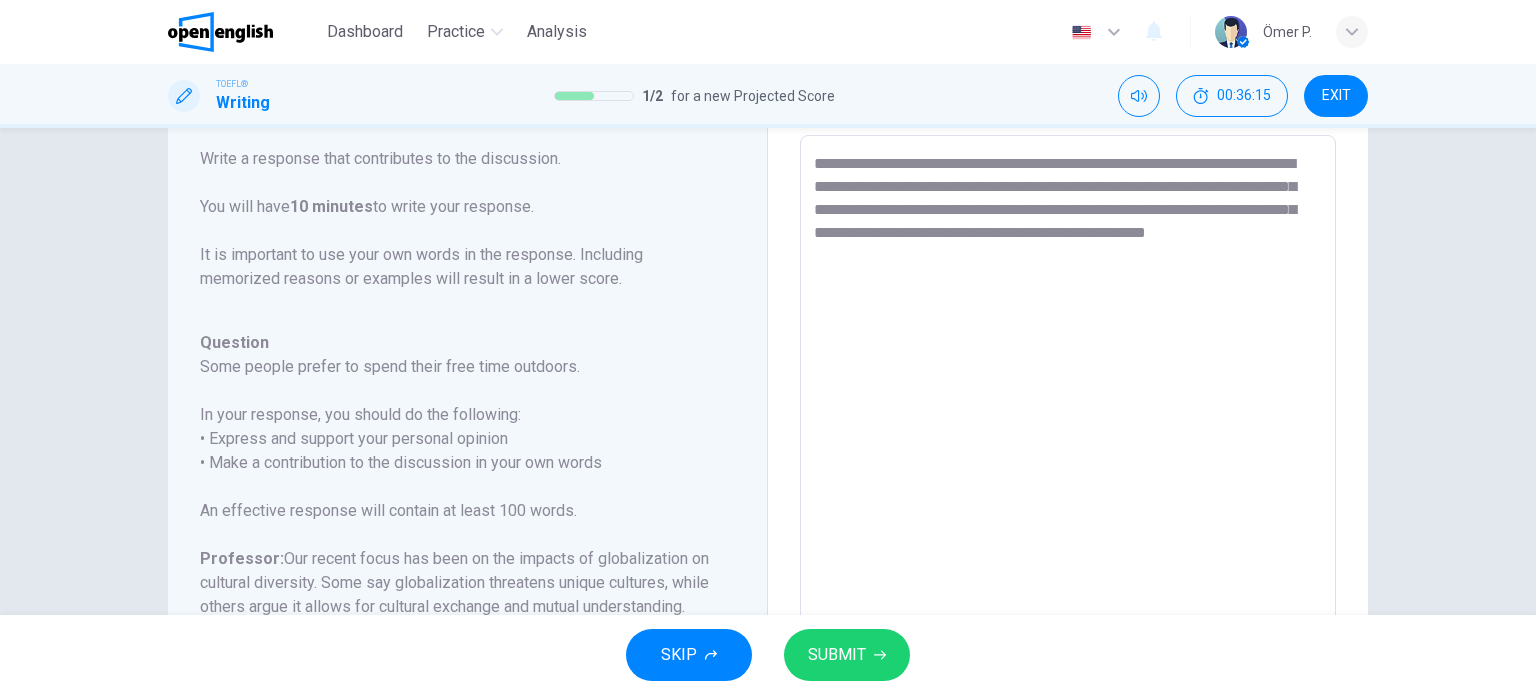 click at bounding box center (1068, 469) 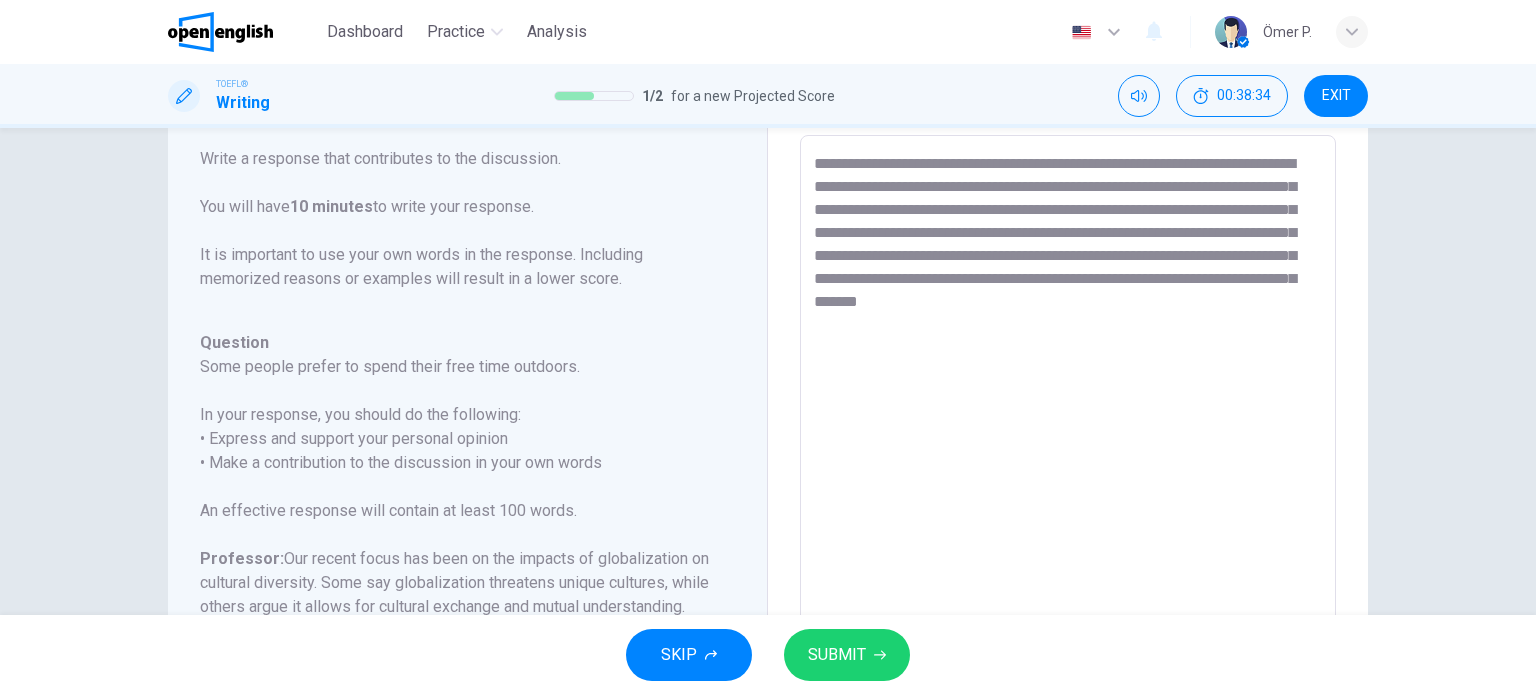 click at bounding box center (1068, 469) 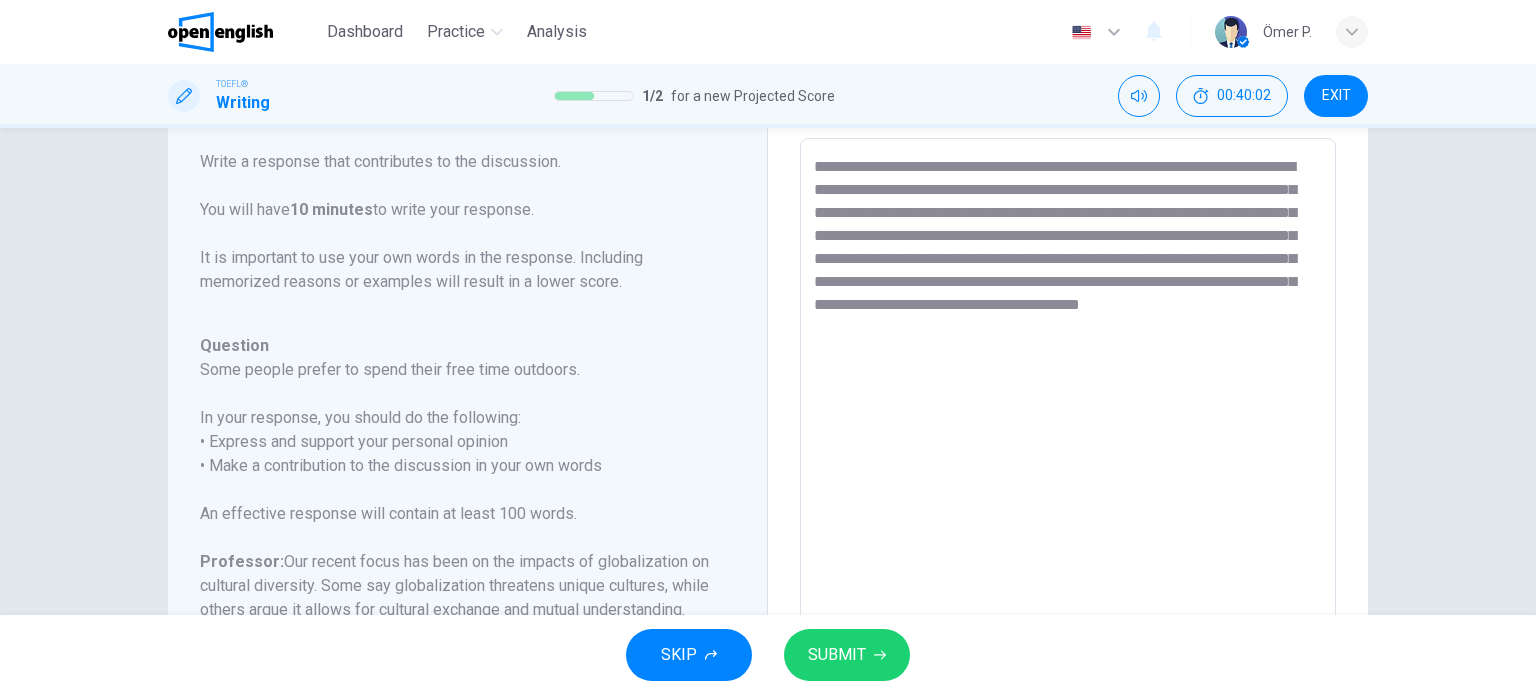 scroll, scrollTop: 103, scrollLeft: 0, axis: vertical 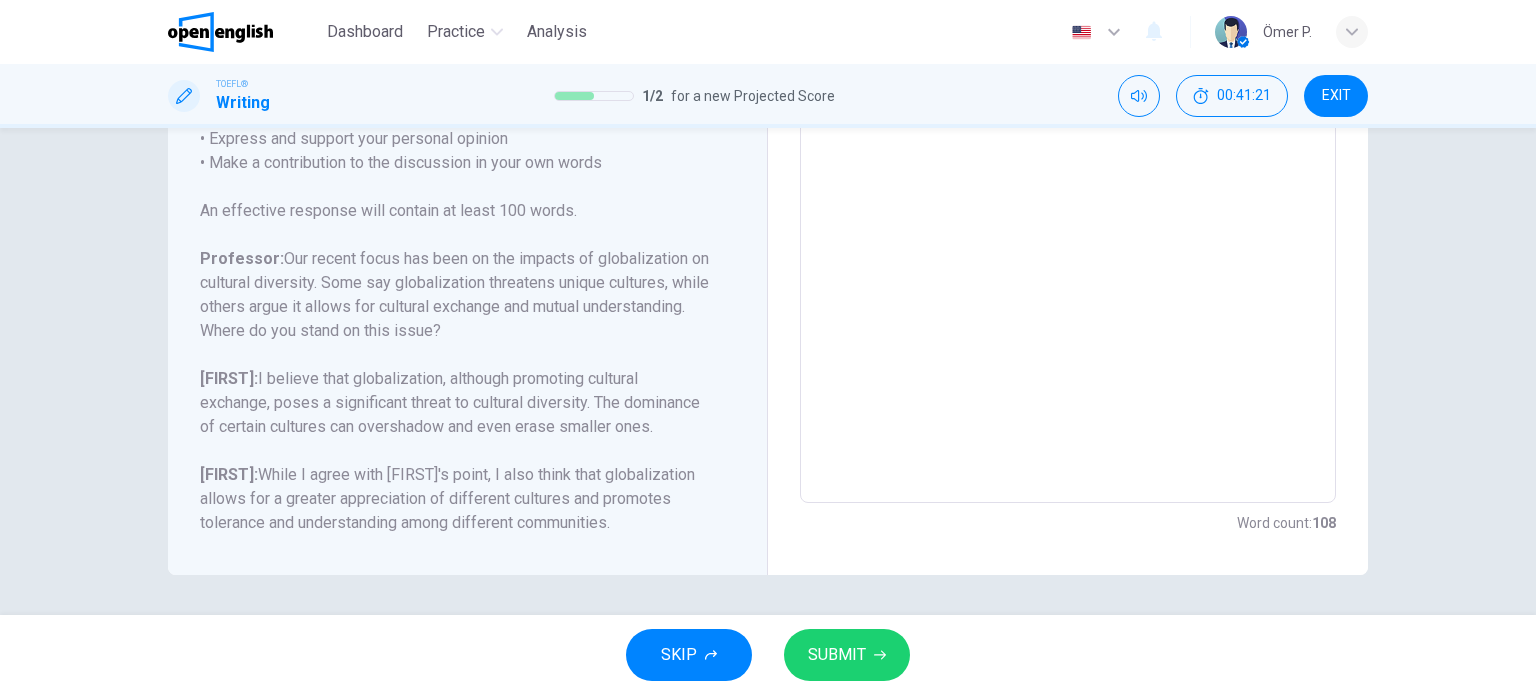 click on "SUBMIT" at bounding box center (837, 655) 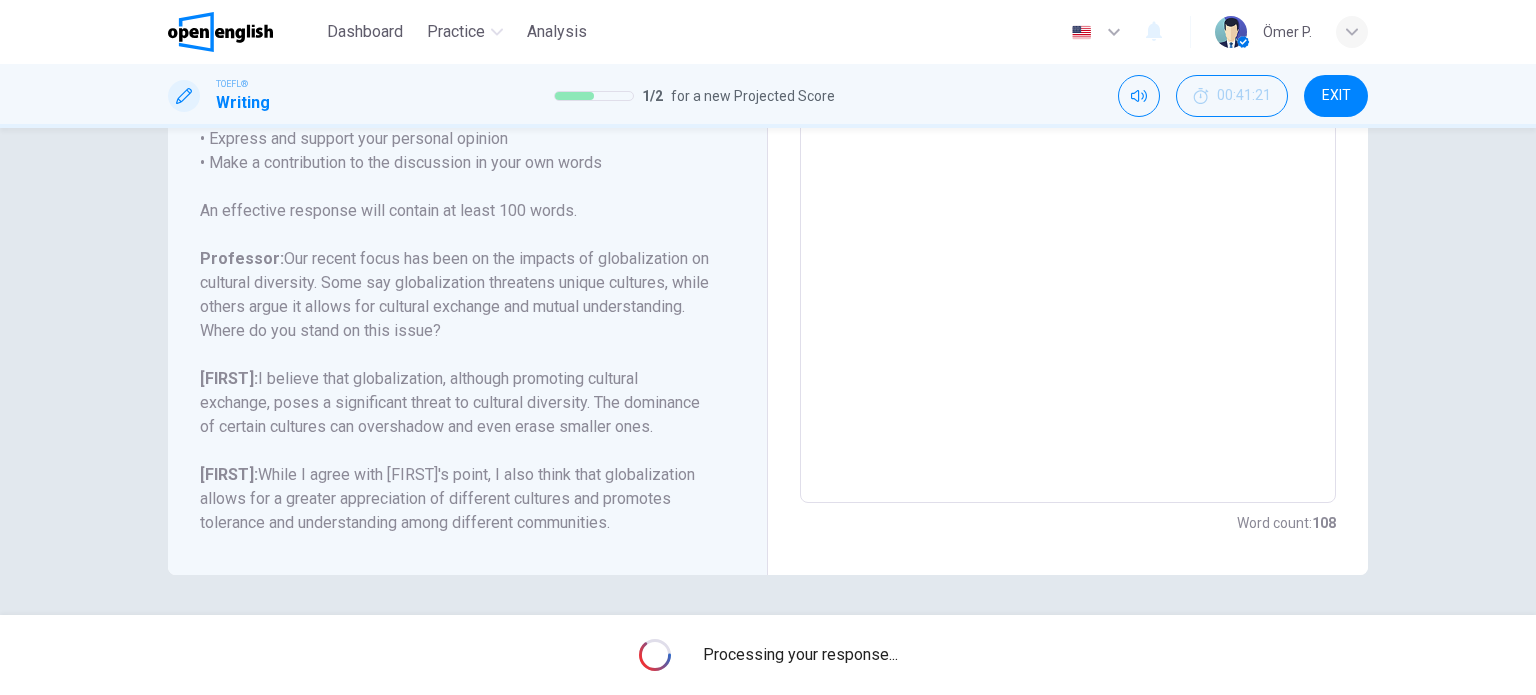 scroll, scrollTop: 0, scrollLeft: 0, axis: both 